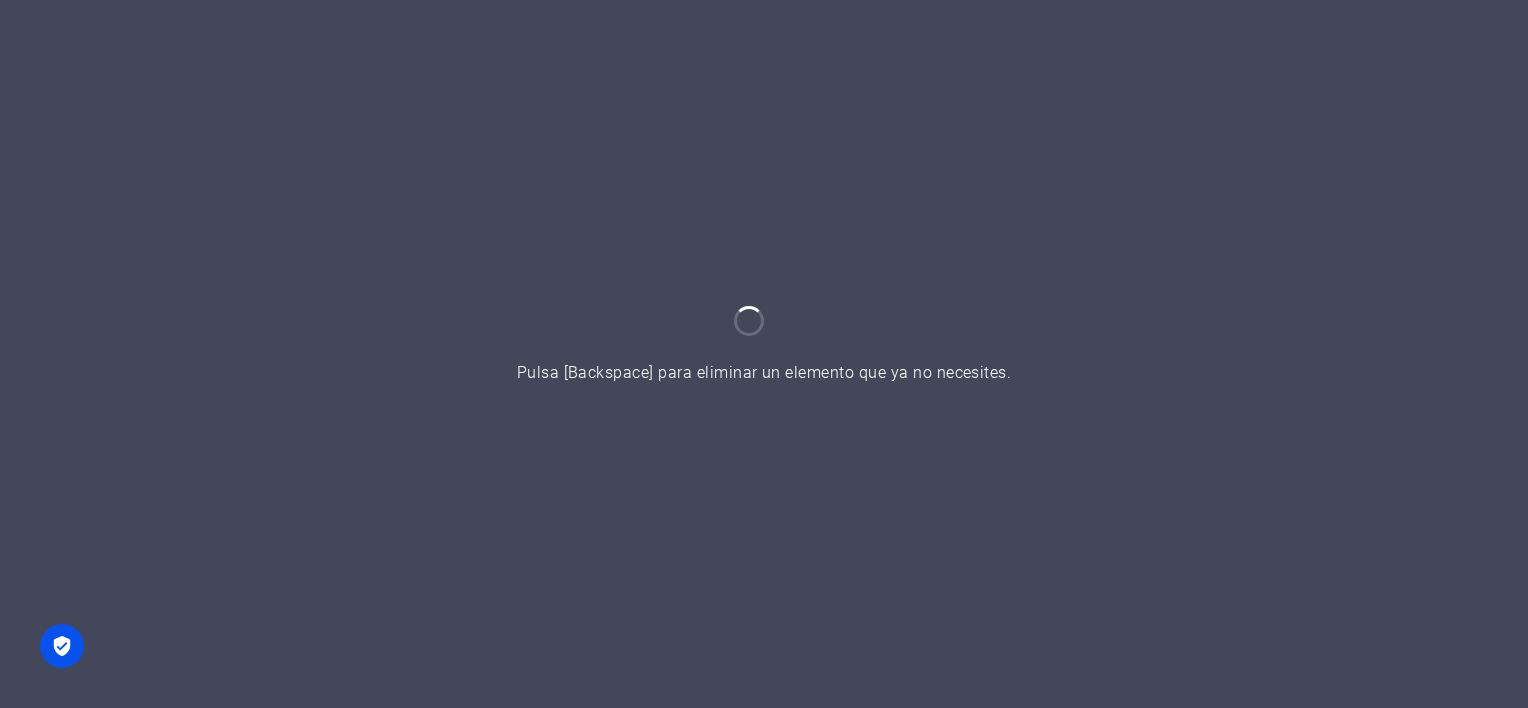 scroll, scrollTop: 0, scrollLeft: 0, axis: both 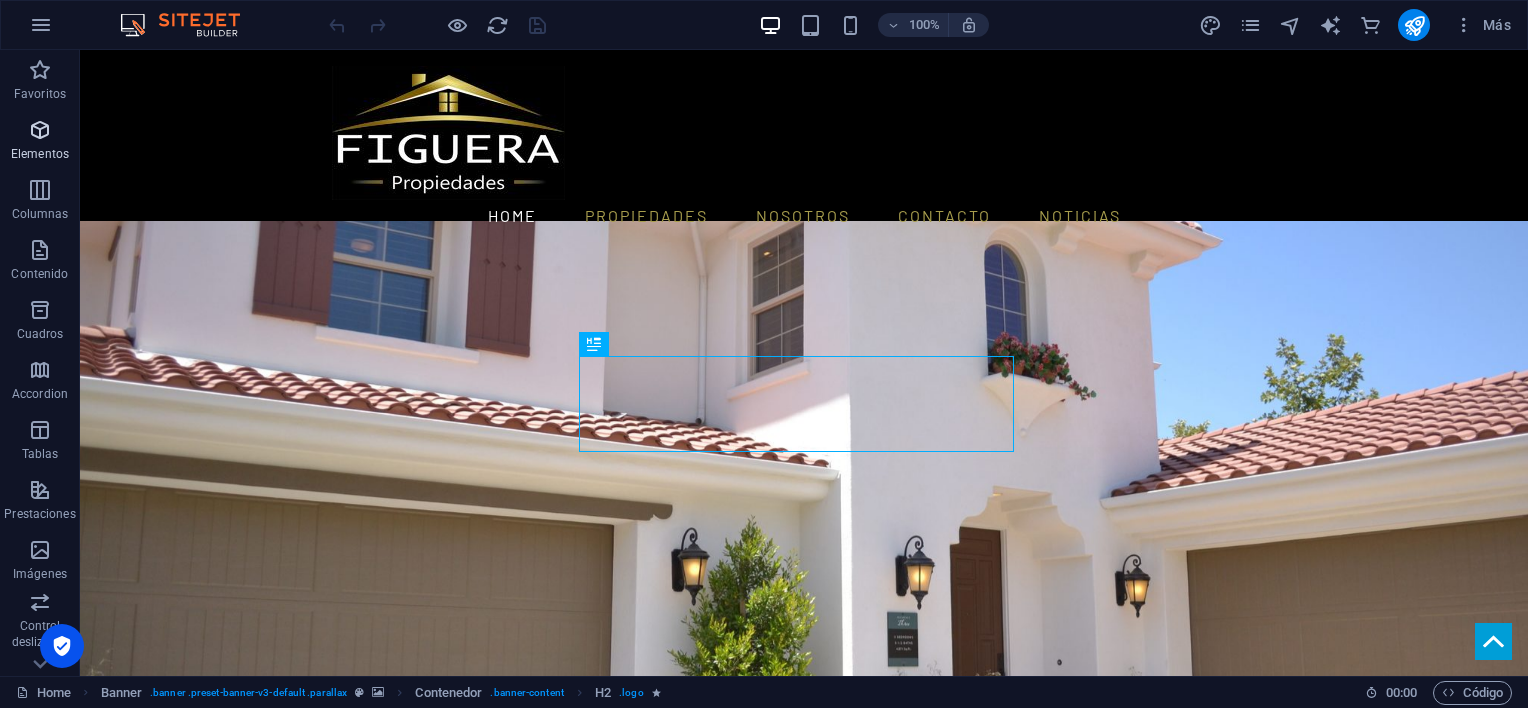 click on "Elementos" at bounding box center (40, 142) 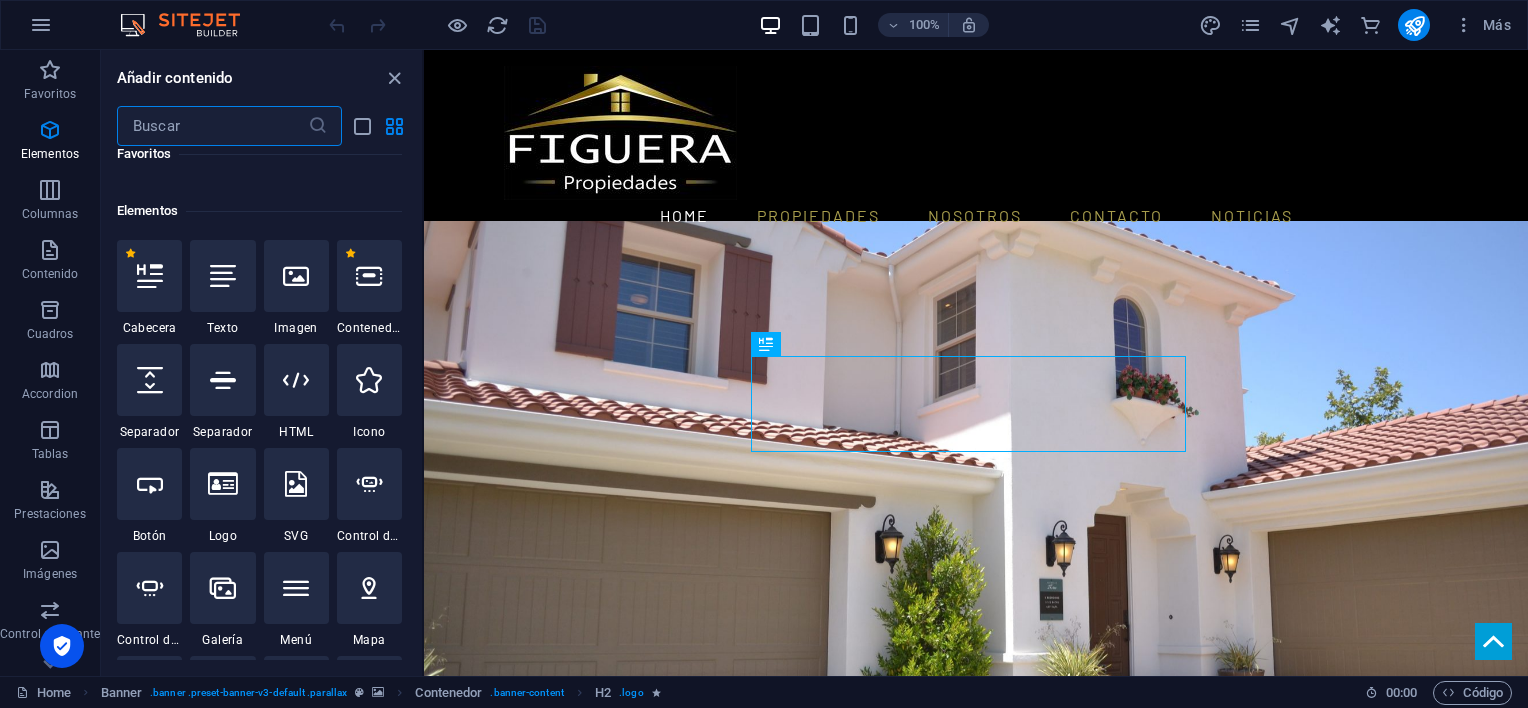 scroll, scrollTop: 376, scrollLeft: 0, axis: vertical 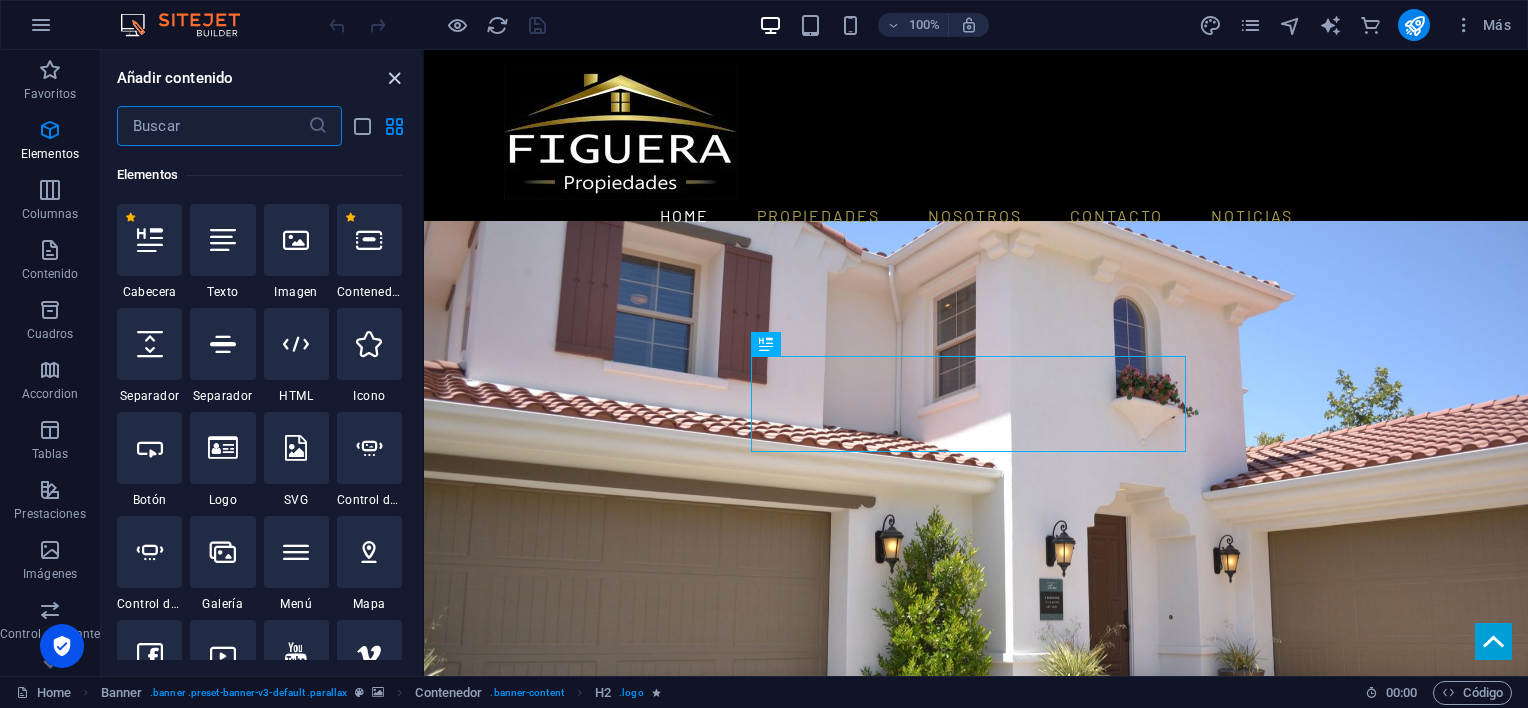 click at bounding box center (394, 78) 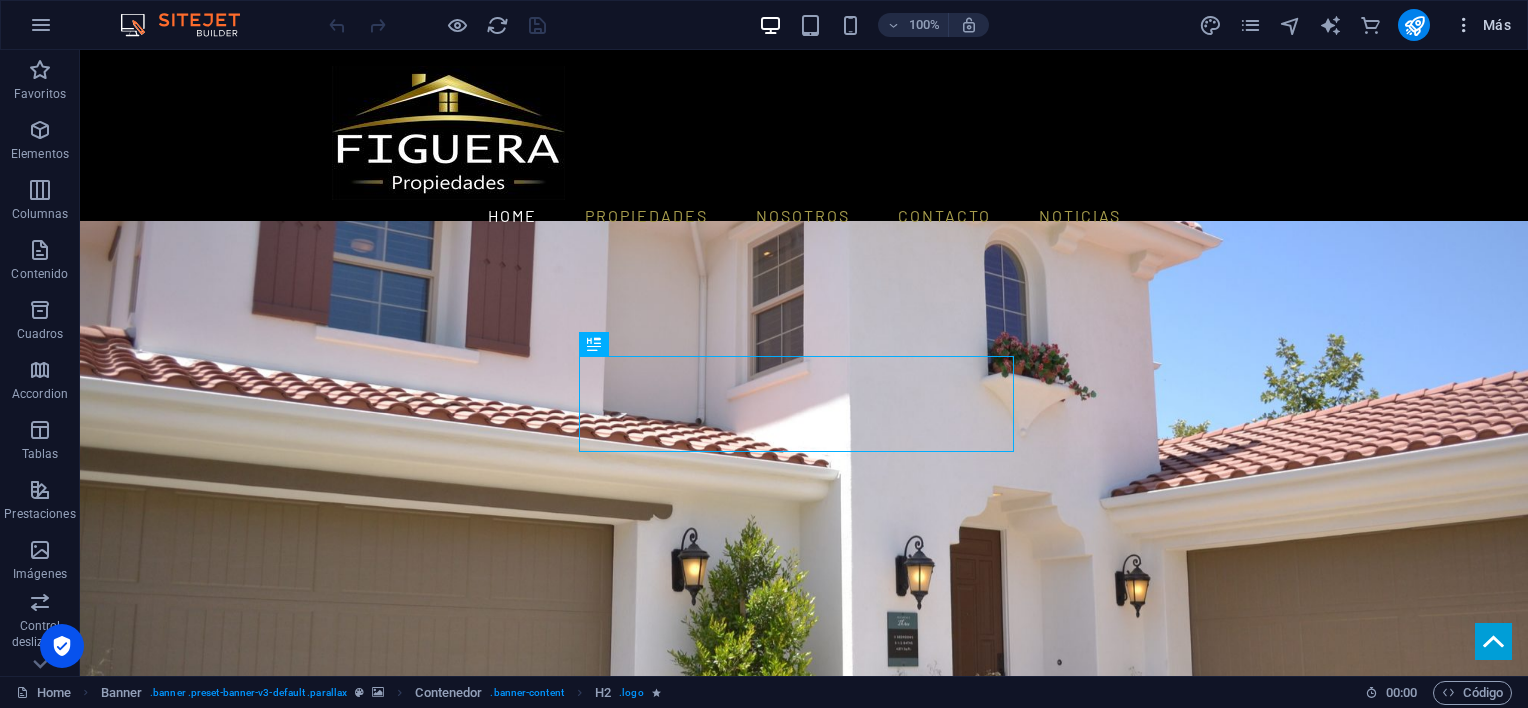 click at bounding box center [1464, 25] 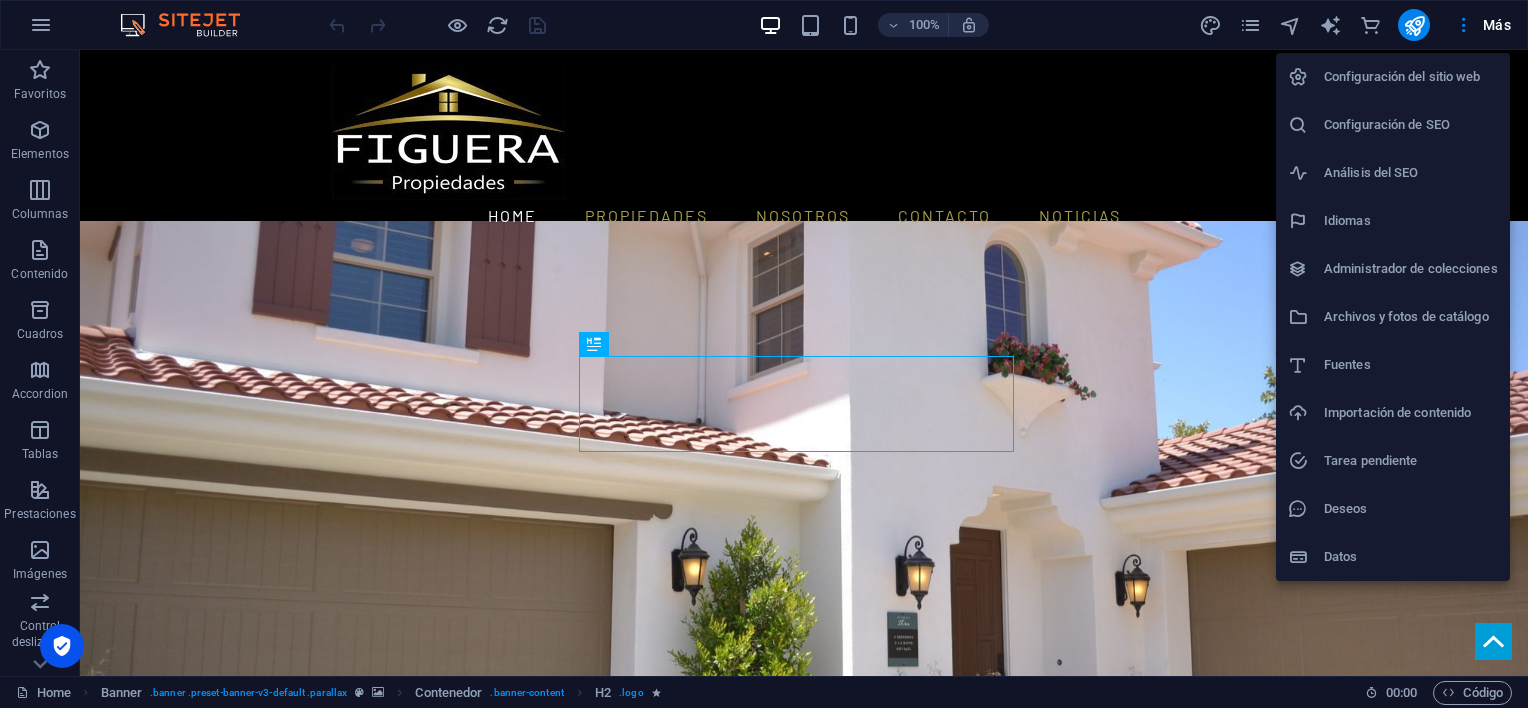 click at bounding box center (764, 354) 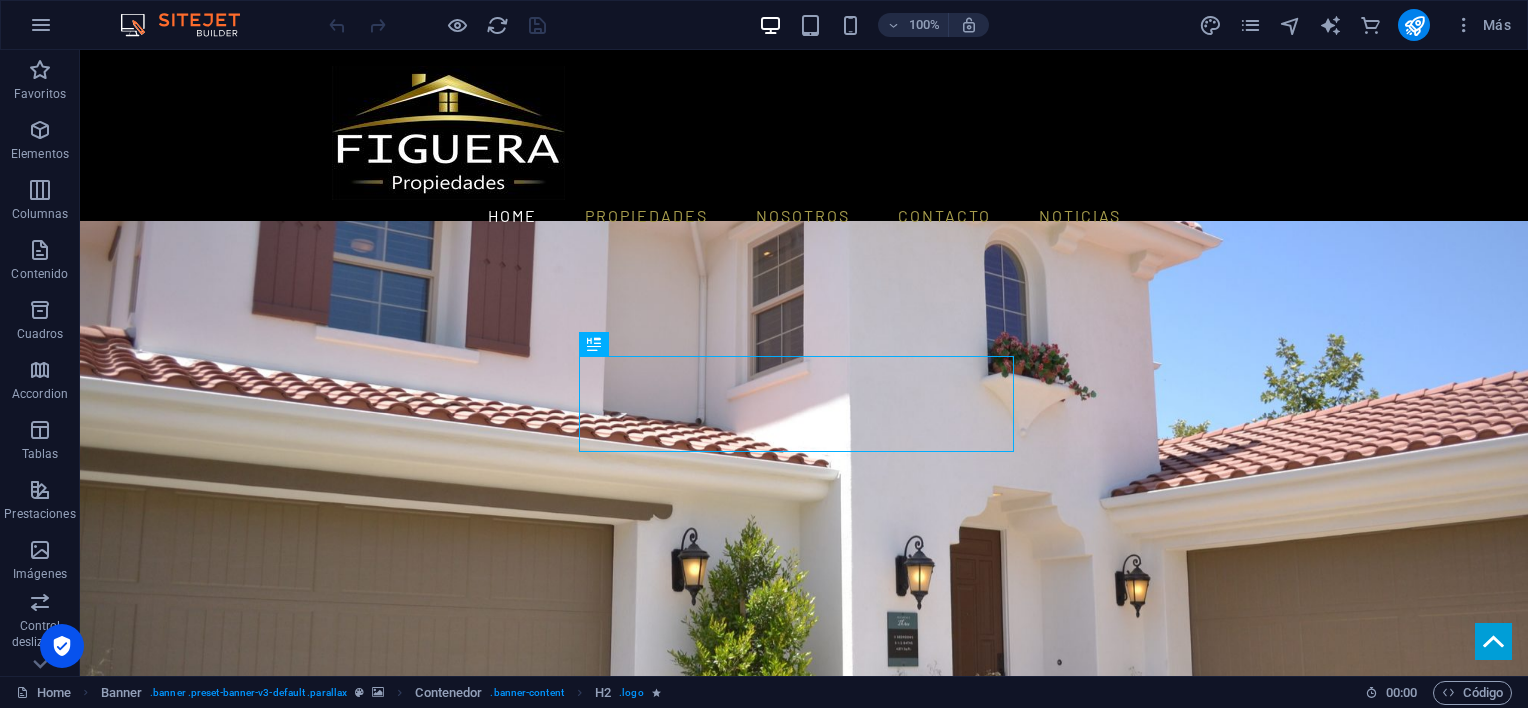 click on "Más" at bounding box center (1482, 25) 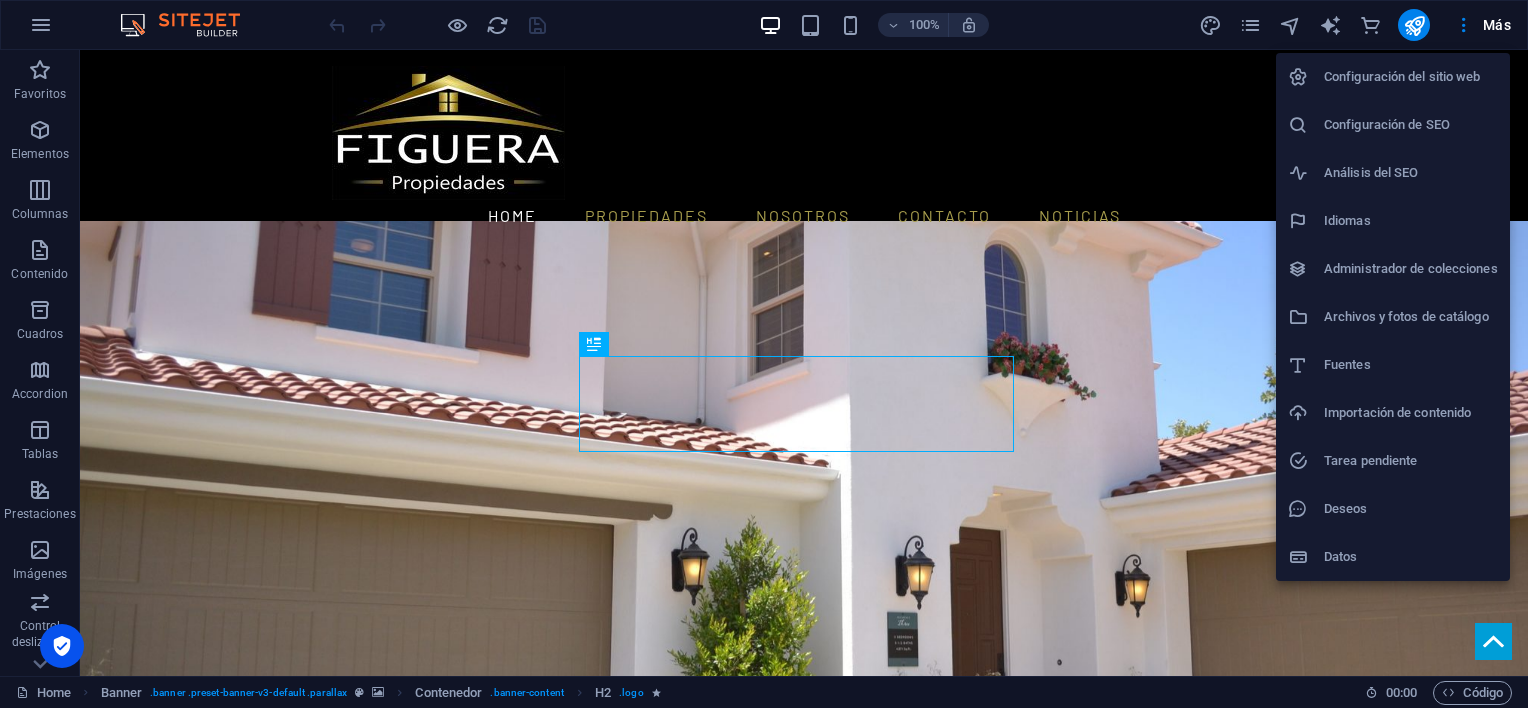 click at bounding box center [764, 354] 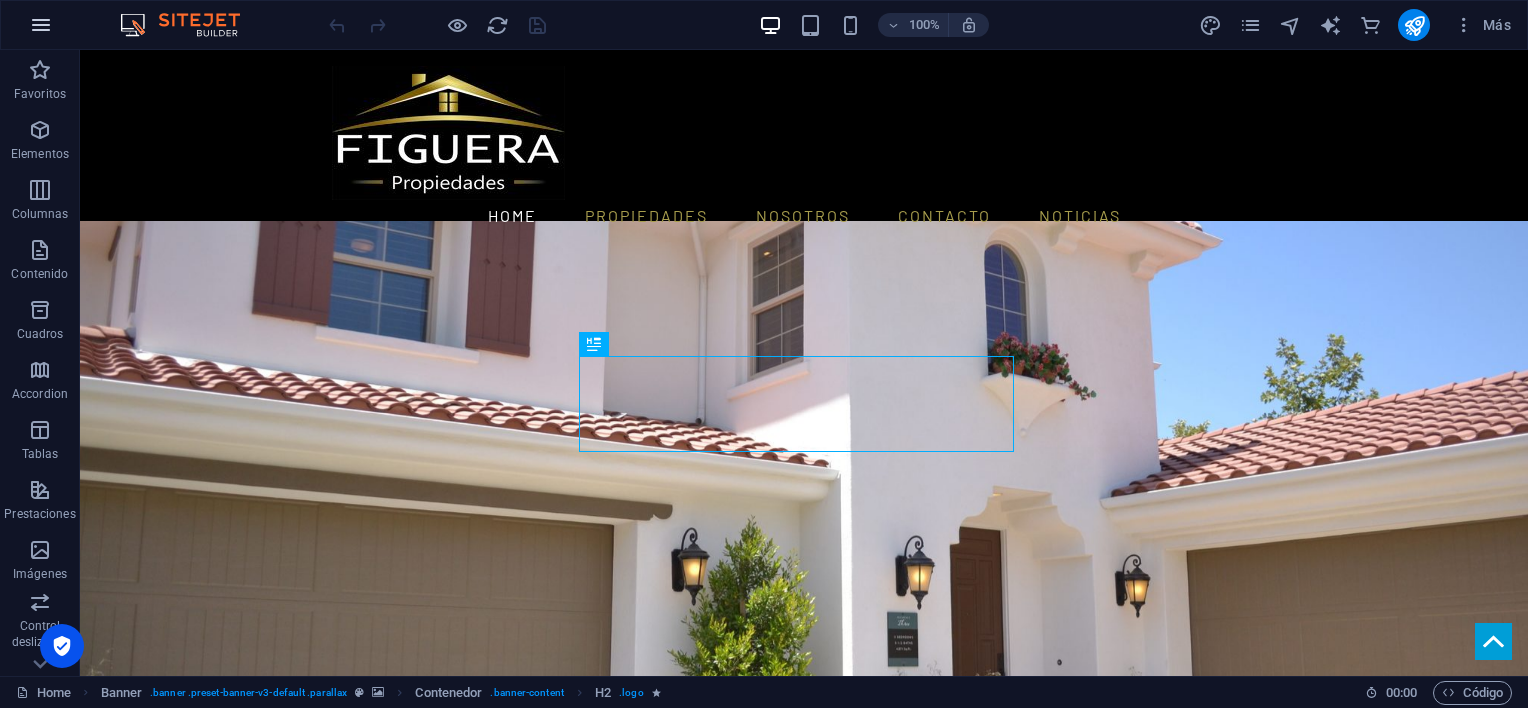 click at bounding box center (41, 25) 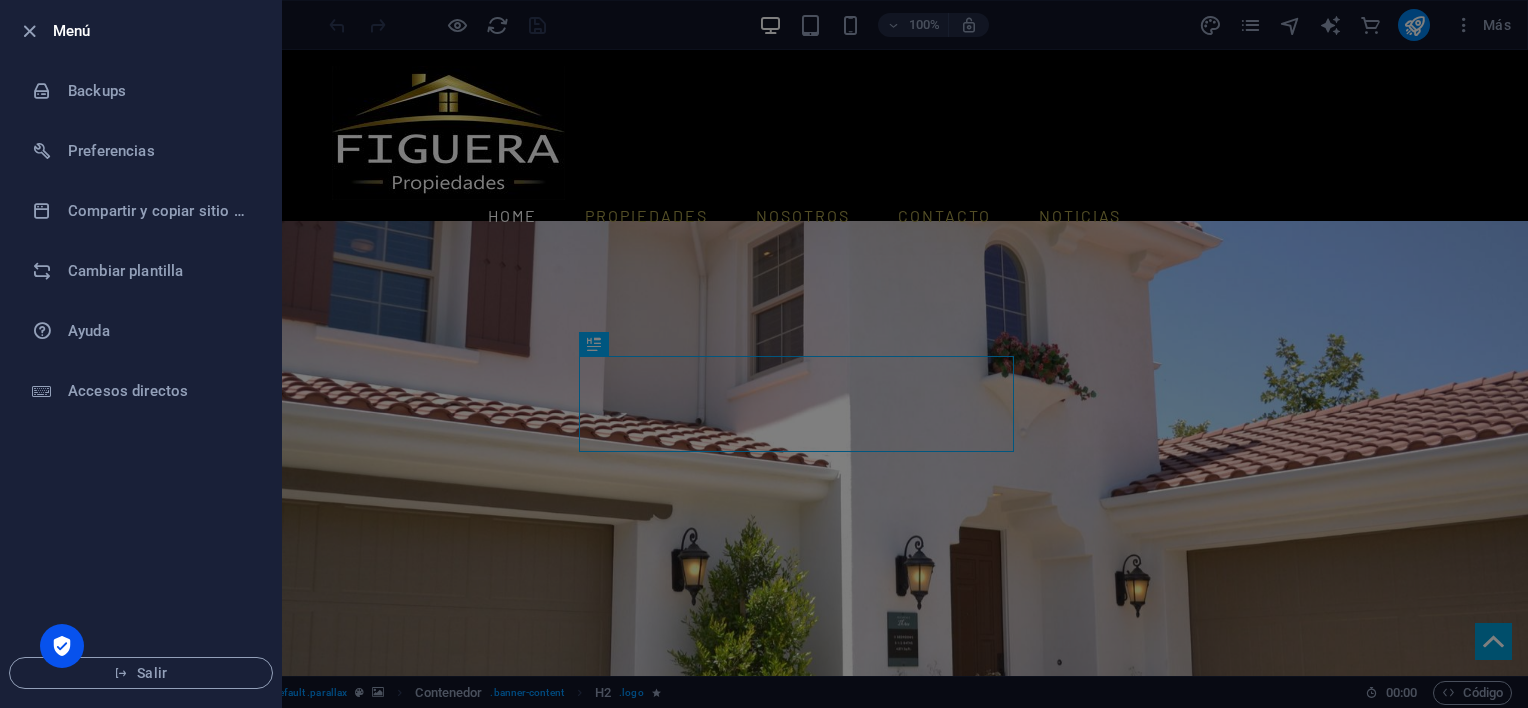 click on "Menú Backups Preferencias Compartir y copiar sitio web Cambiar plantilla Ayuda Accesos directos Salir" at bounding box center [141, 354] 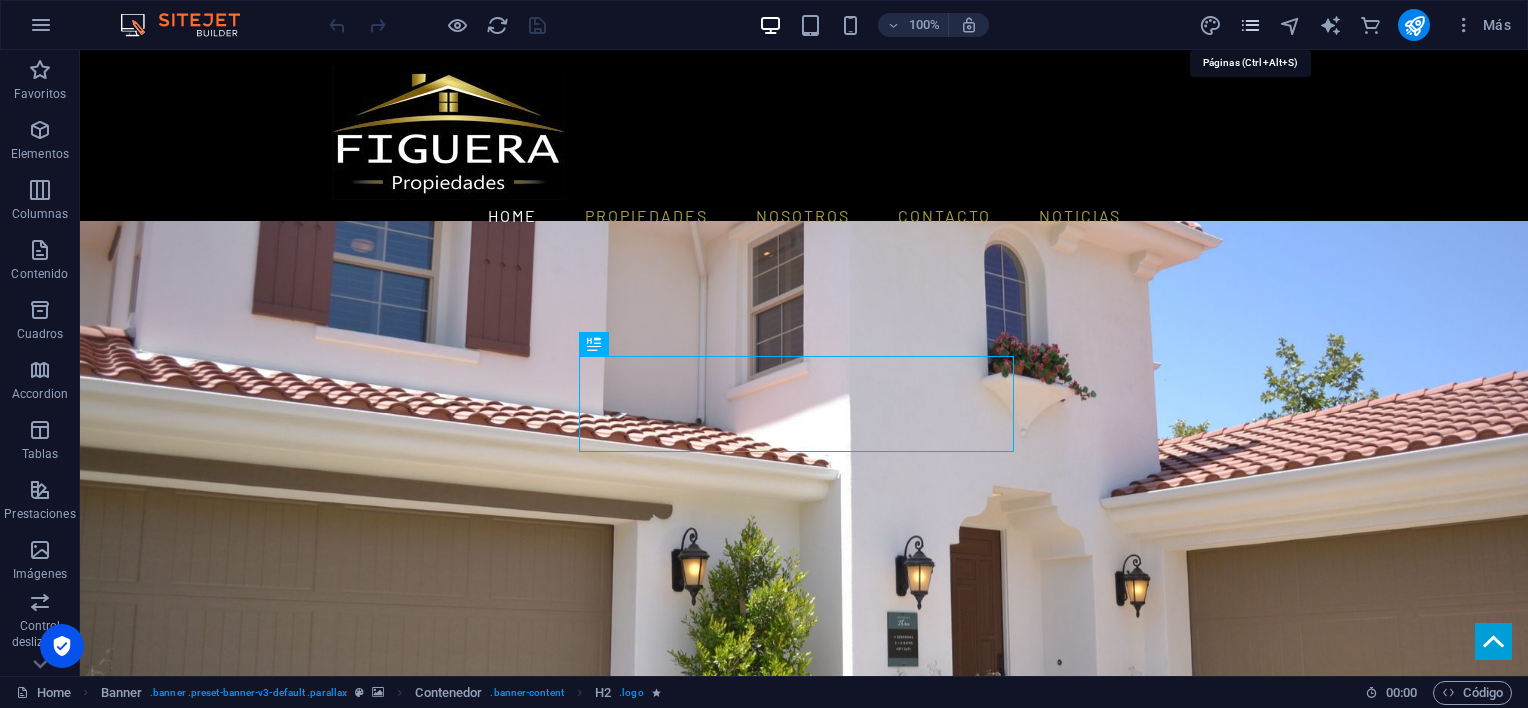 click at bounding box center [1250, 25] 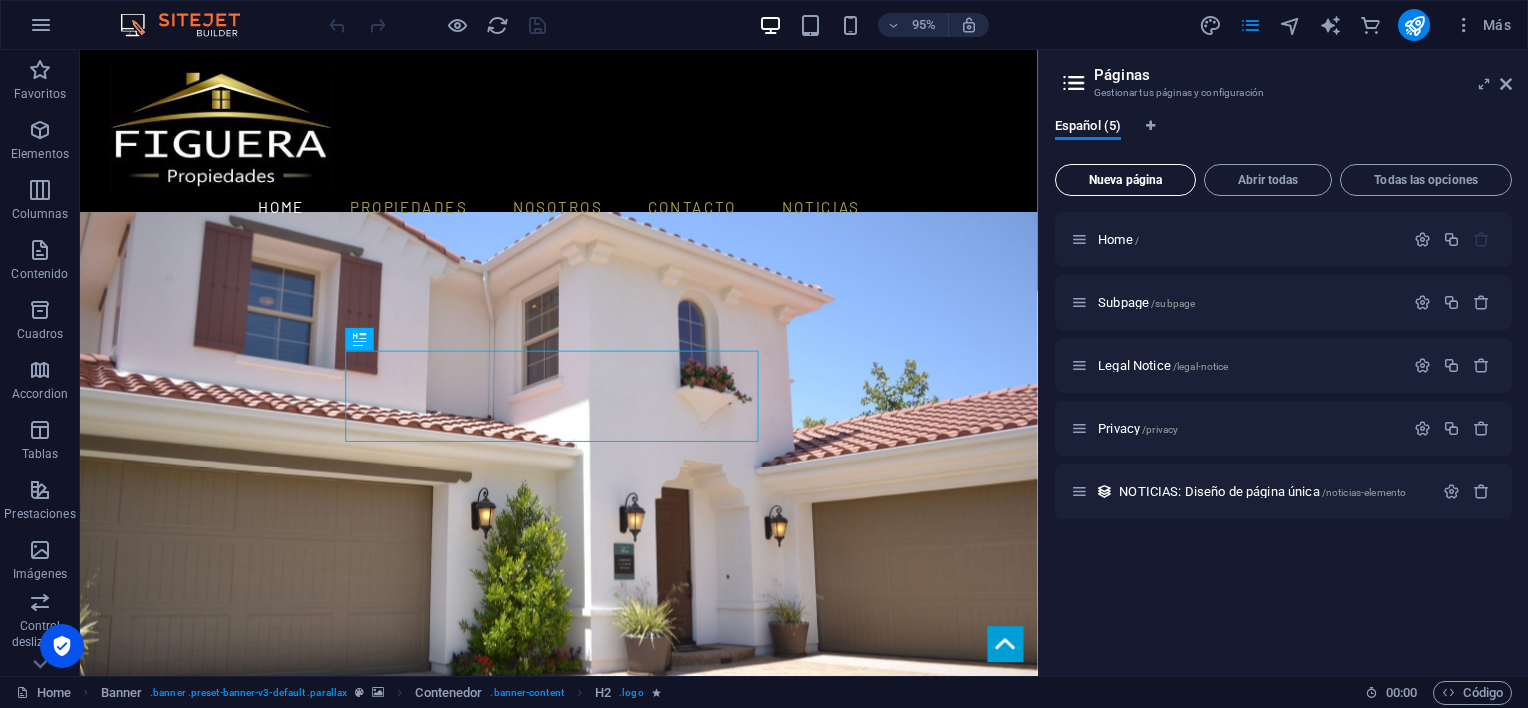 click on "Nueva página" at bounding box center [1125, 180] 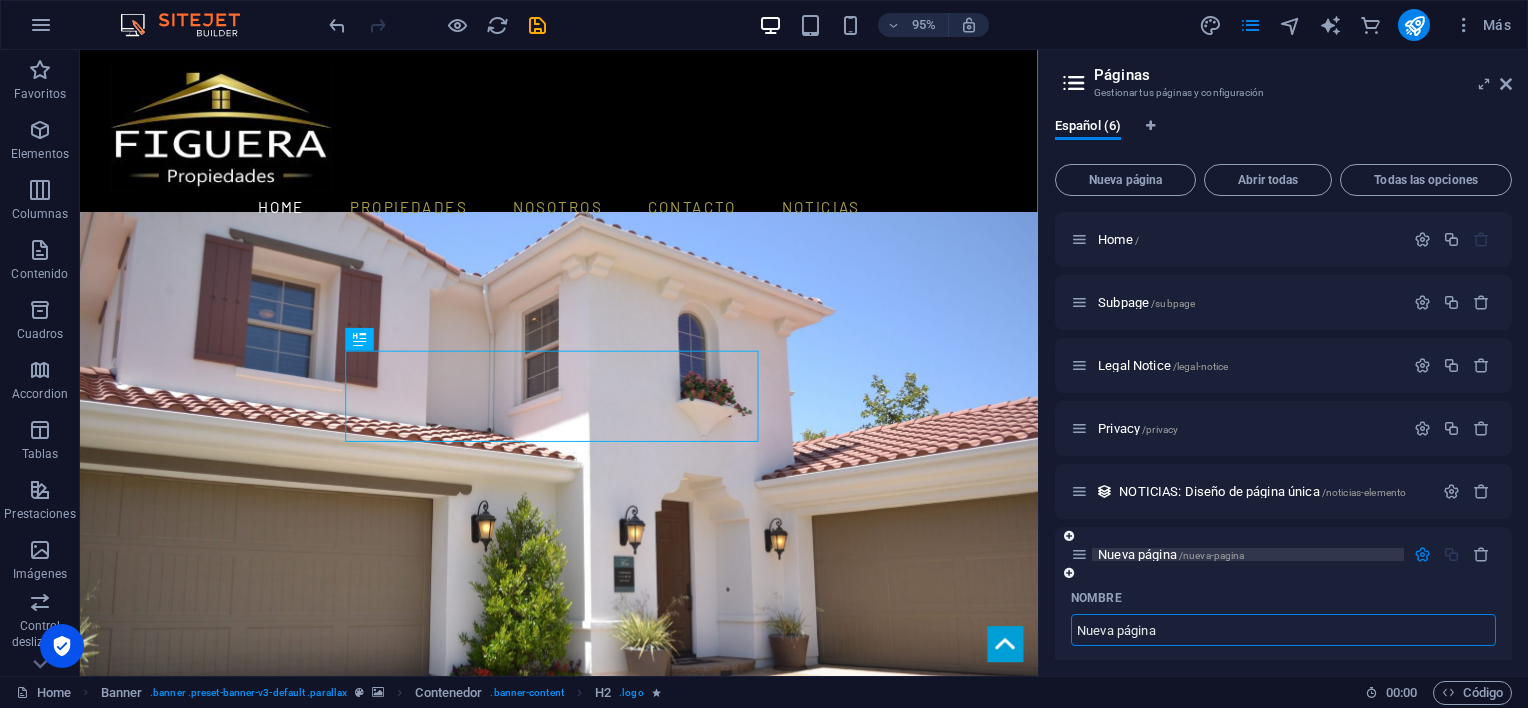 click on "Nueva página /nueva-pagina" at bounding box center (1171, 554) 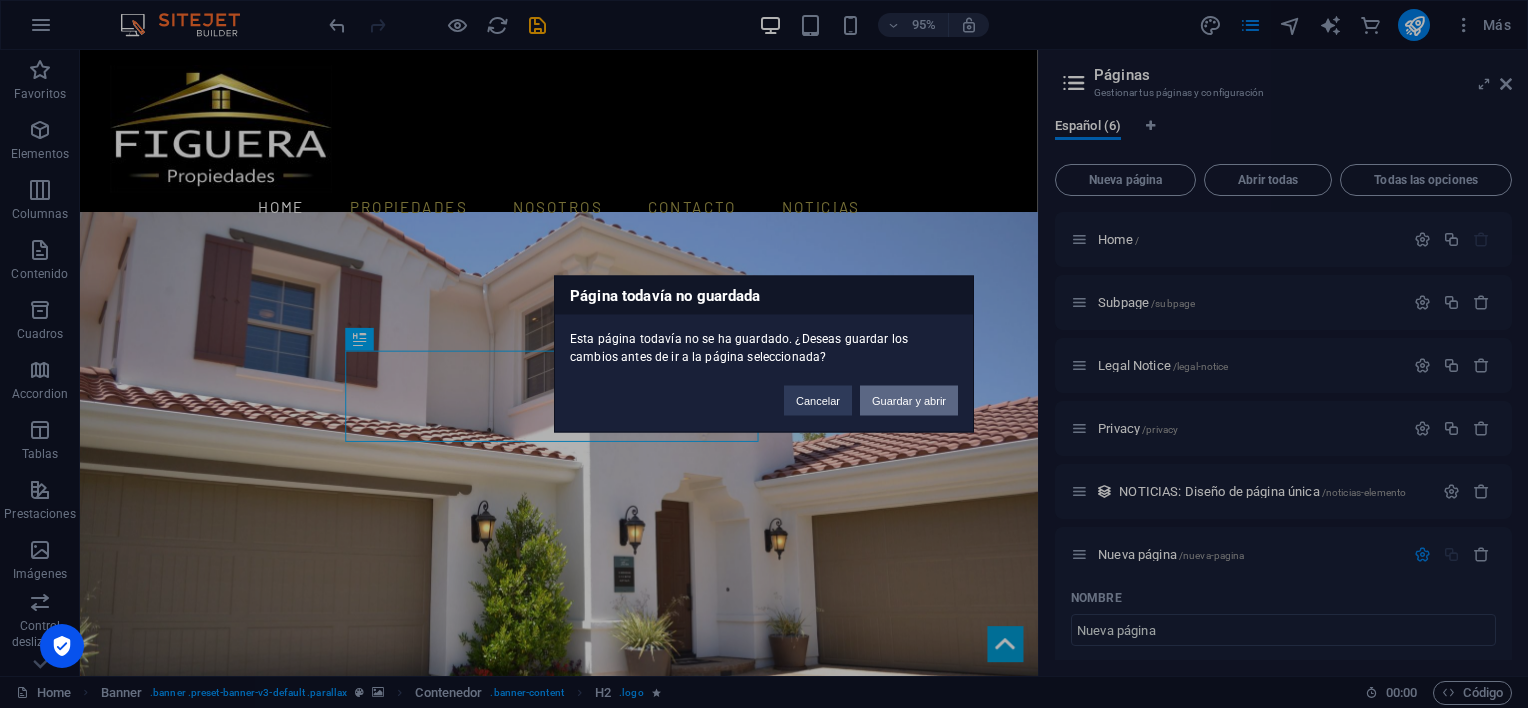 click on "Guardar y abrir" at bounding box center (909, 401) 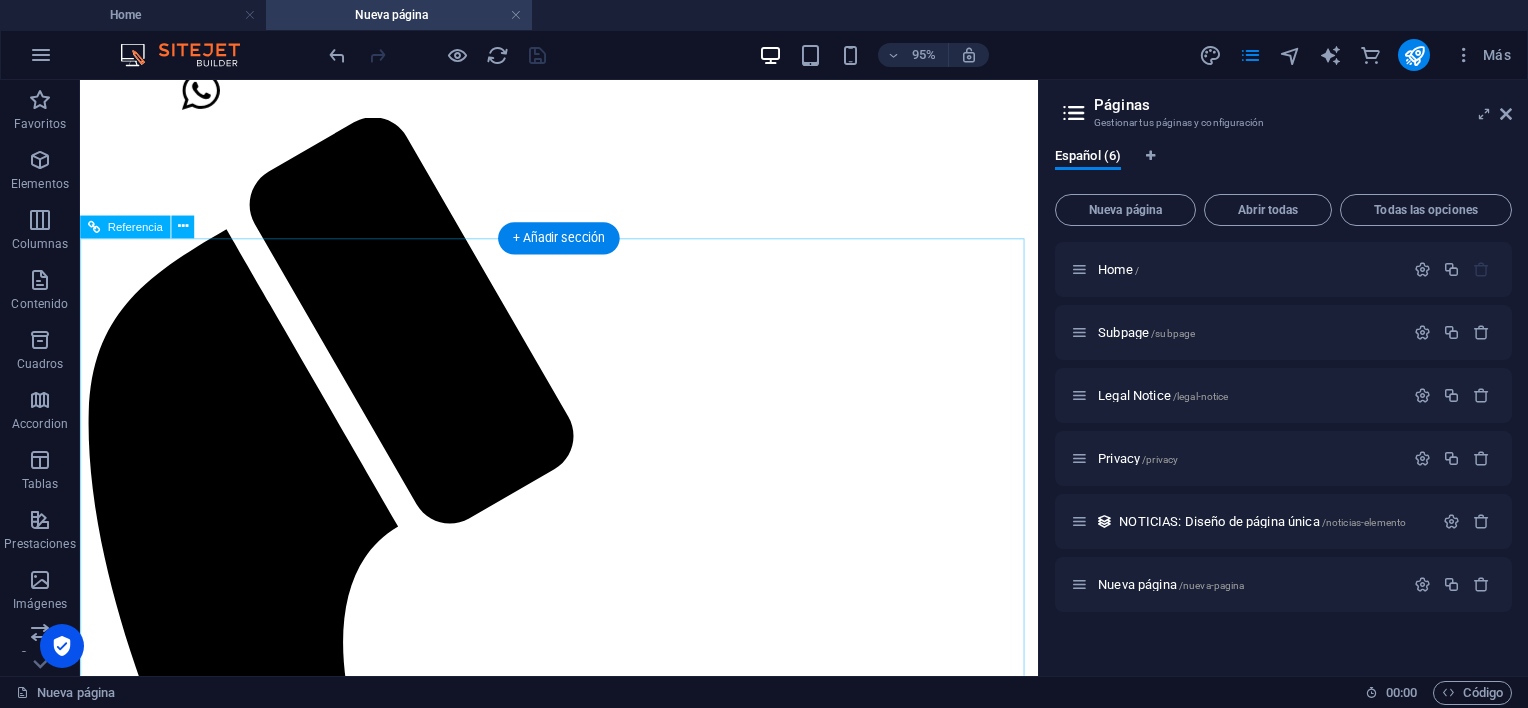 scroll, scrollTop: 0, scrollLeft: 0, axis: both 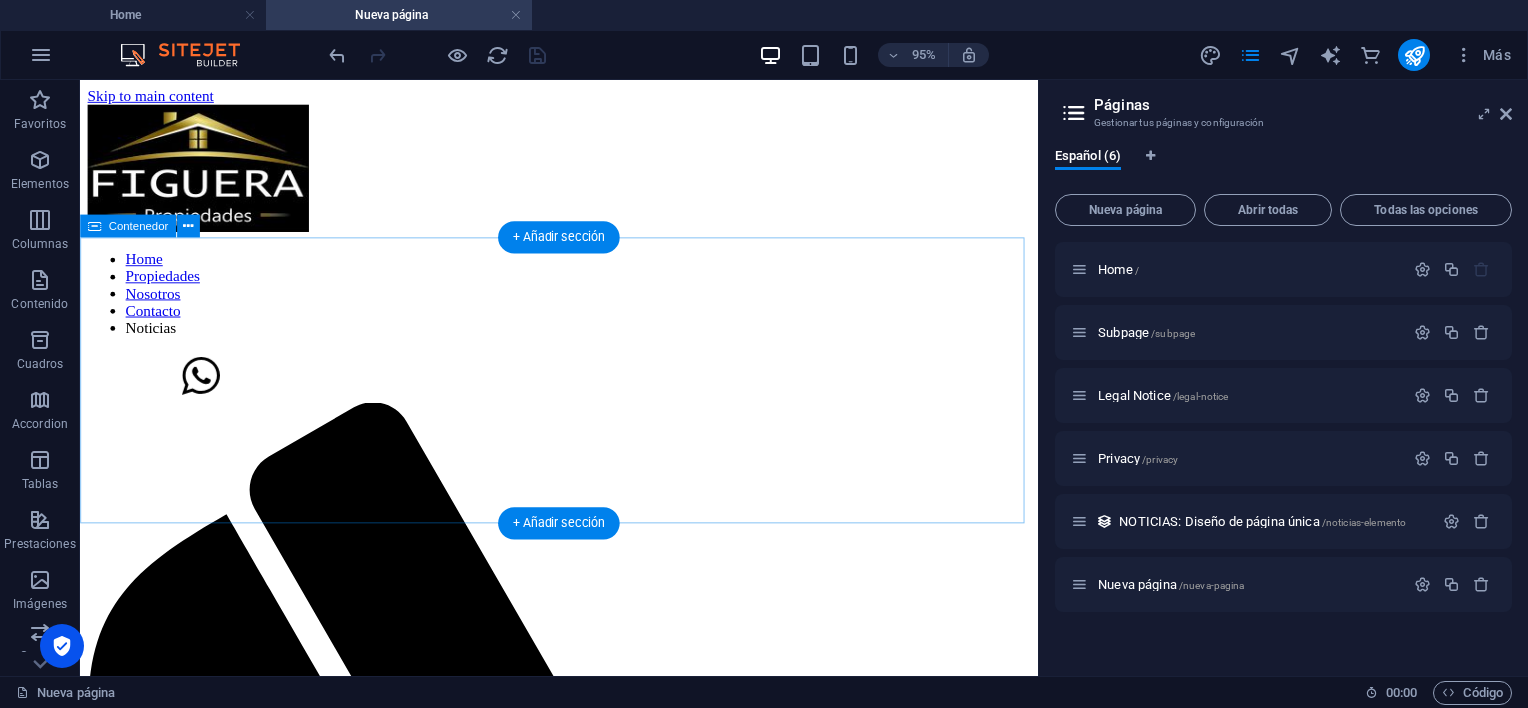 drag, startPoint x: 800, startPoint y: 365, endPoint x: 800, endPoint y: 378, distance: 13 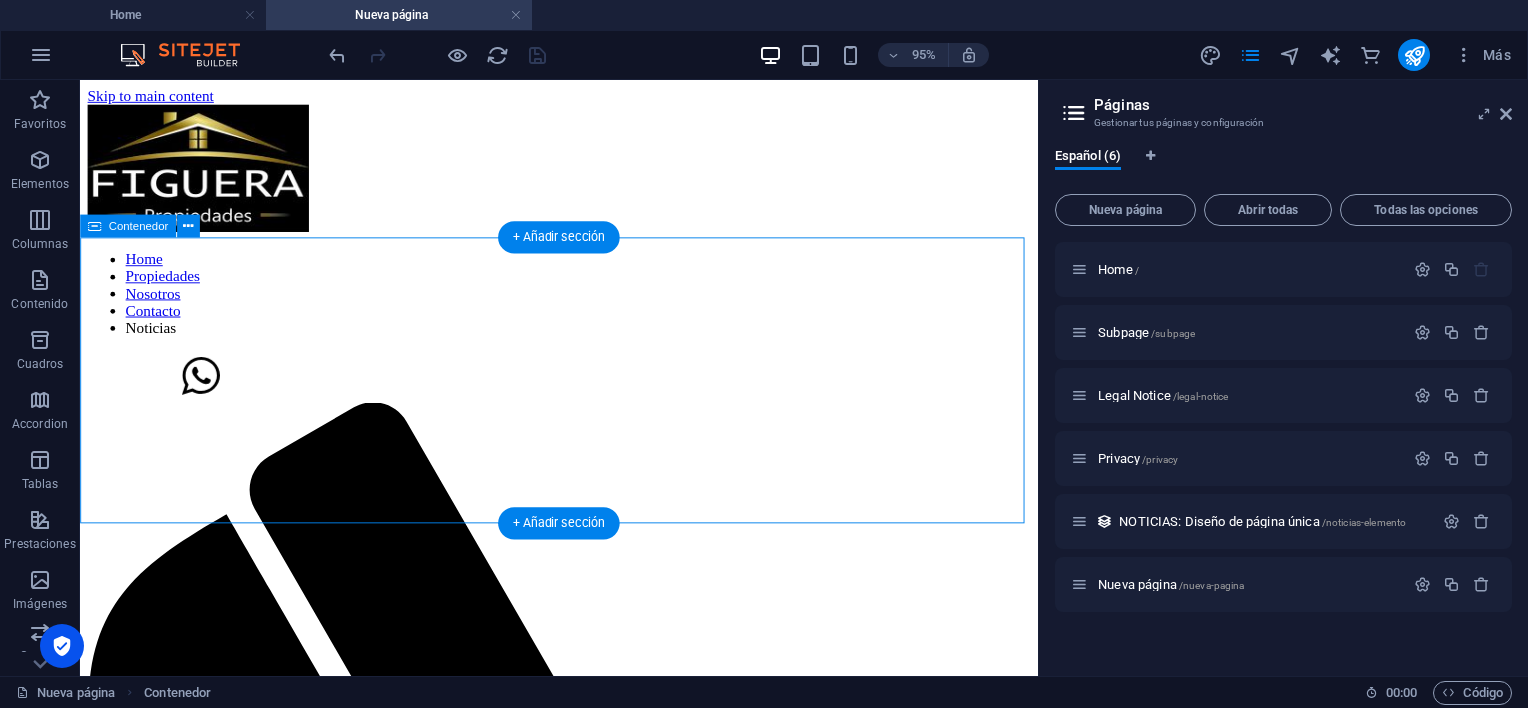 click on "Suelta el contenido aquí o  Añadir elementos  Pegar portapapeles" at bounding box center [584, 1809] 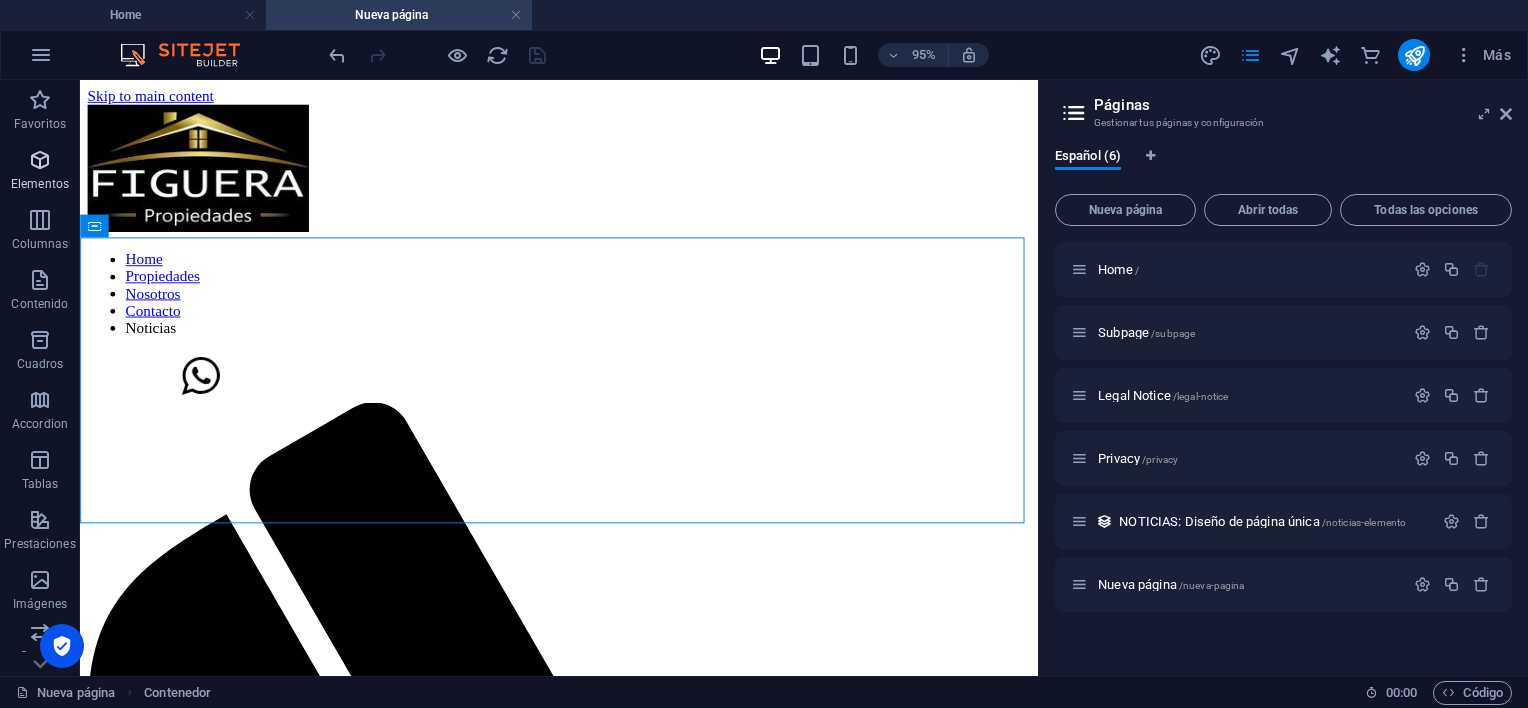 click at bounding box center [40, 160] 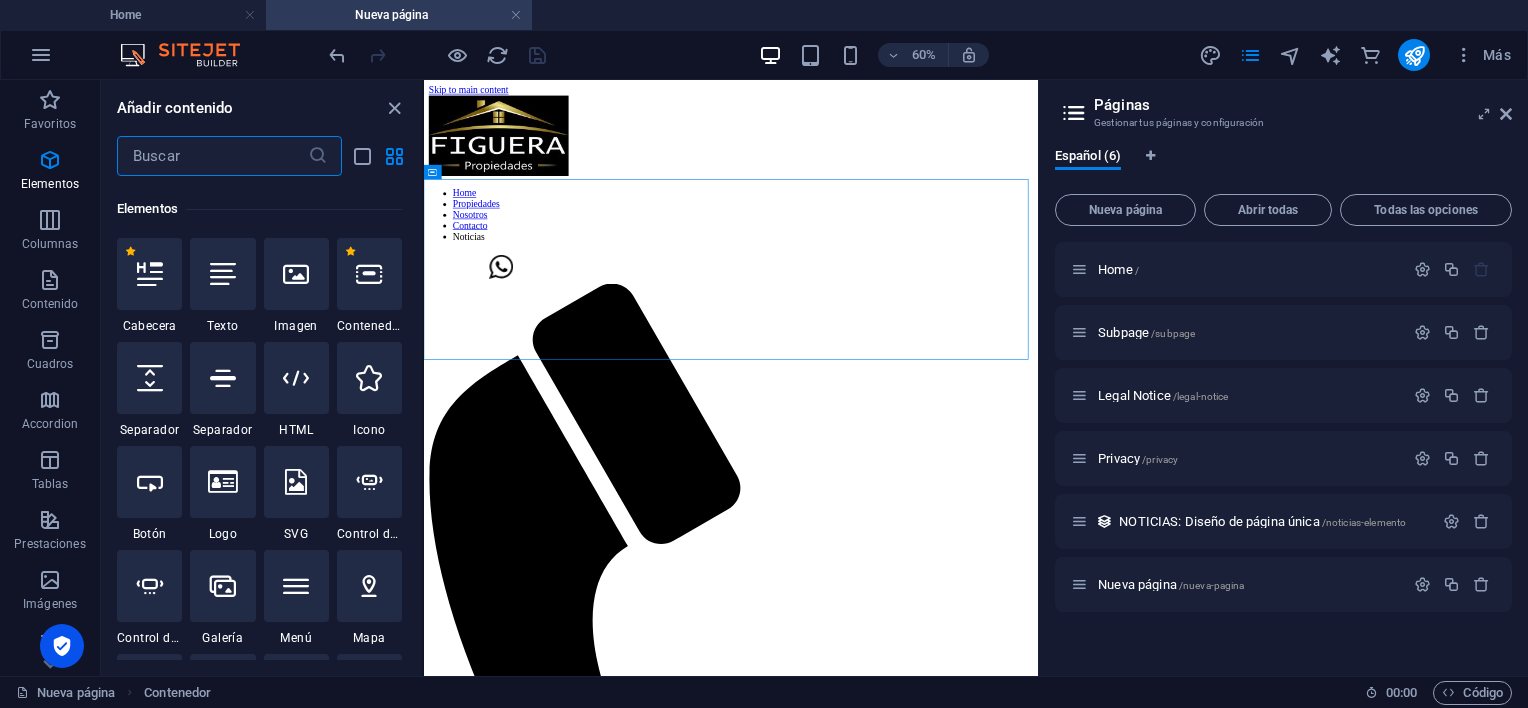 scroll, scrollTop: 376, scrollLeft: 0, axis: vertical 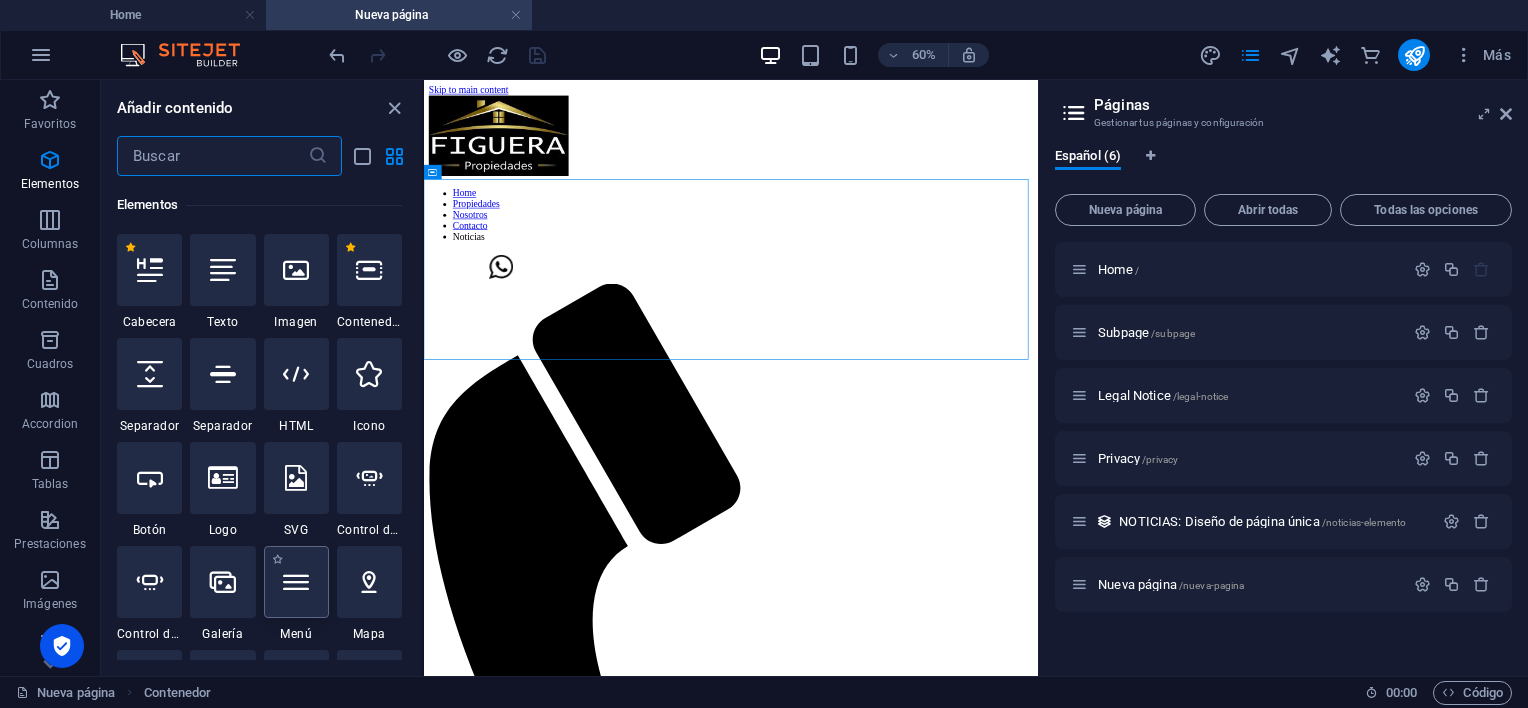 click at bounding box center [296, 582] 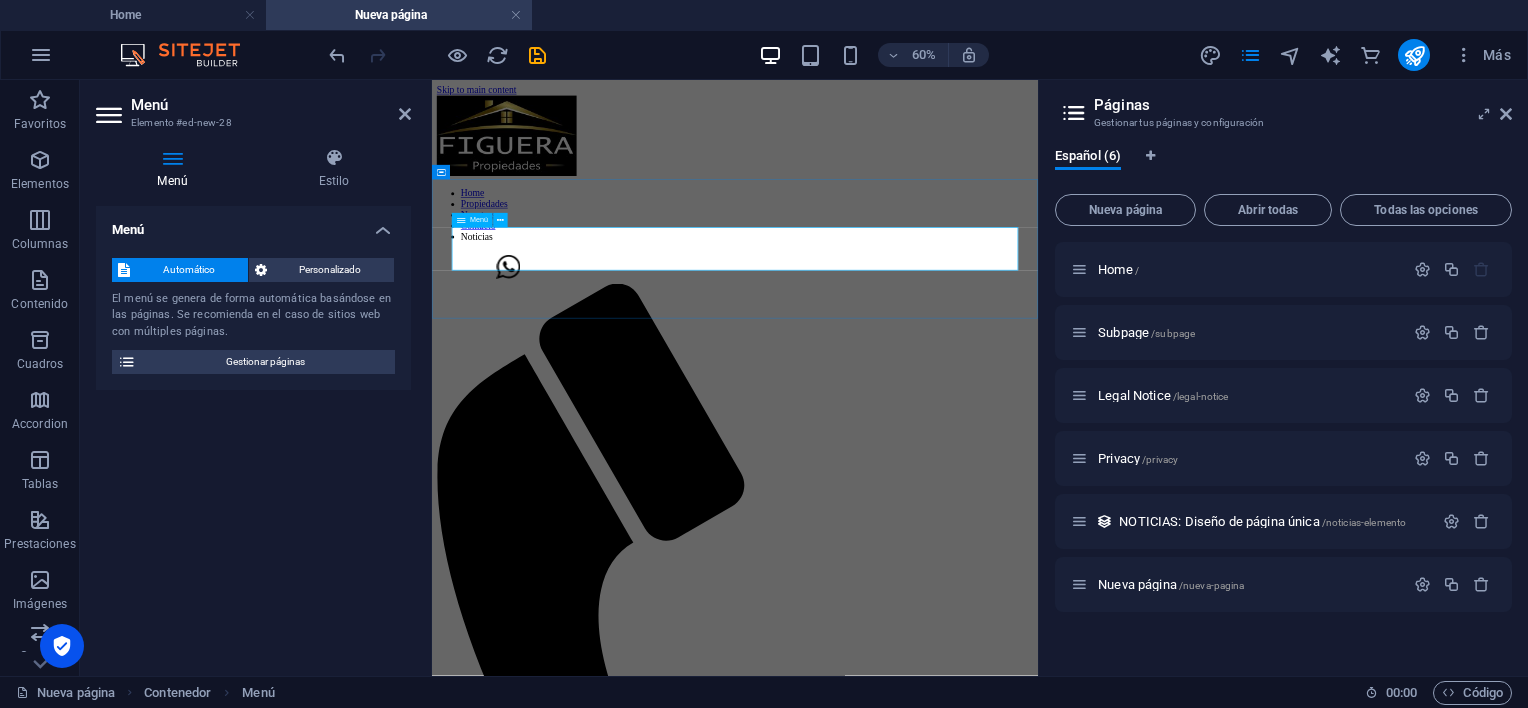 click on "Home Subpage Nueva página" at bounding box center [937, 1784] 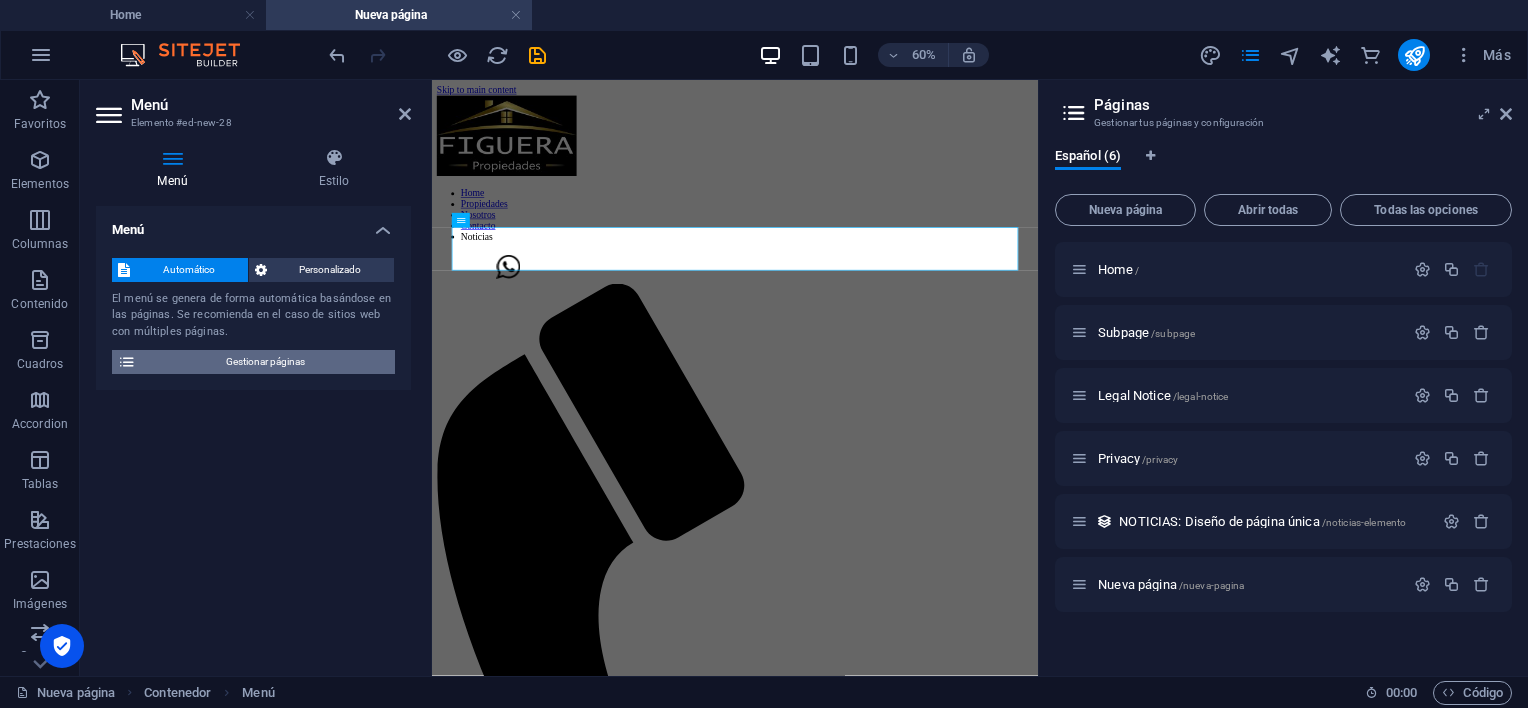 click on "Gestionar páginas" at bounding box center [265, 362] 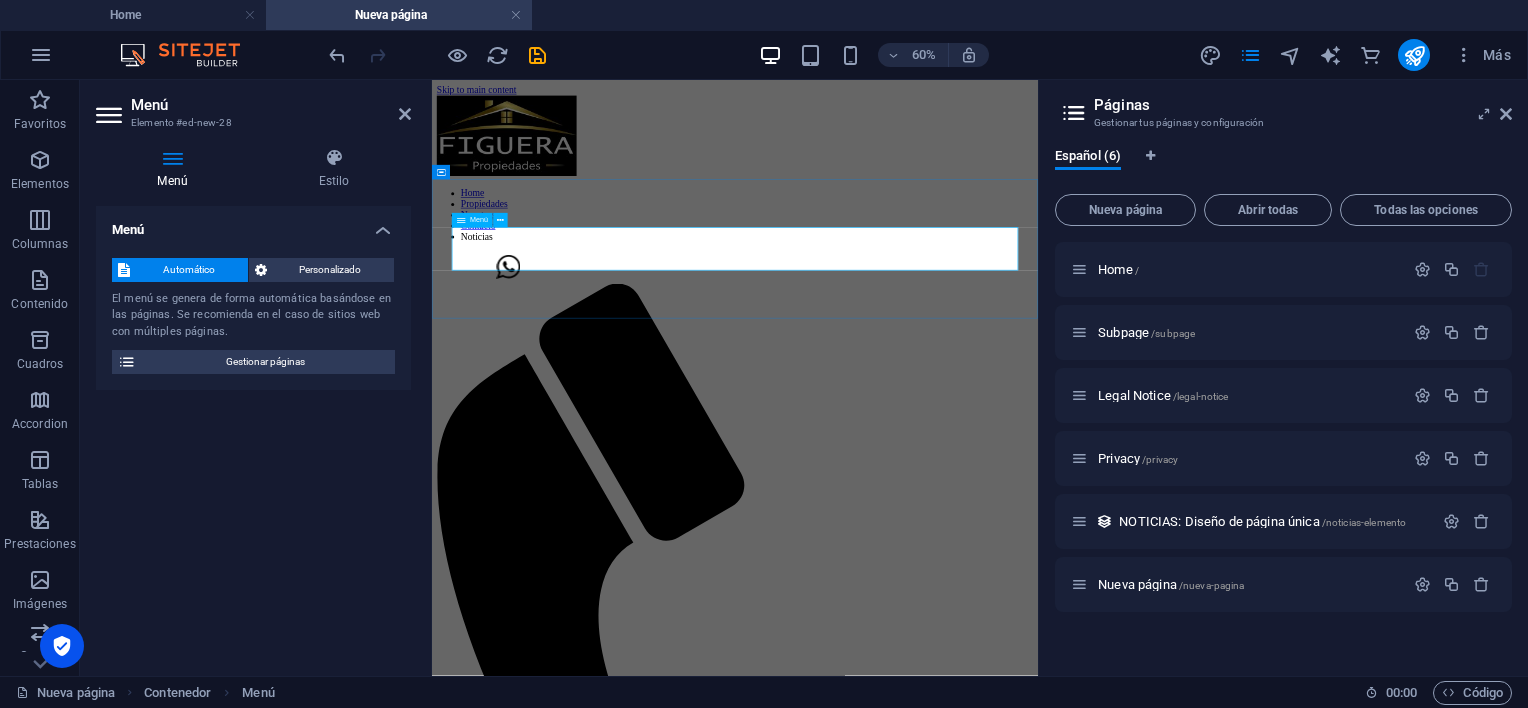 click on "Home Subpage Nueva página" at bounding box center (937, 1784) 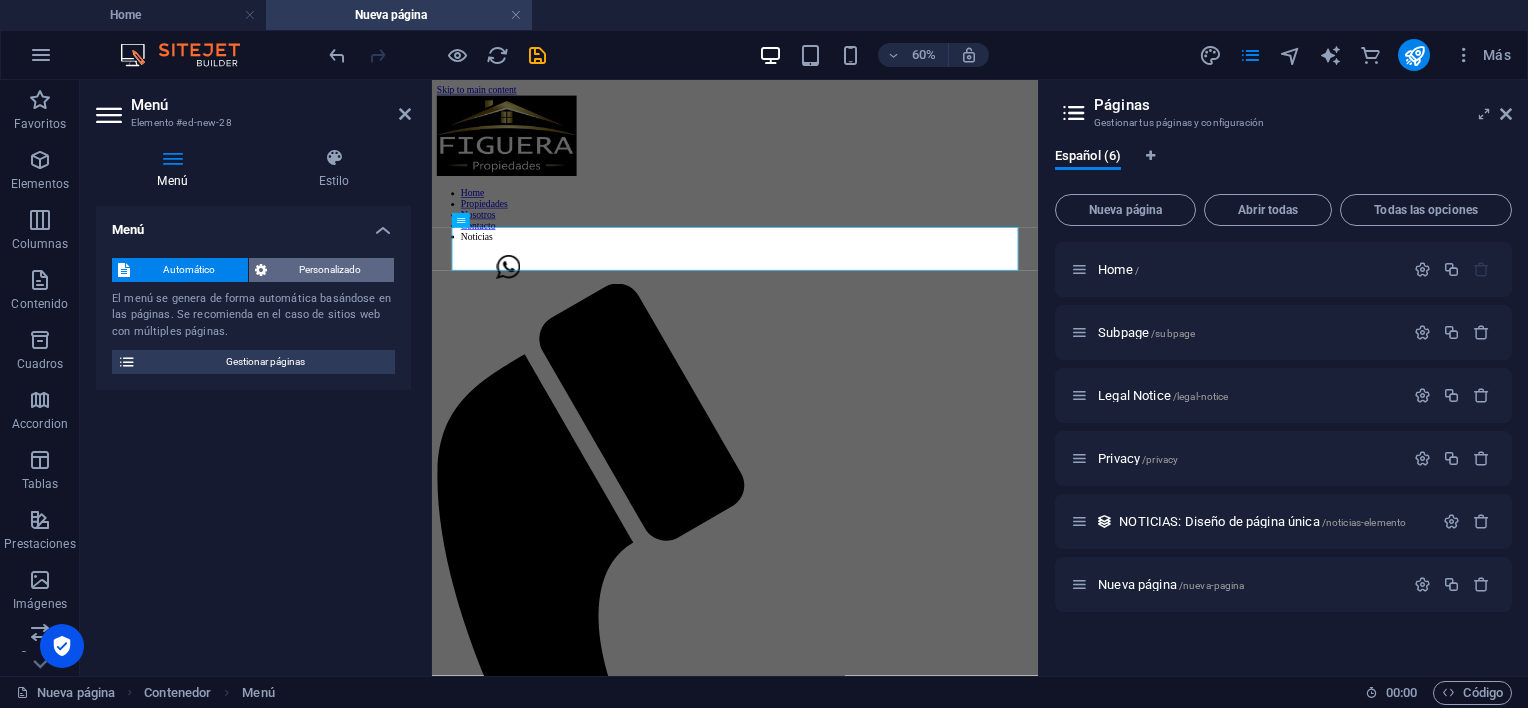 click on "Personalizado" at bounding box center [331, 270] 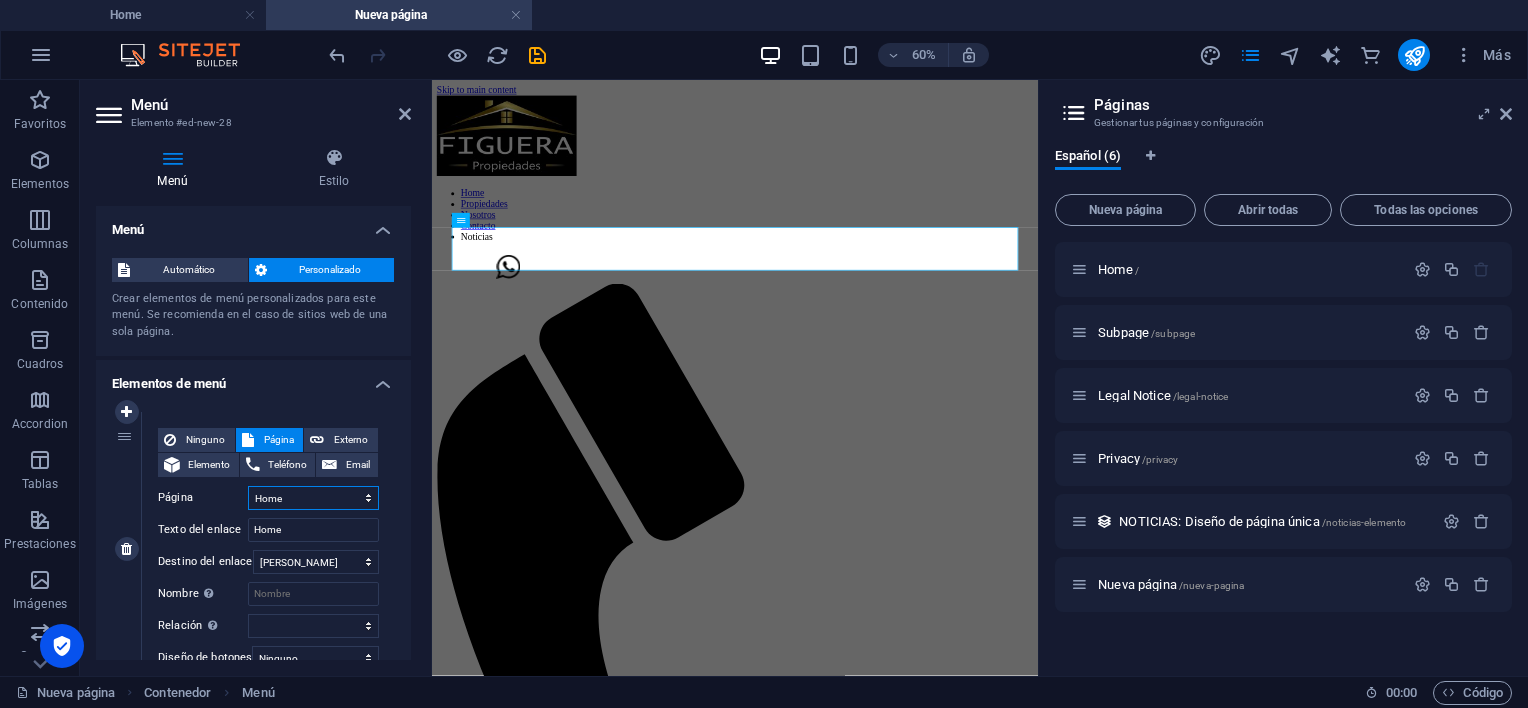 click on "Home Subpage Legal Notice Privacy Nueva página" at bounding box center (313, 498) 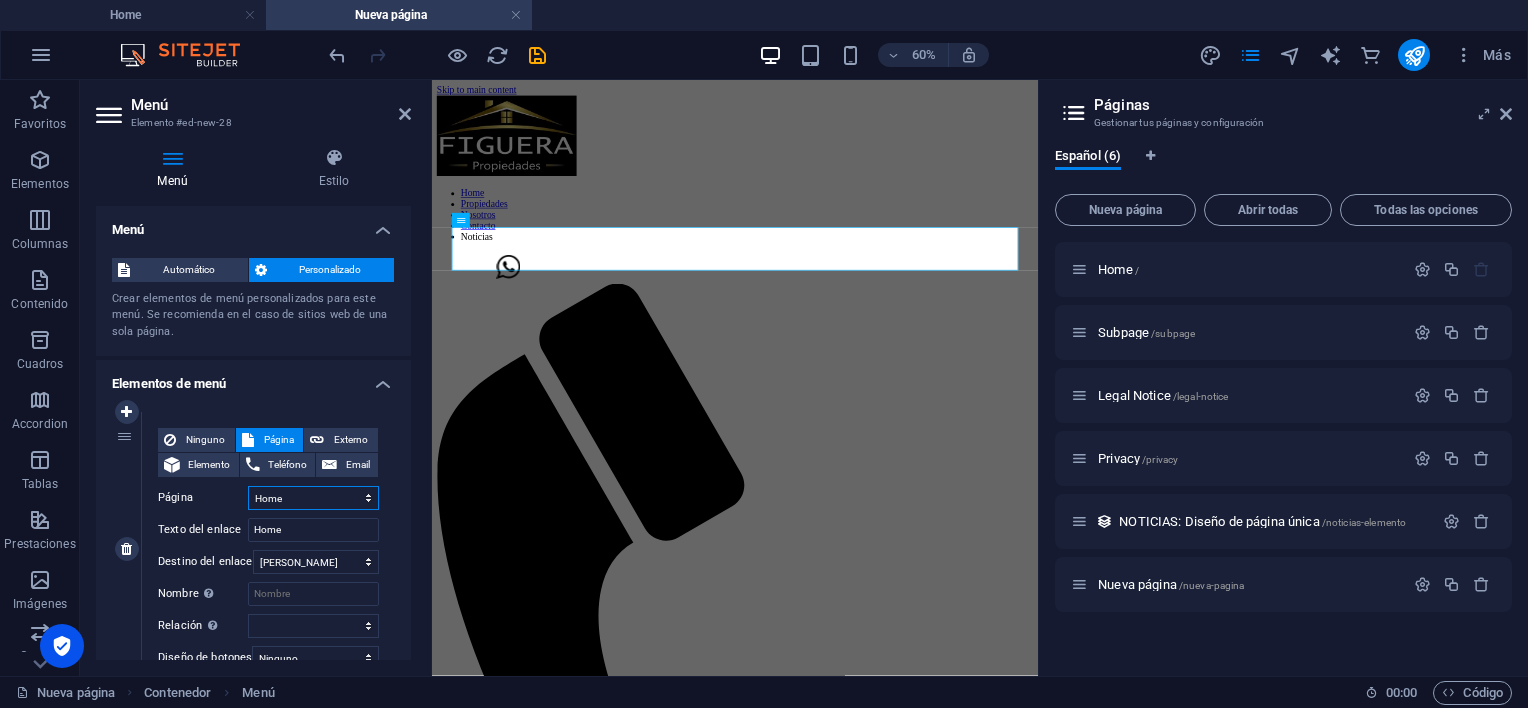 click on "Home Subpage Legal Notice Privacy Nueva página" at bounding box center (313, 498) 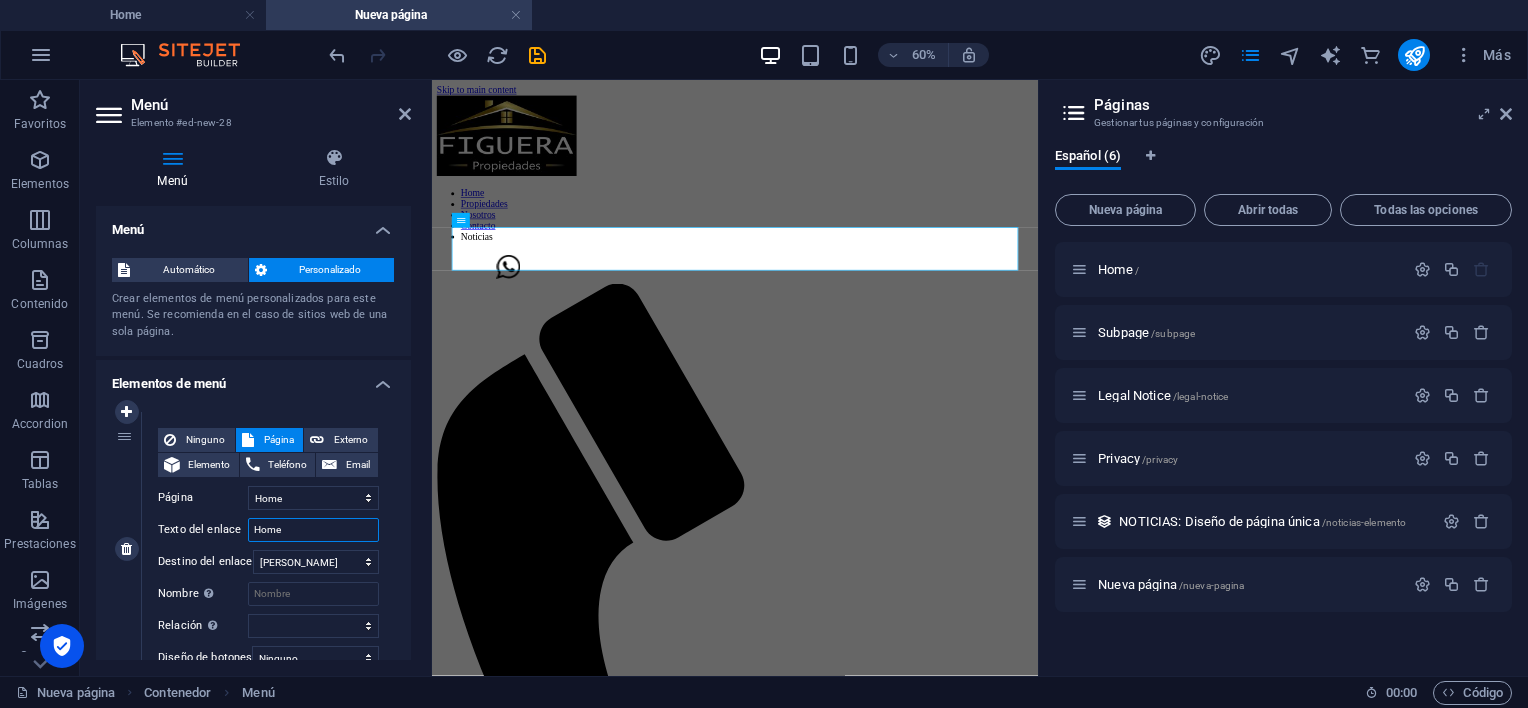 click on "Home" at bounding box center [313, 530] 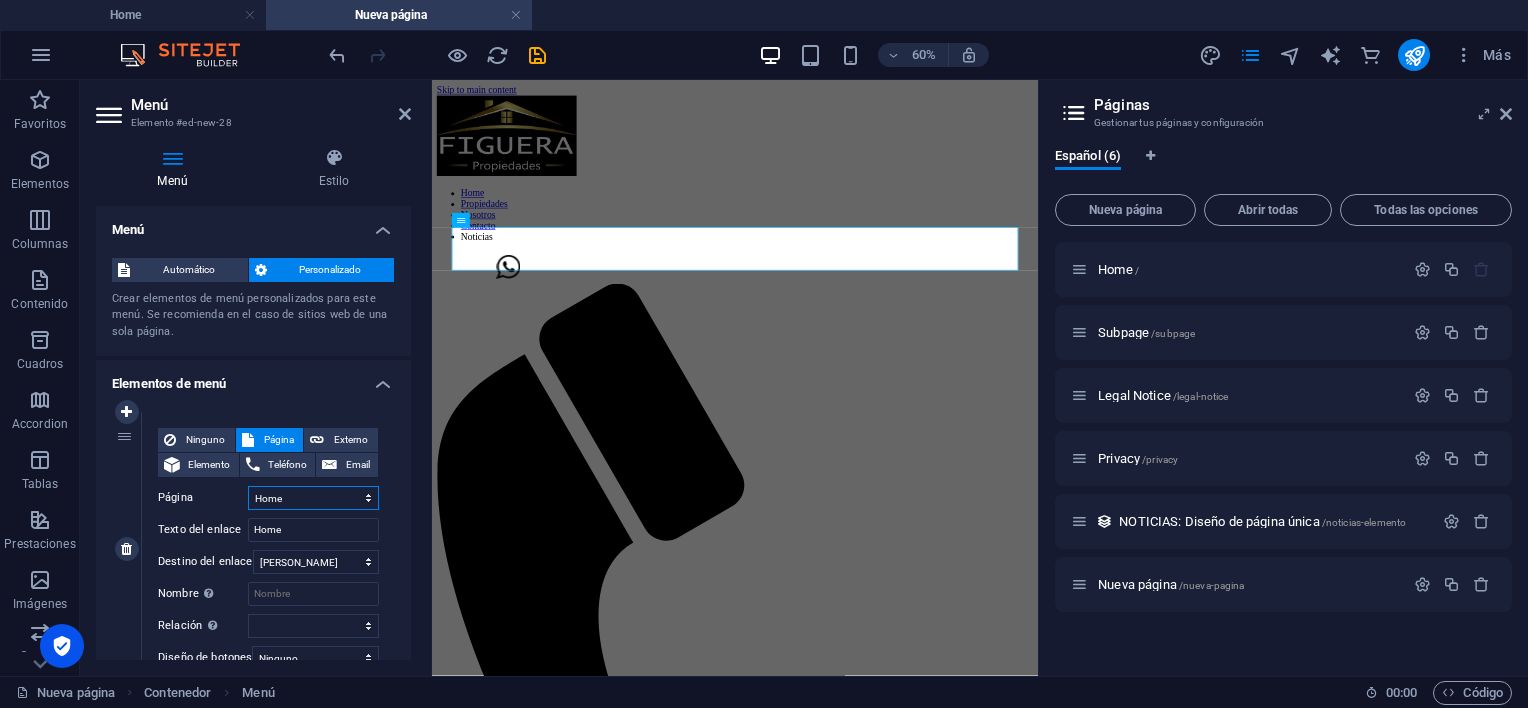 click on "Home Subpage Legal Notice Privacy Nueva página" at bounding box center (313, 498) 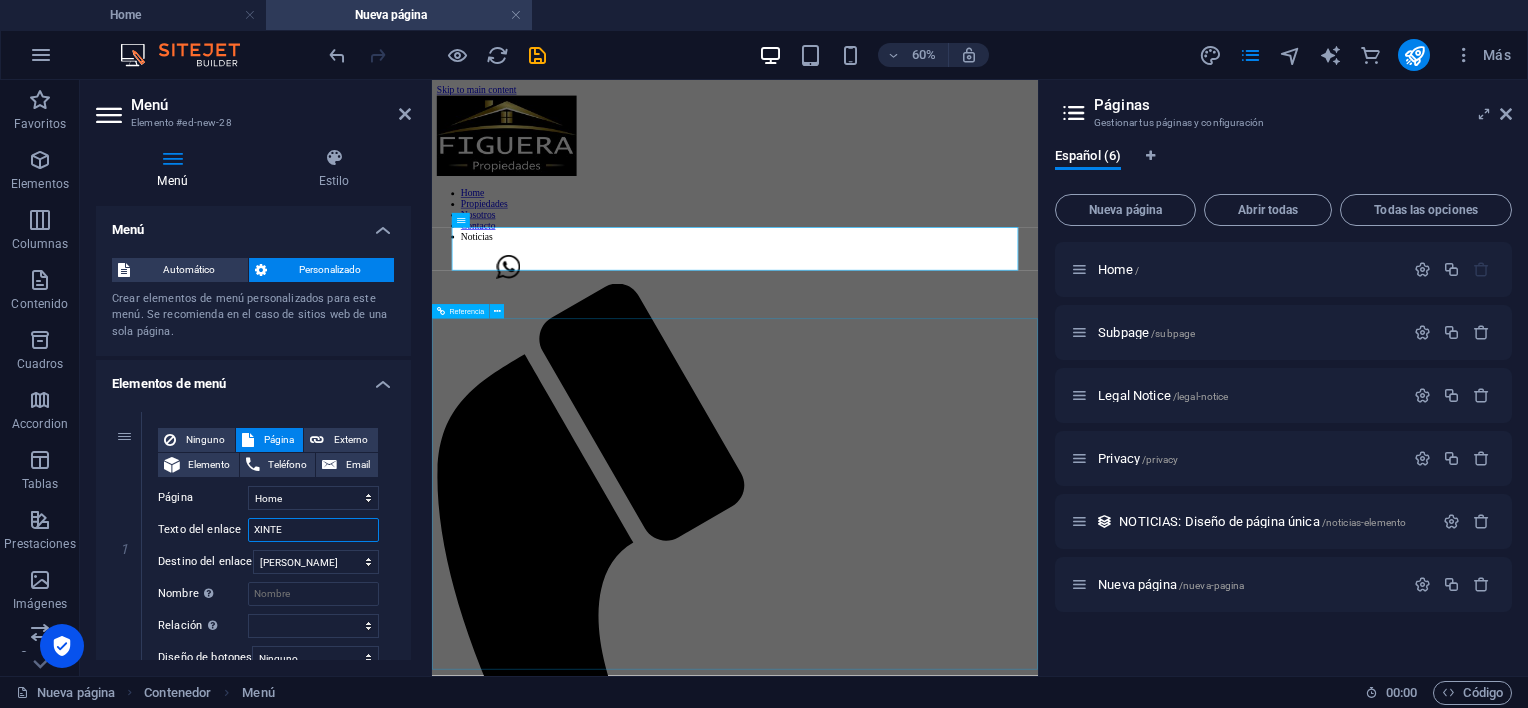 type on "XINTEL" 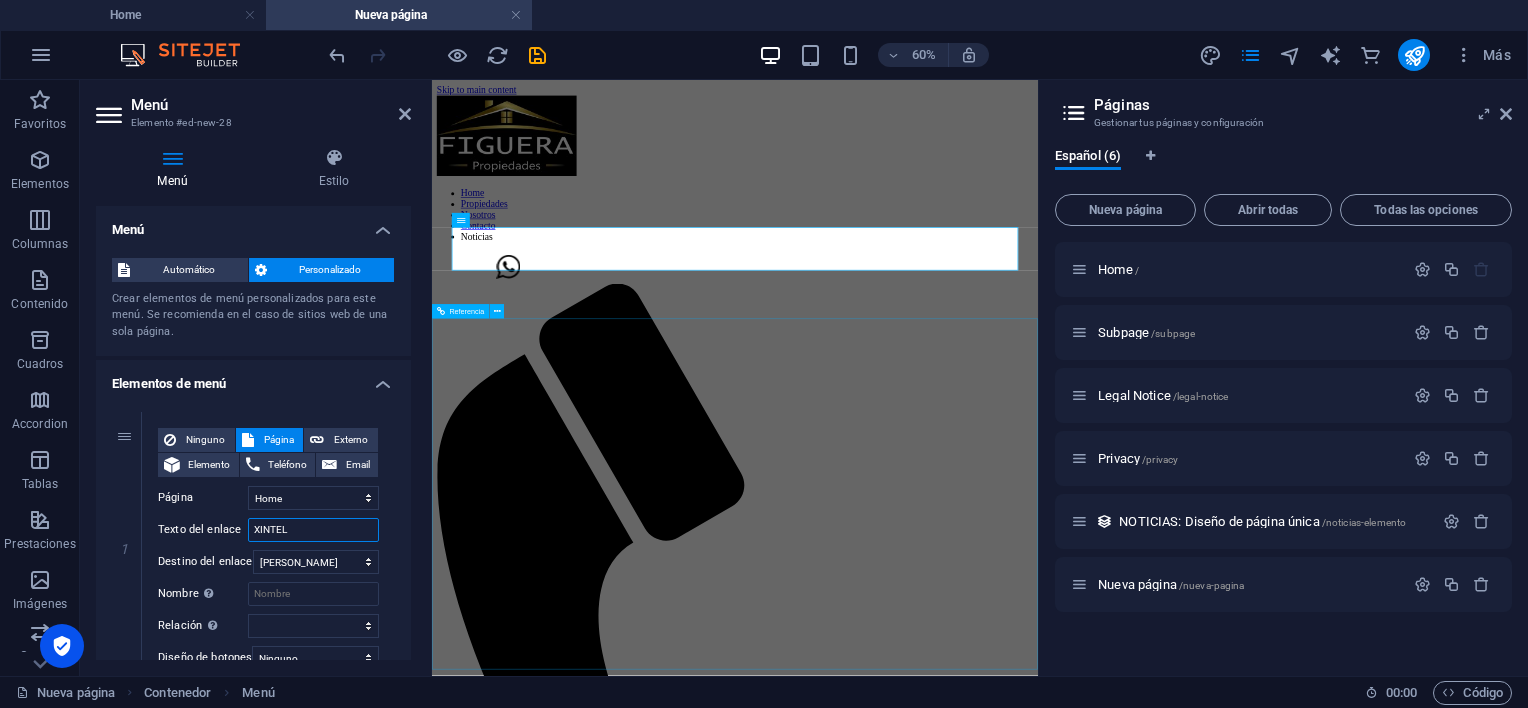 select 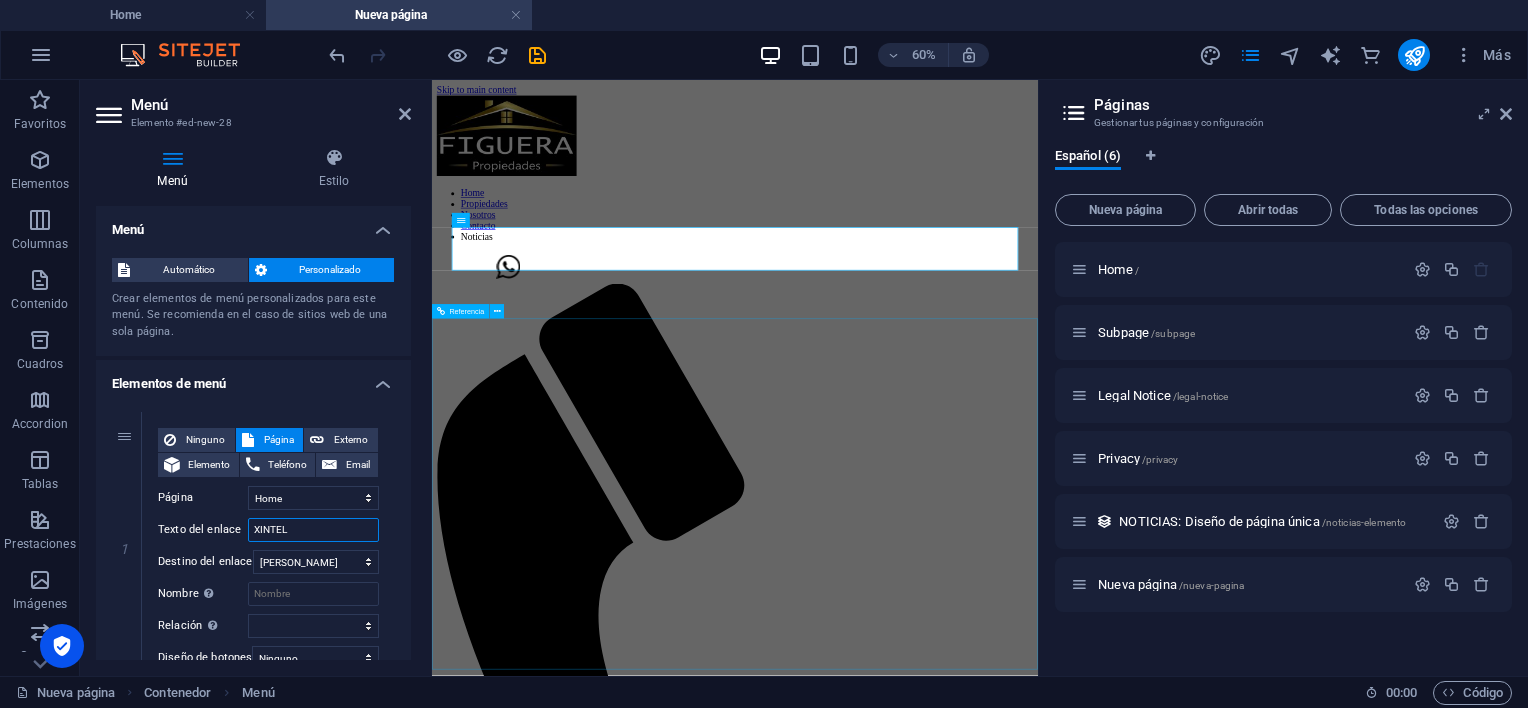 type on "XINTEL" 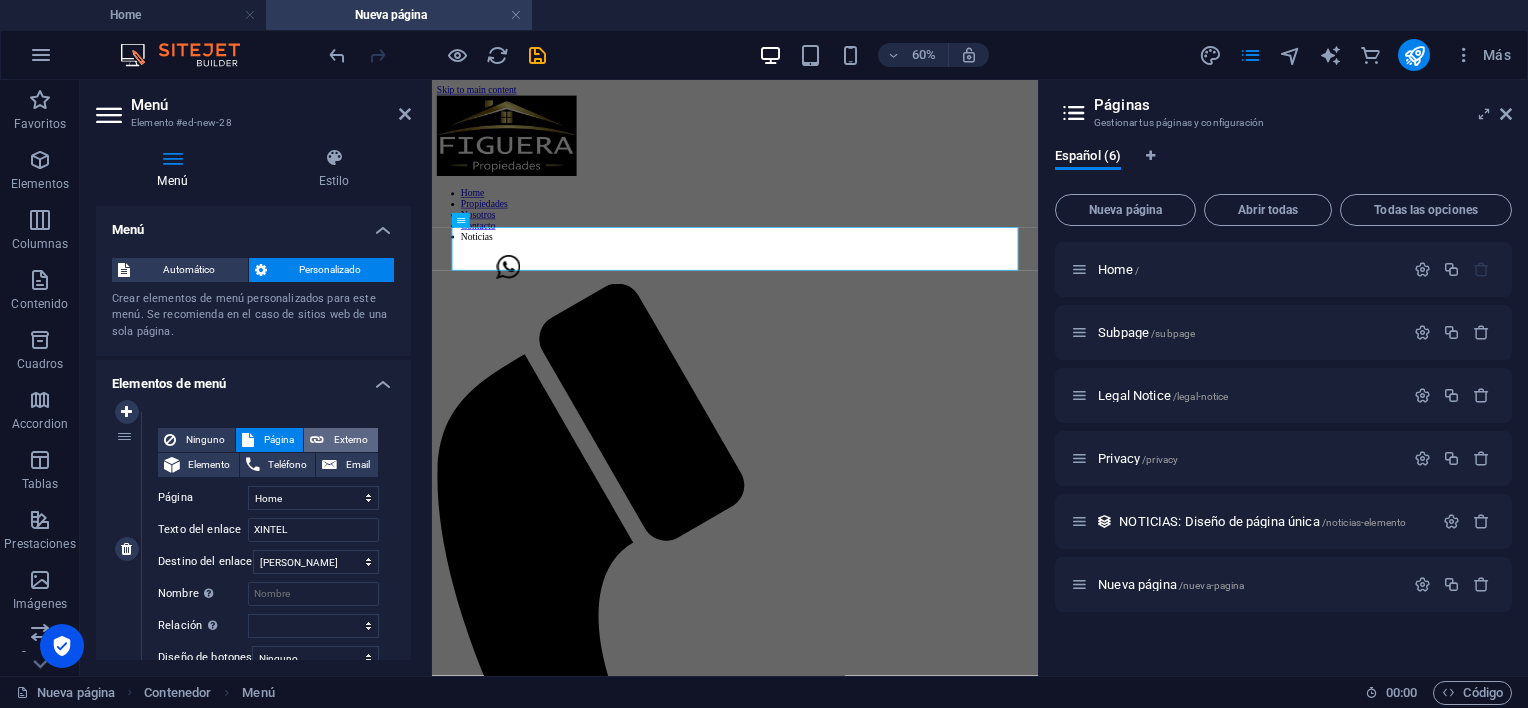 click on "Externo" at bounding box center (351, 440) 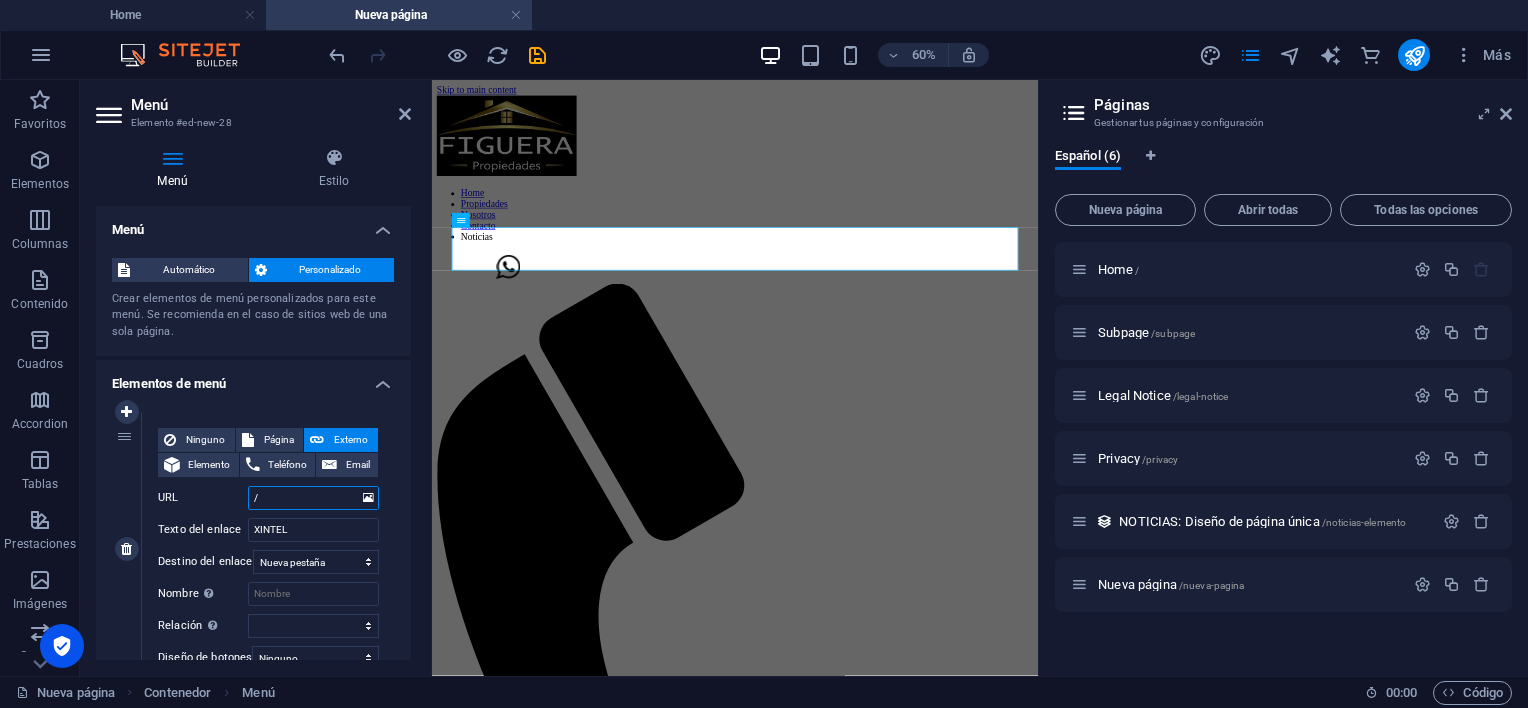 type 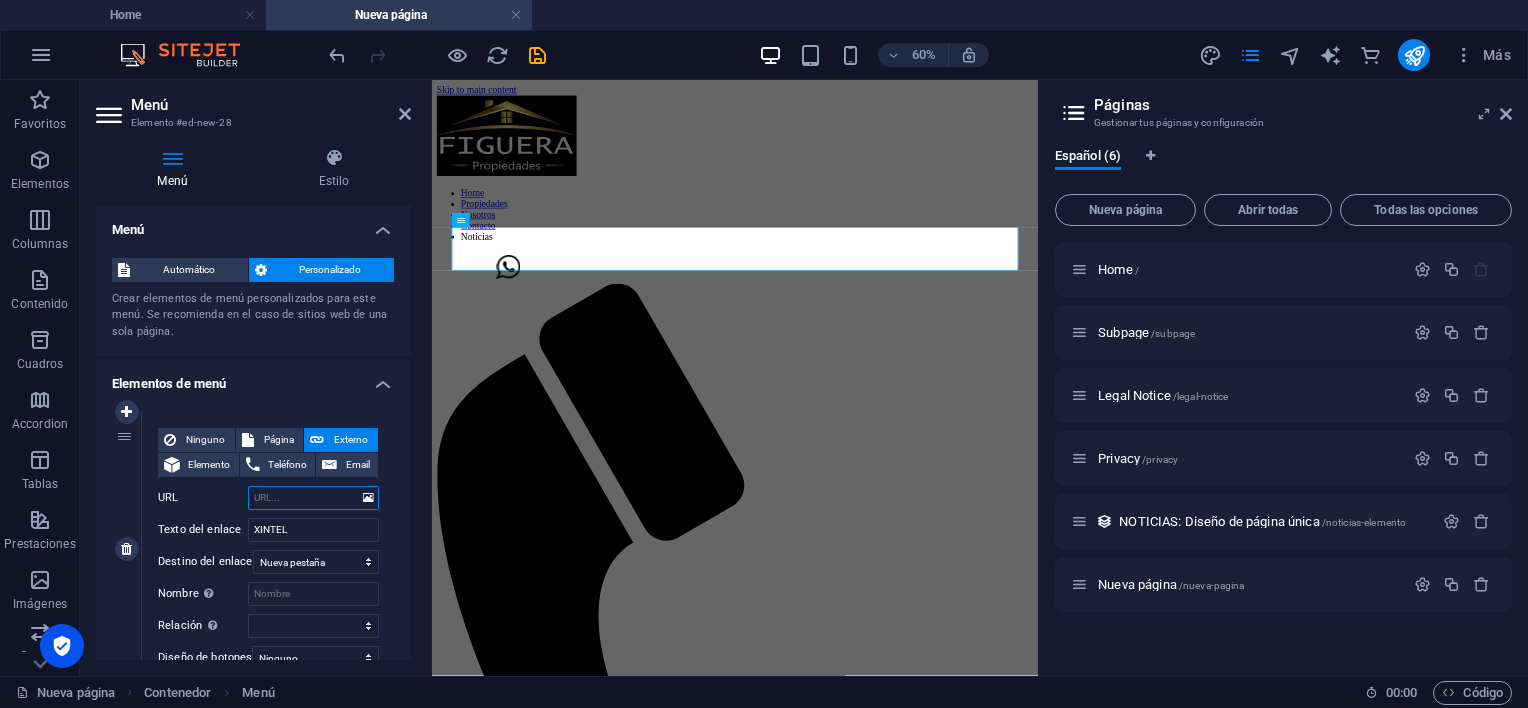 select 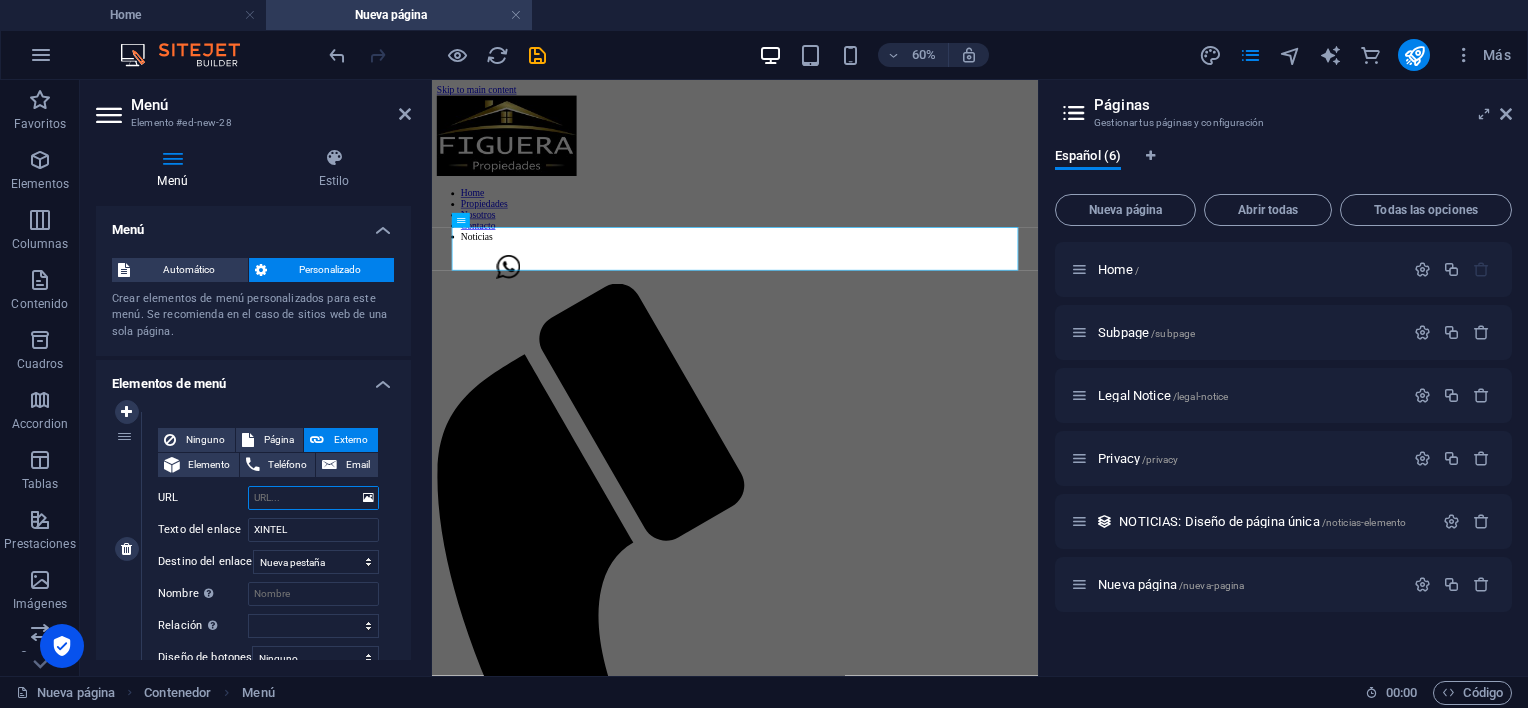 click on "URL" at bounding box center [313, 498] 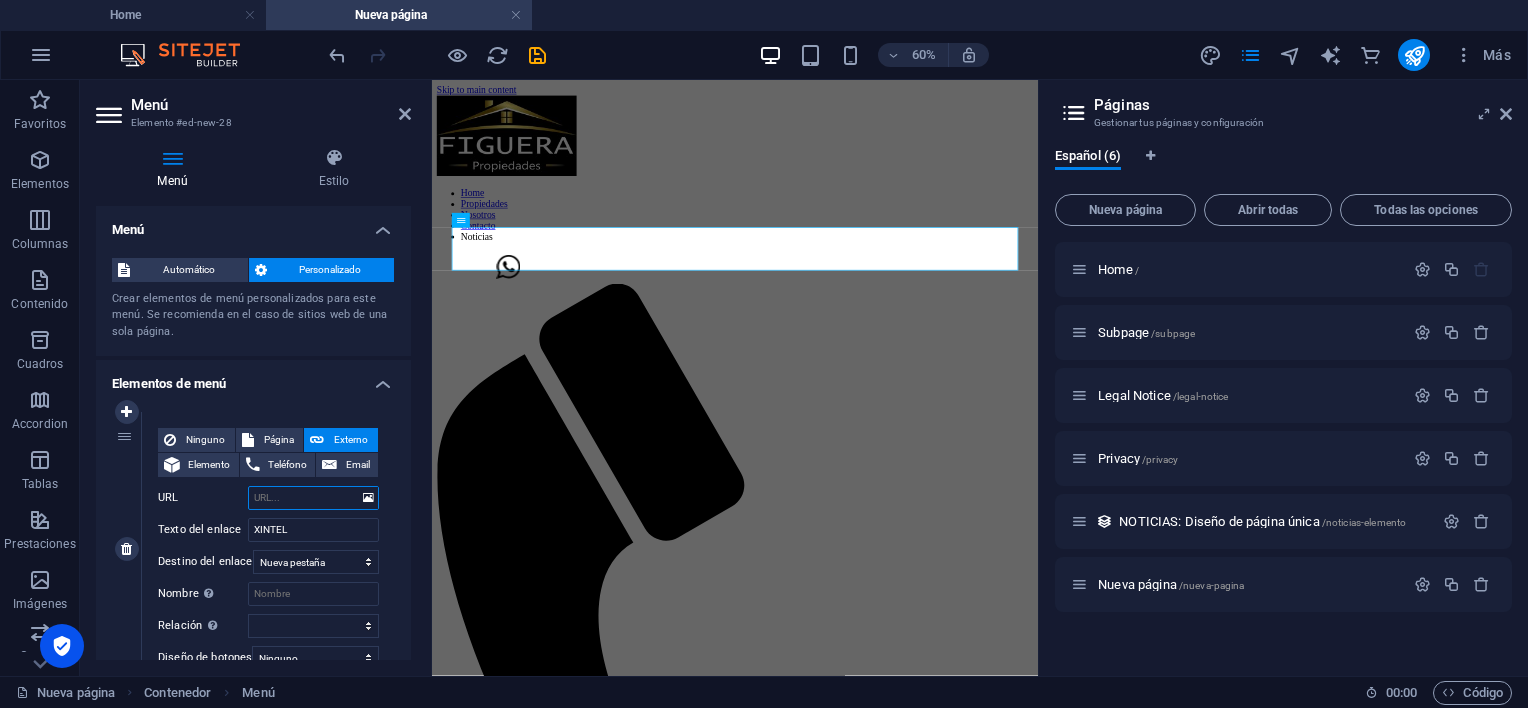 paste on "[URL][DOMAIN_NAME]" 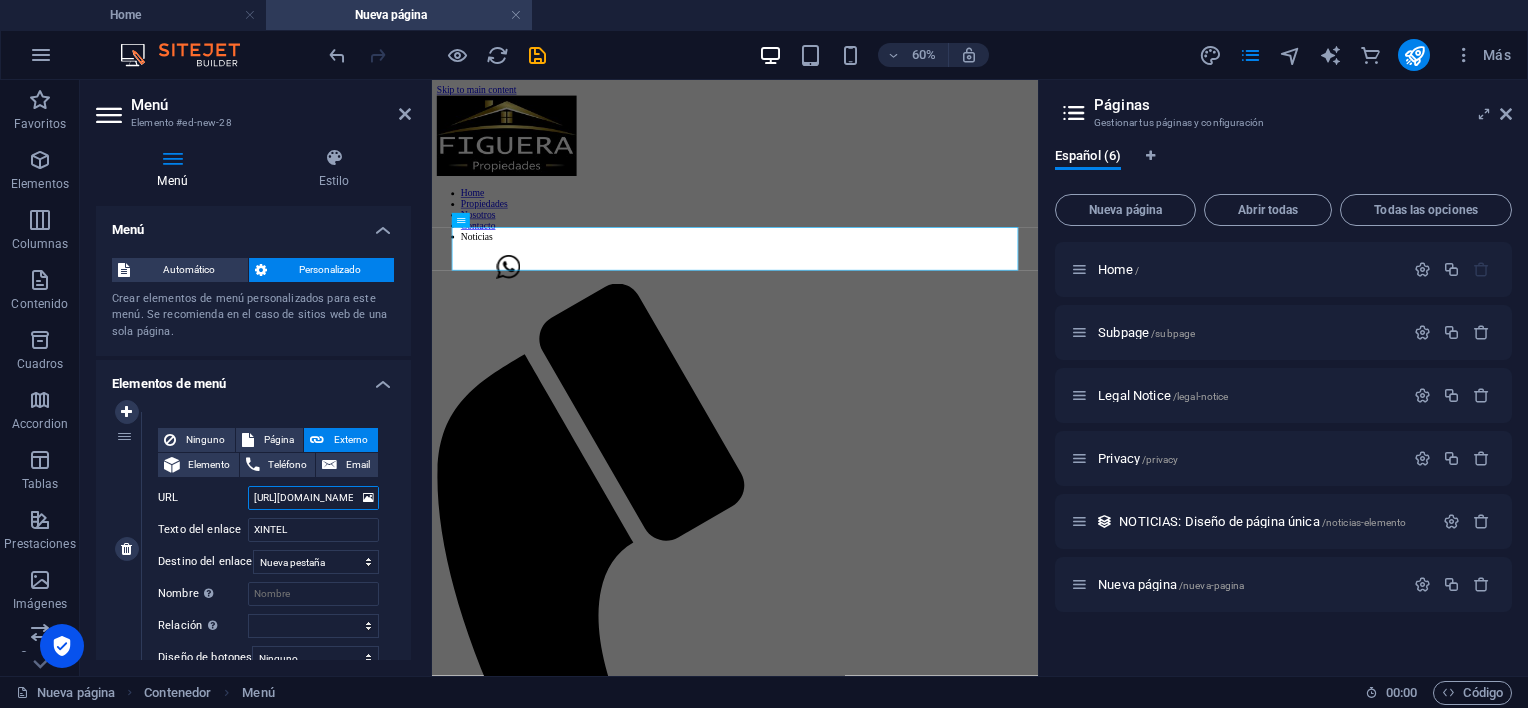scroll, scrollTop: 0, scrollLeft: 51, axis: horizontal 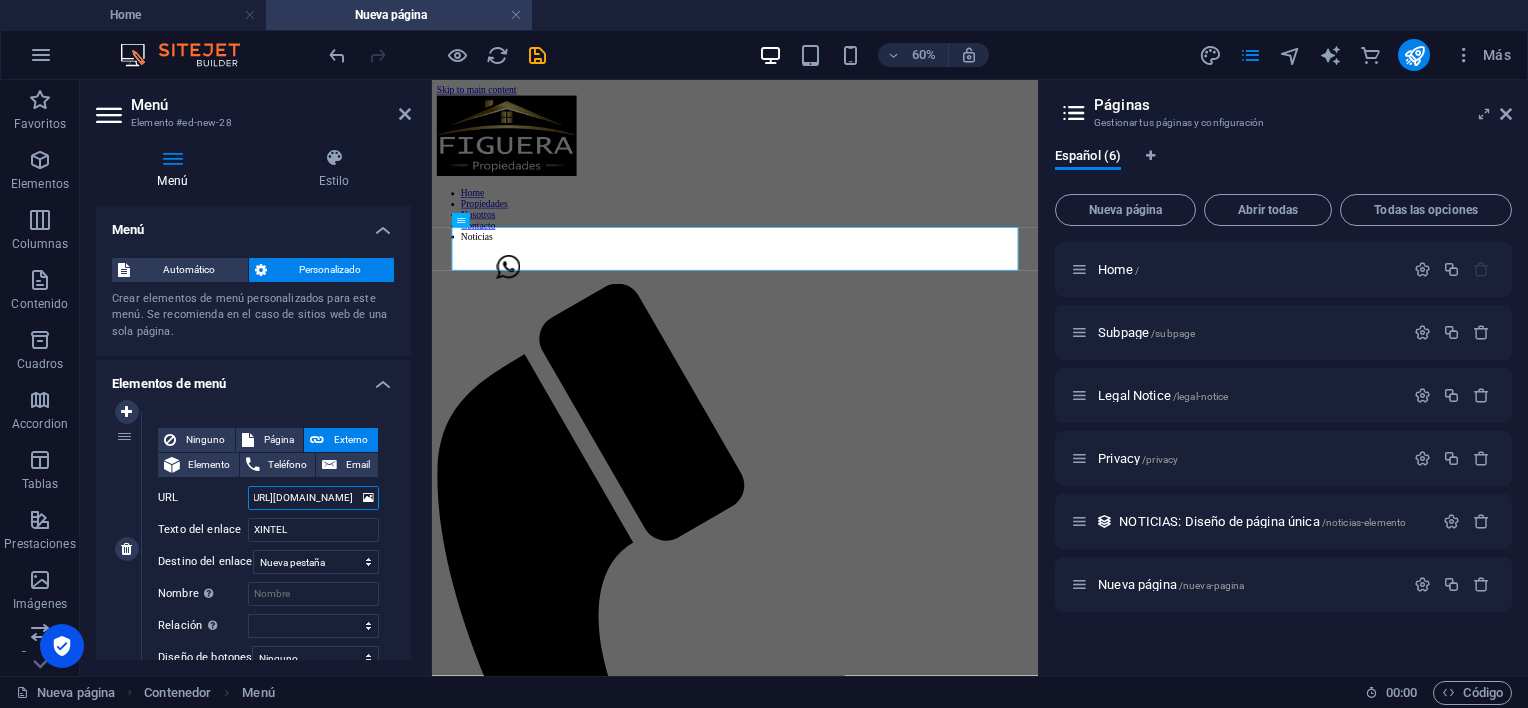 select 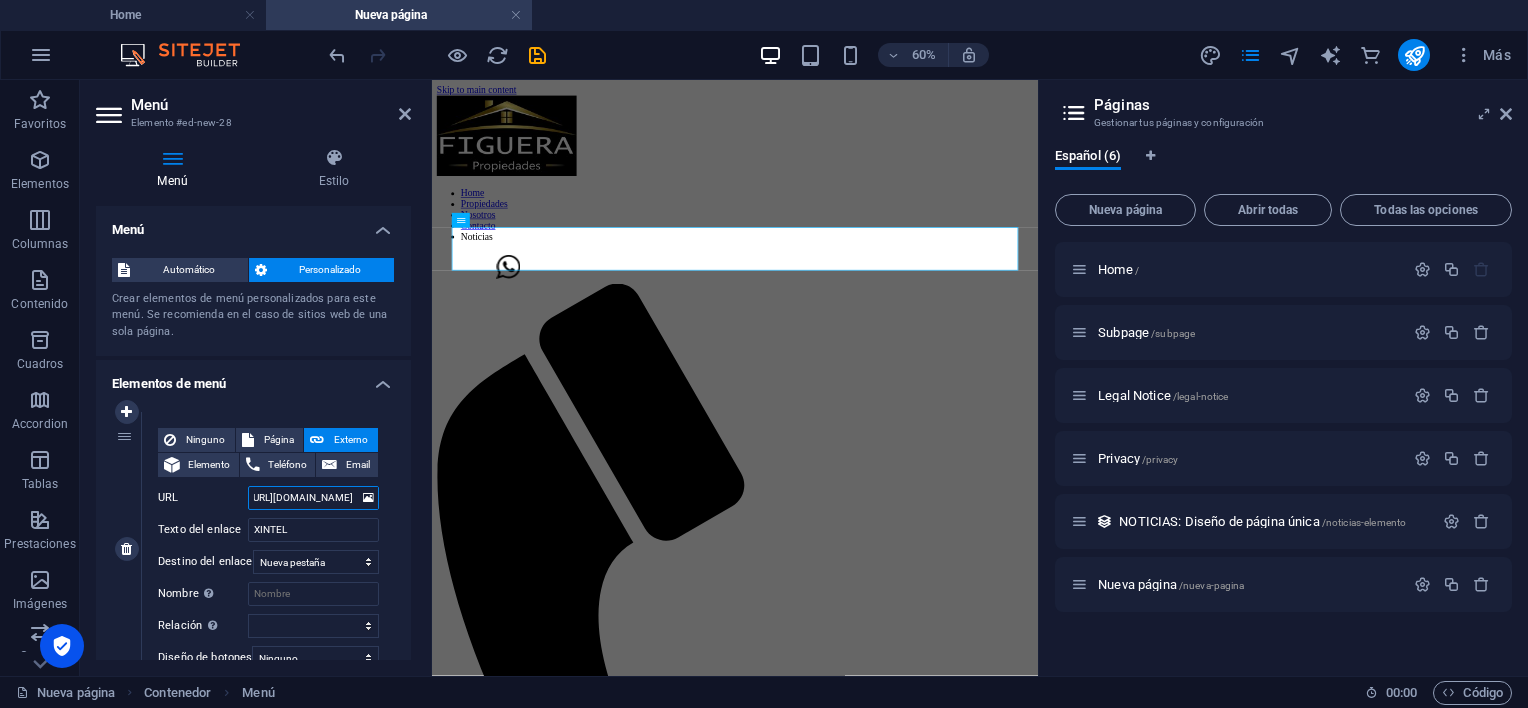 type on "[URL][DOMAIN_NAME]" 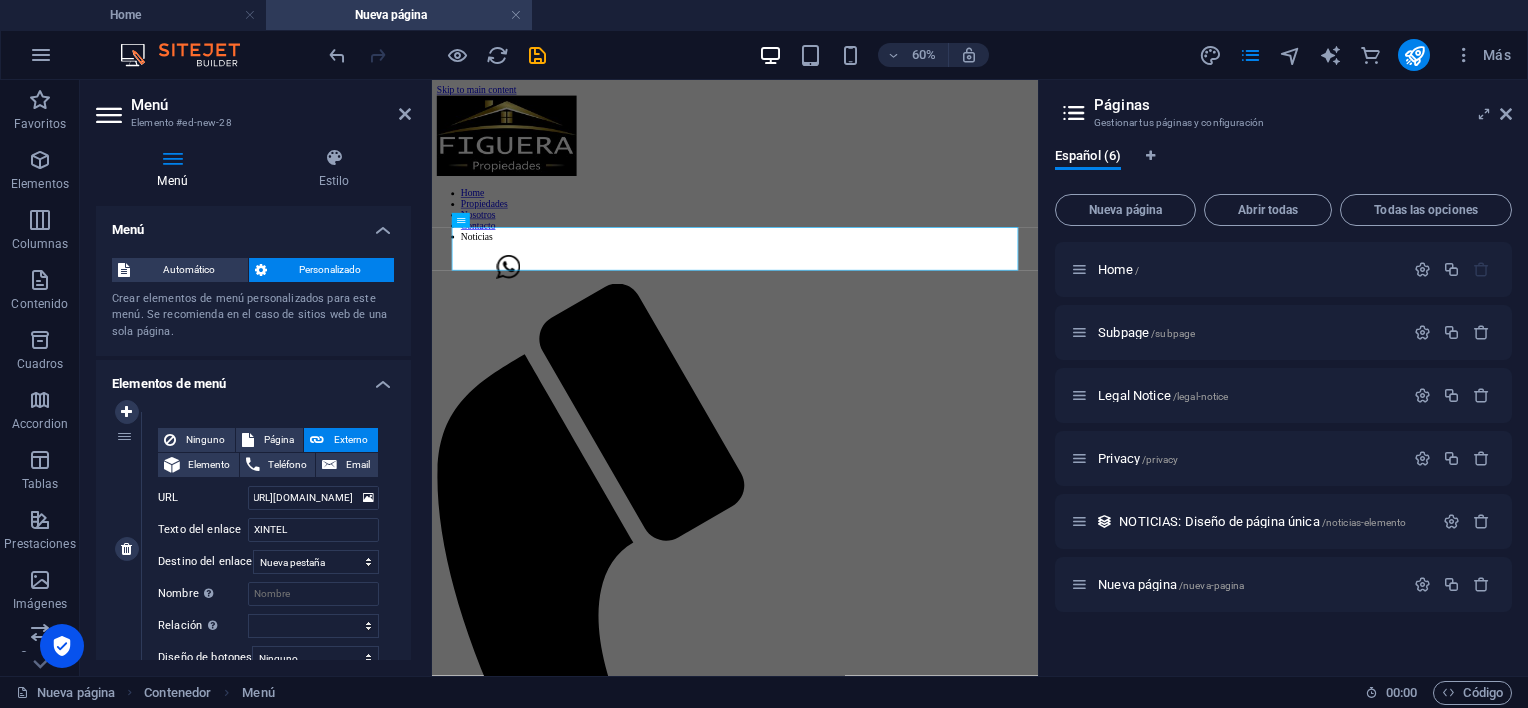 click on "1" at bounding box center (127, 549) 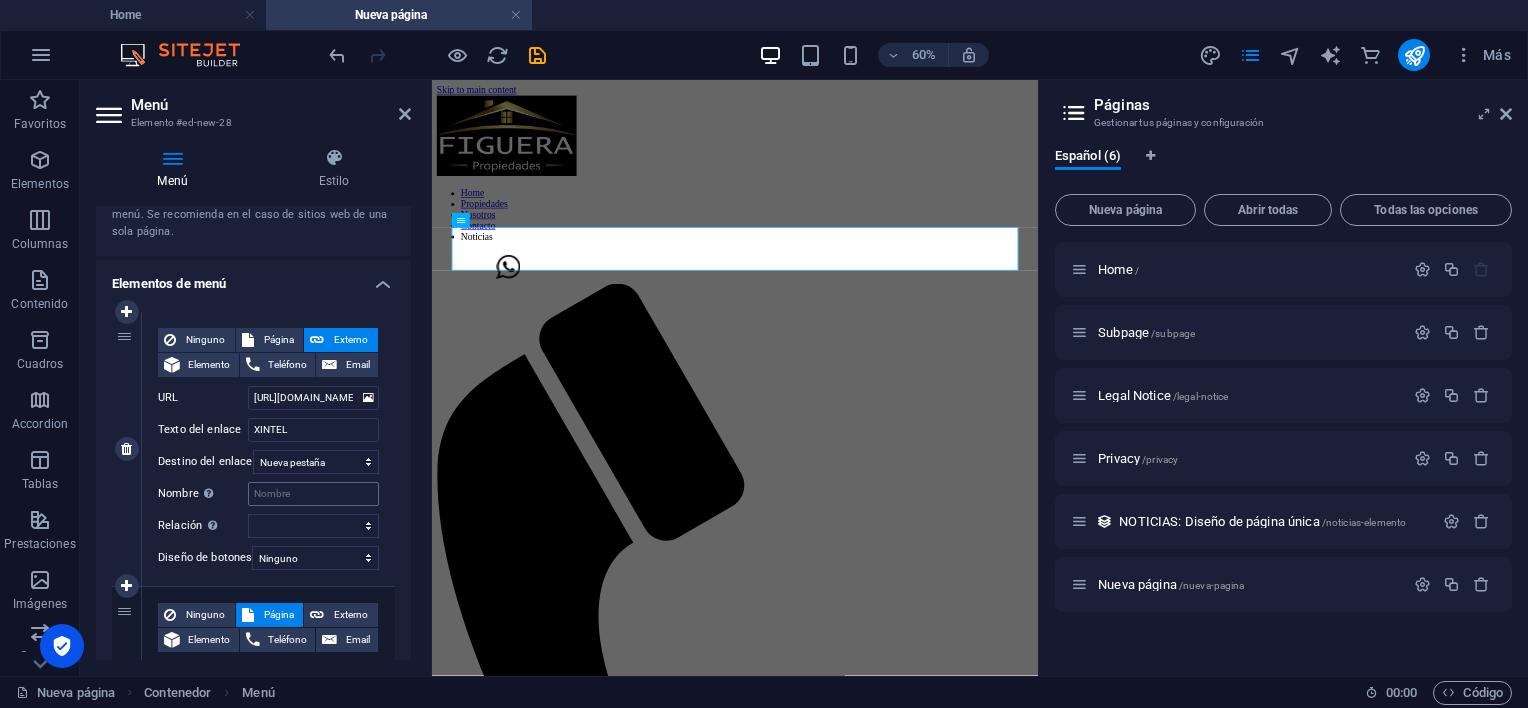 scroll, scrollTop: 200, scrollLeft: 0, axis: vertical 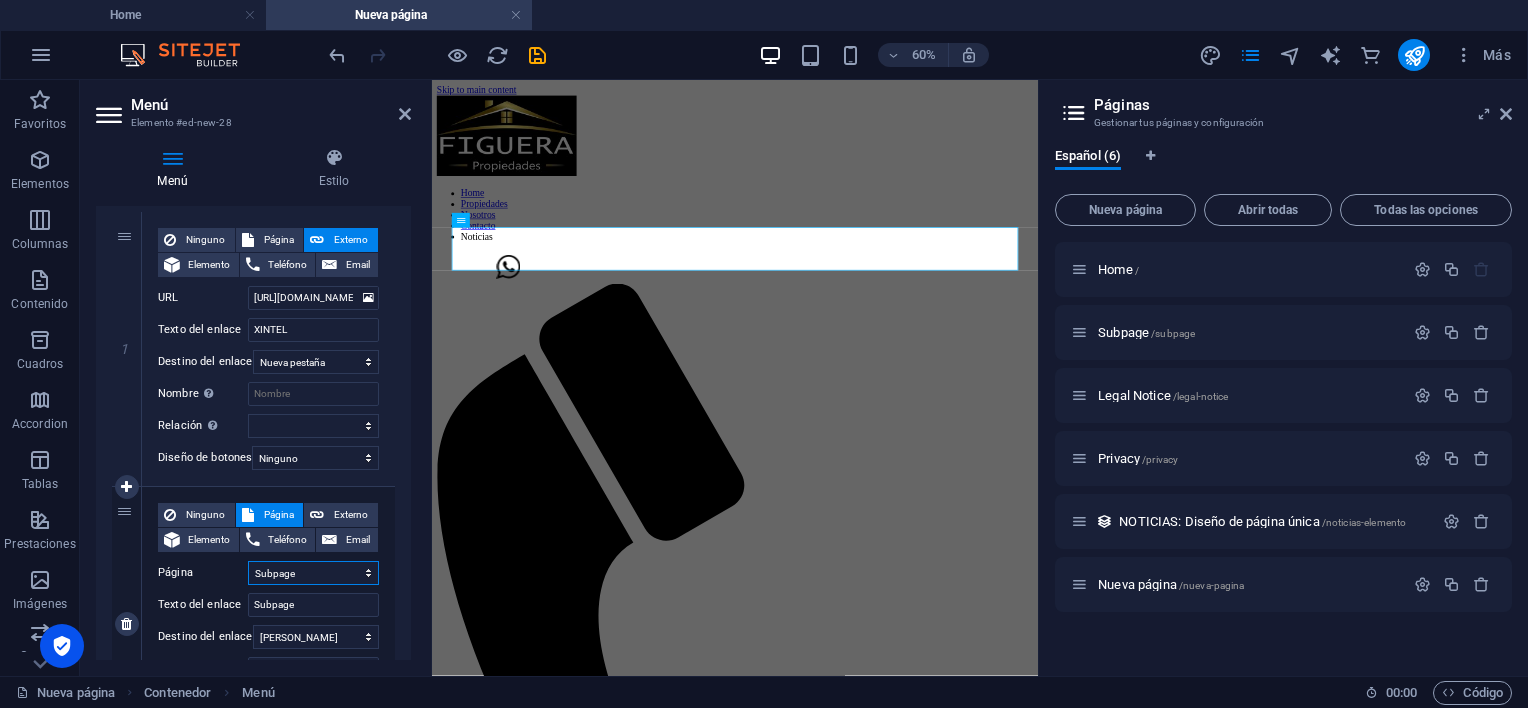 click on "Home Subpage Legal Notice Privacy Nueva página" at bounding box center (313, 573) 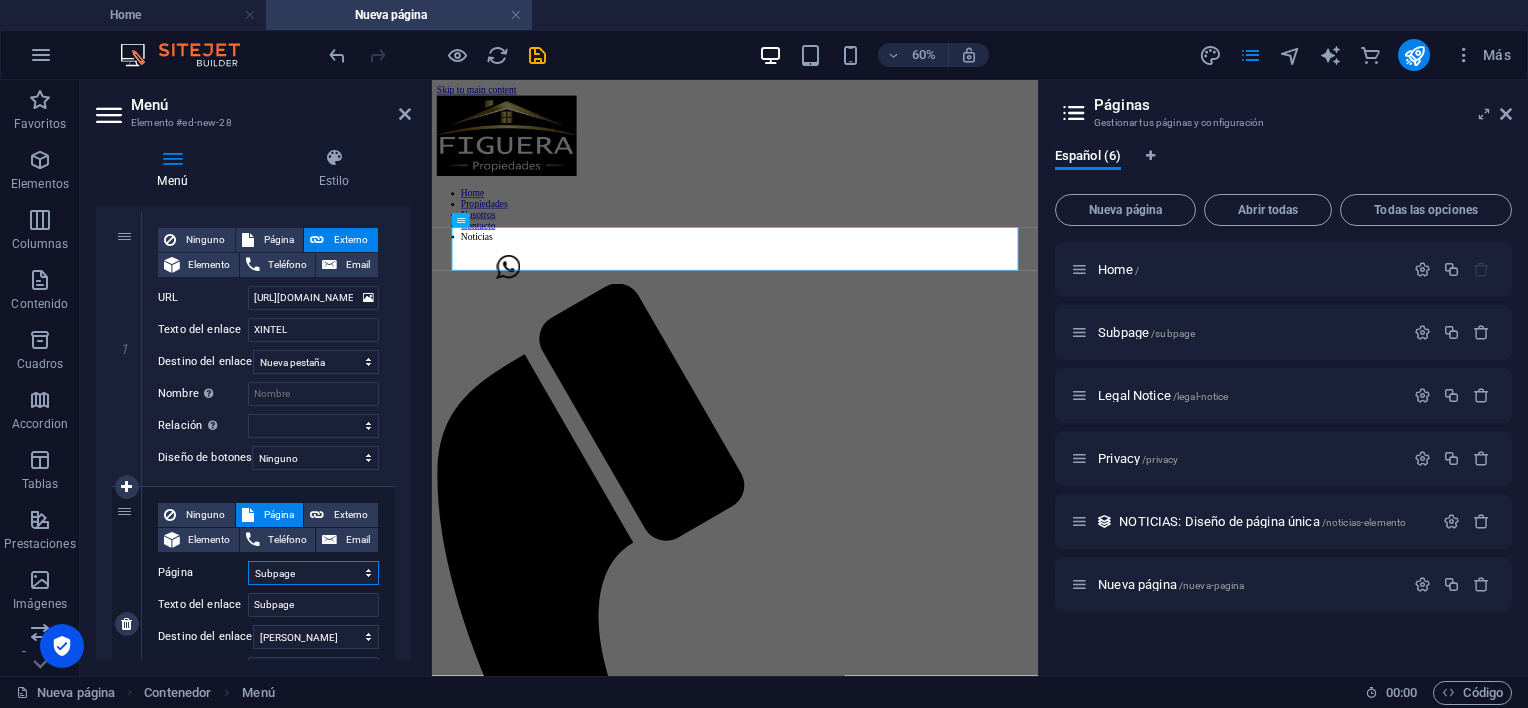 select on "0" 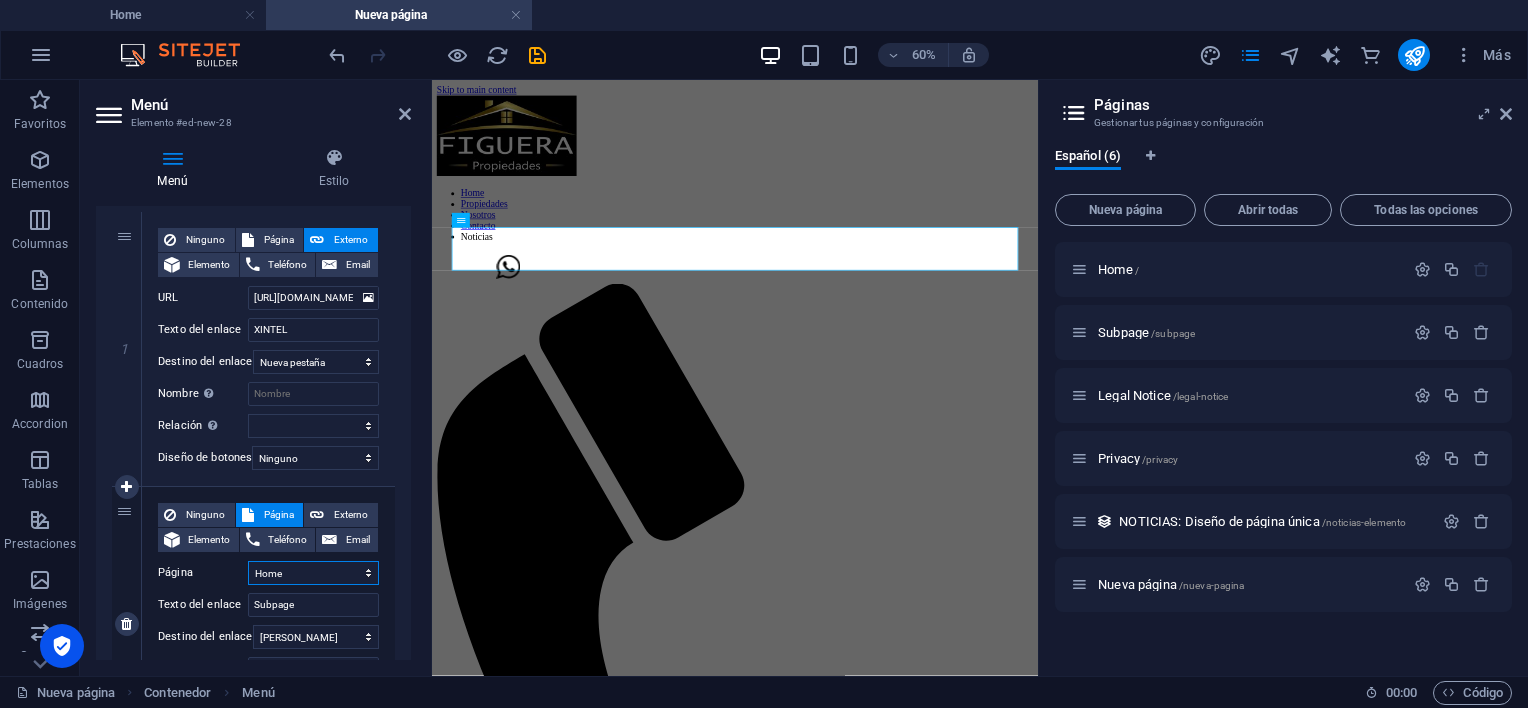 click on "Home Subpage Legal Notice Privacy Nueva página" at bounding box center [313, 573] 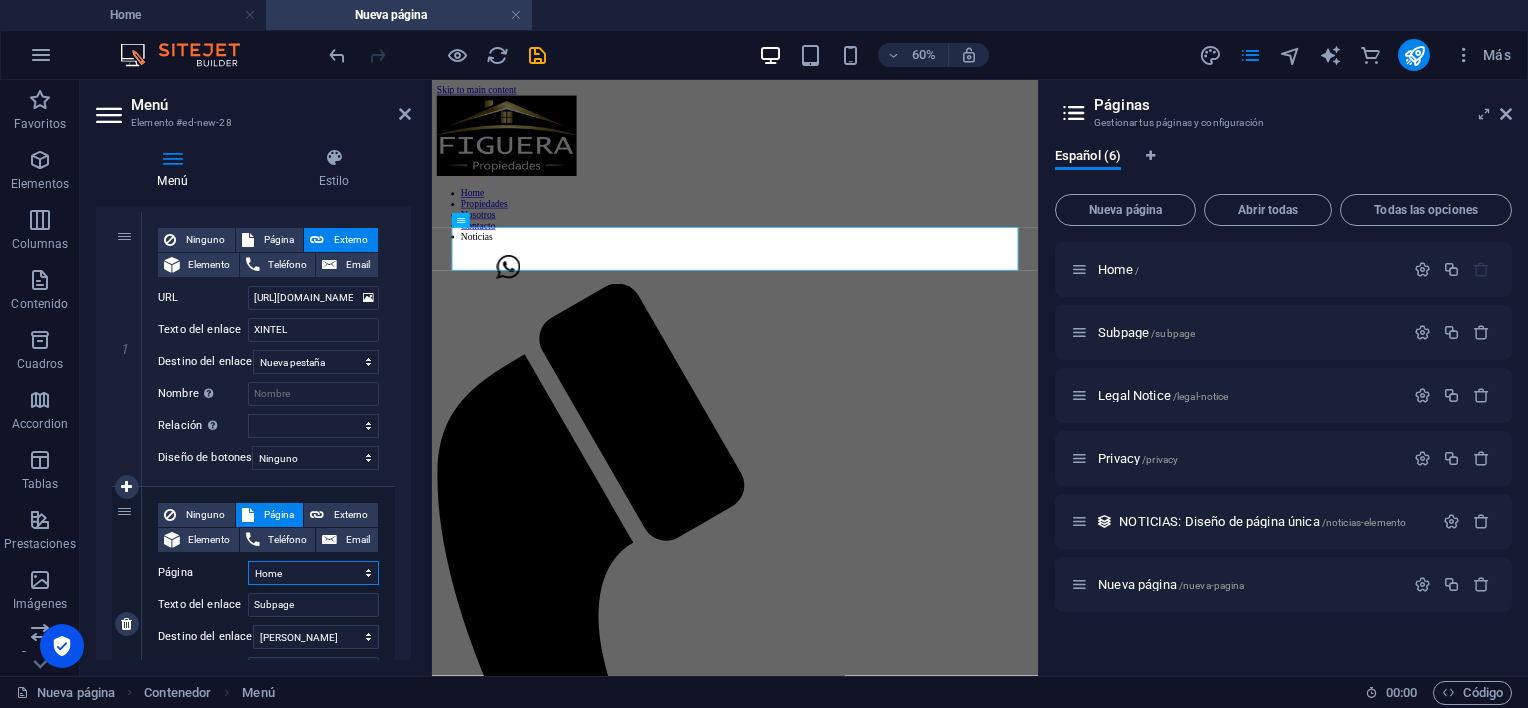 select 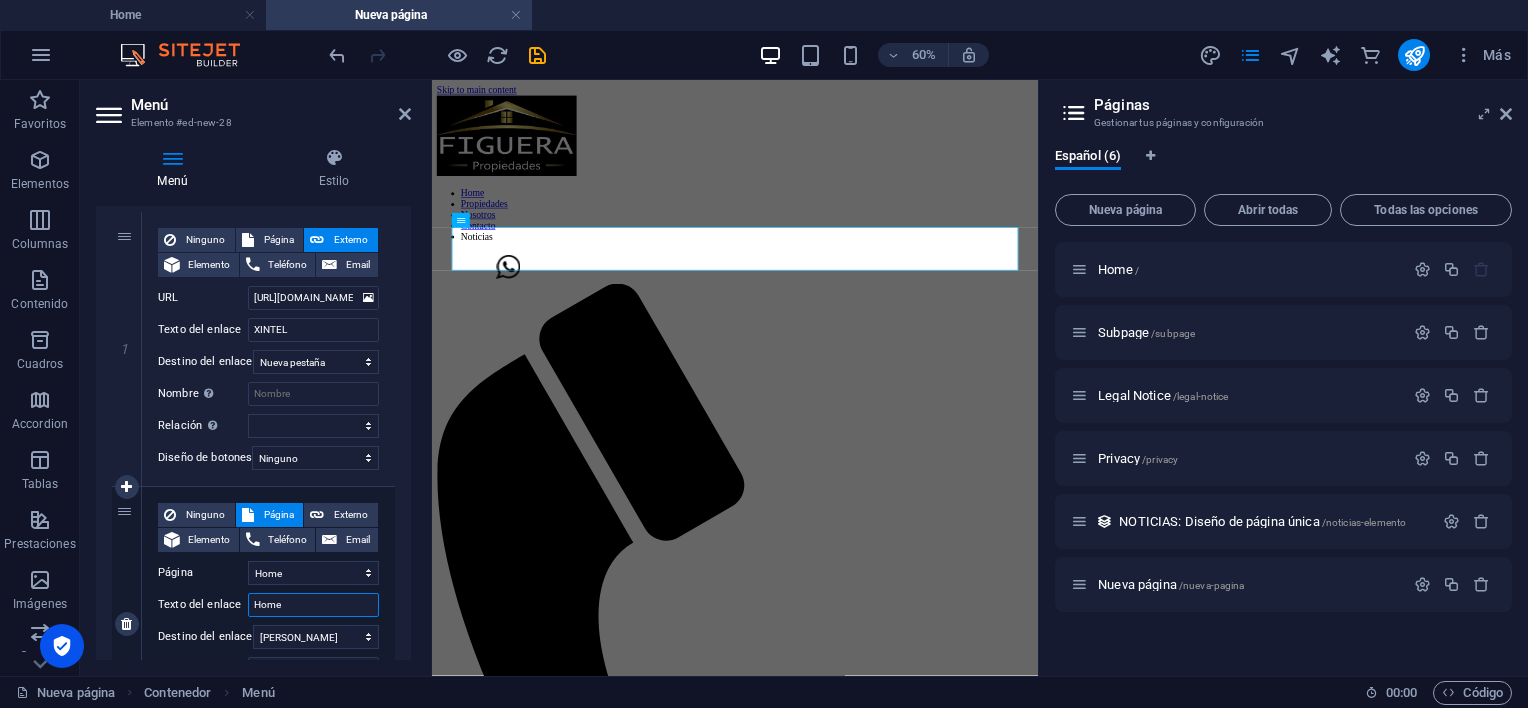 click on "Home" at bounding box center (313, 605) 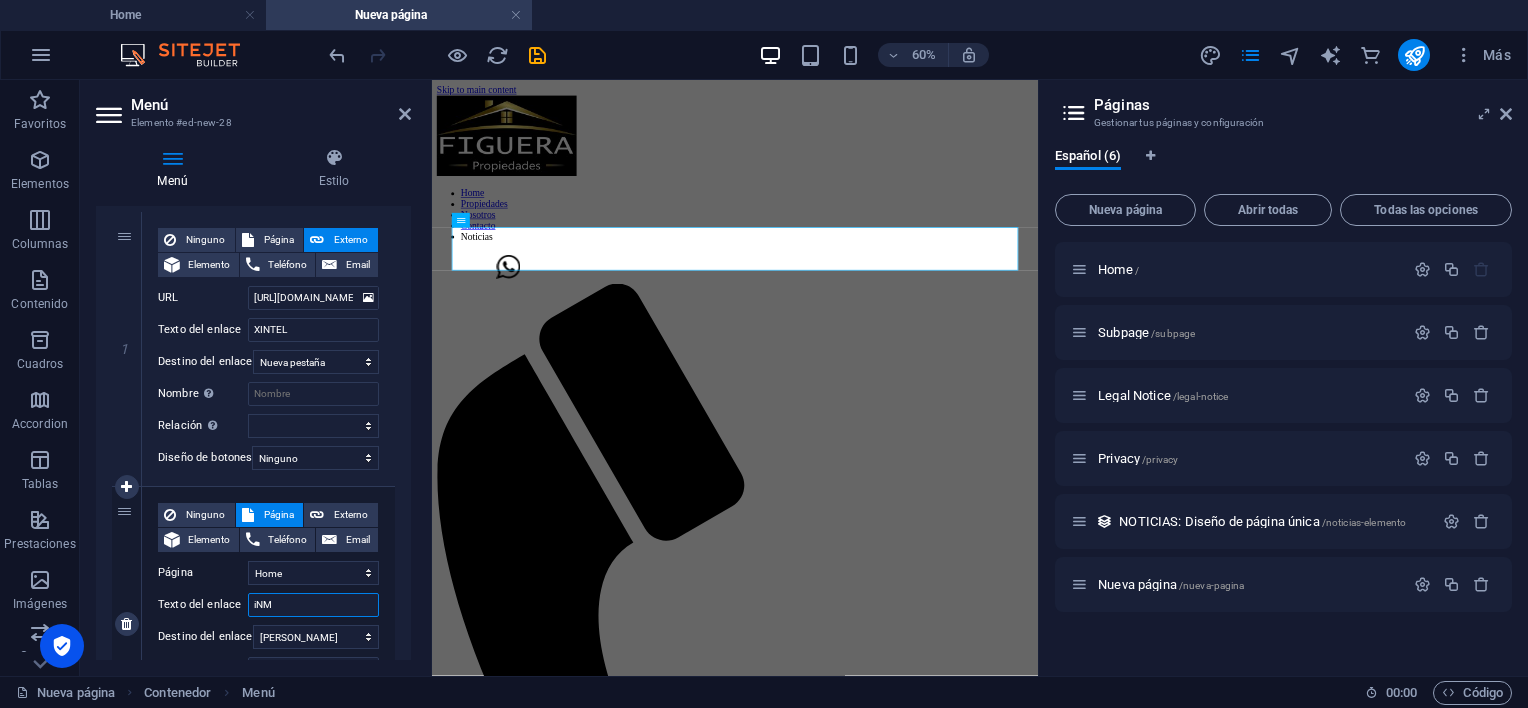 type on "iNMO" 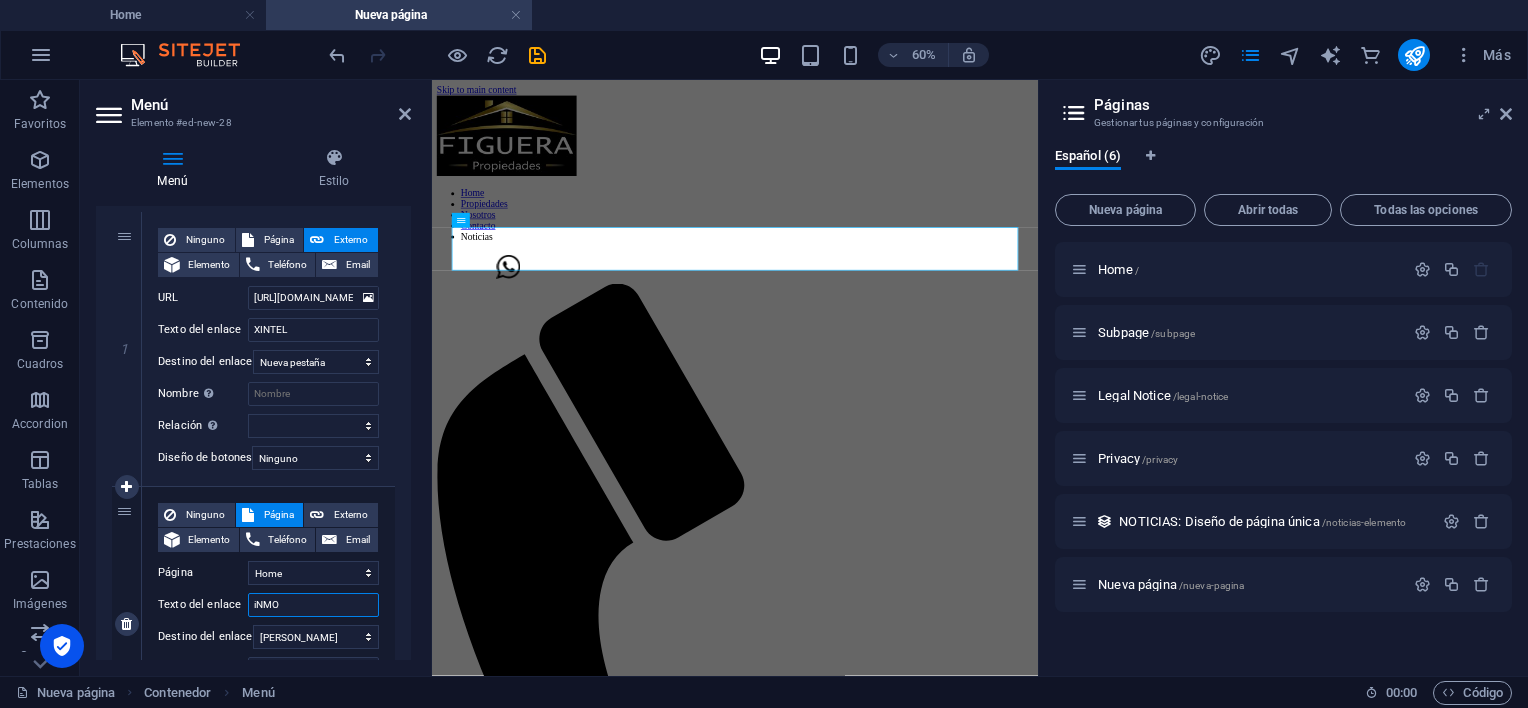 select 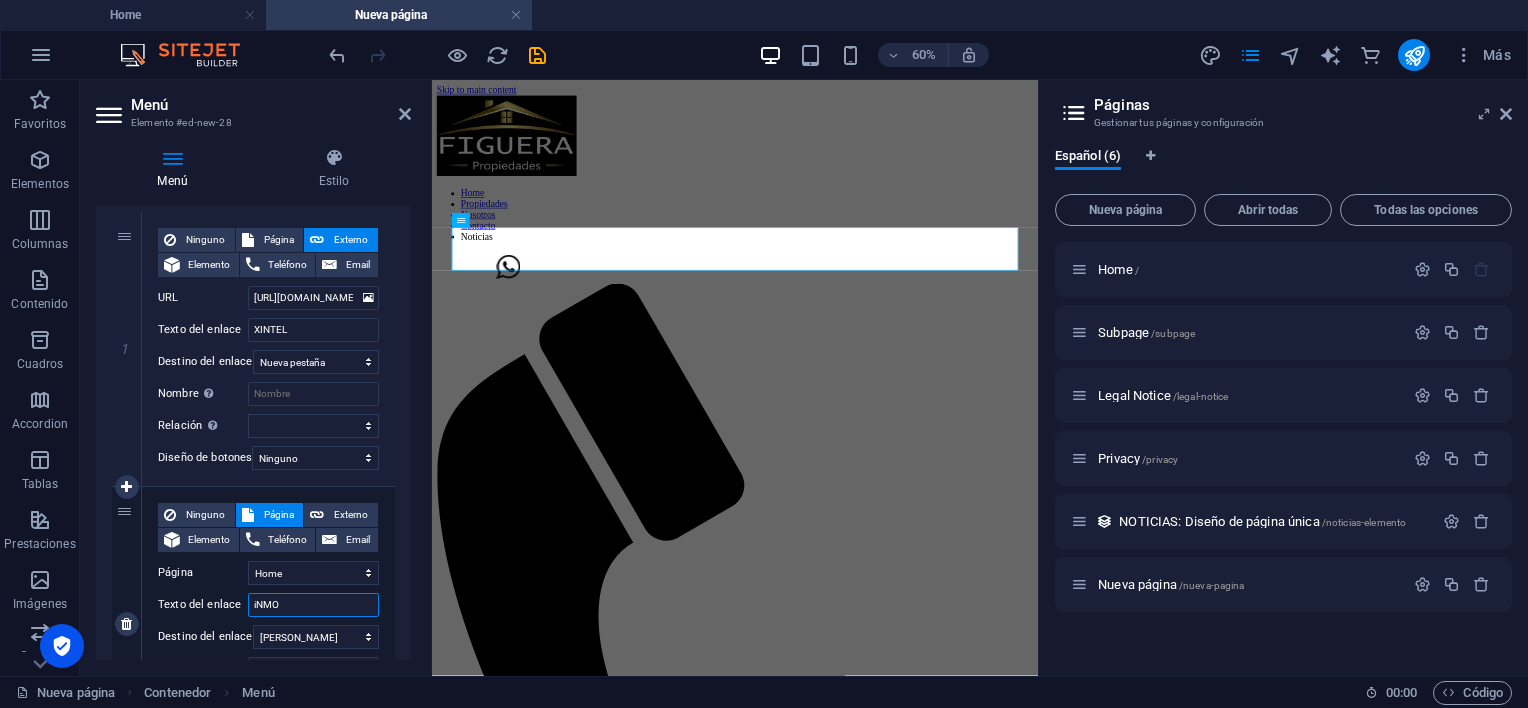 select 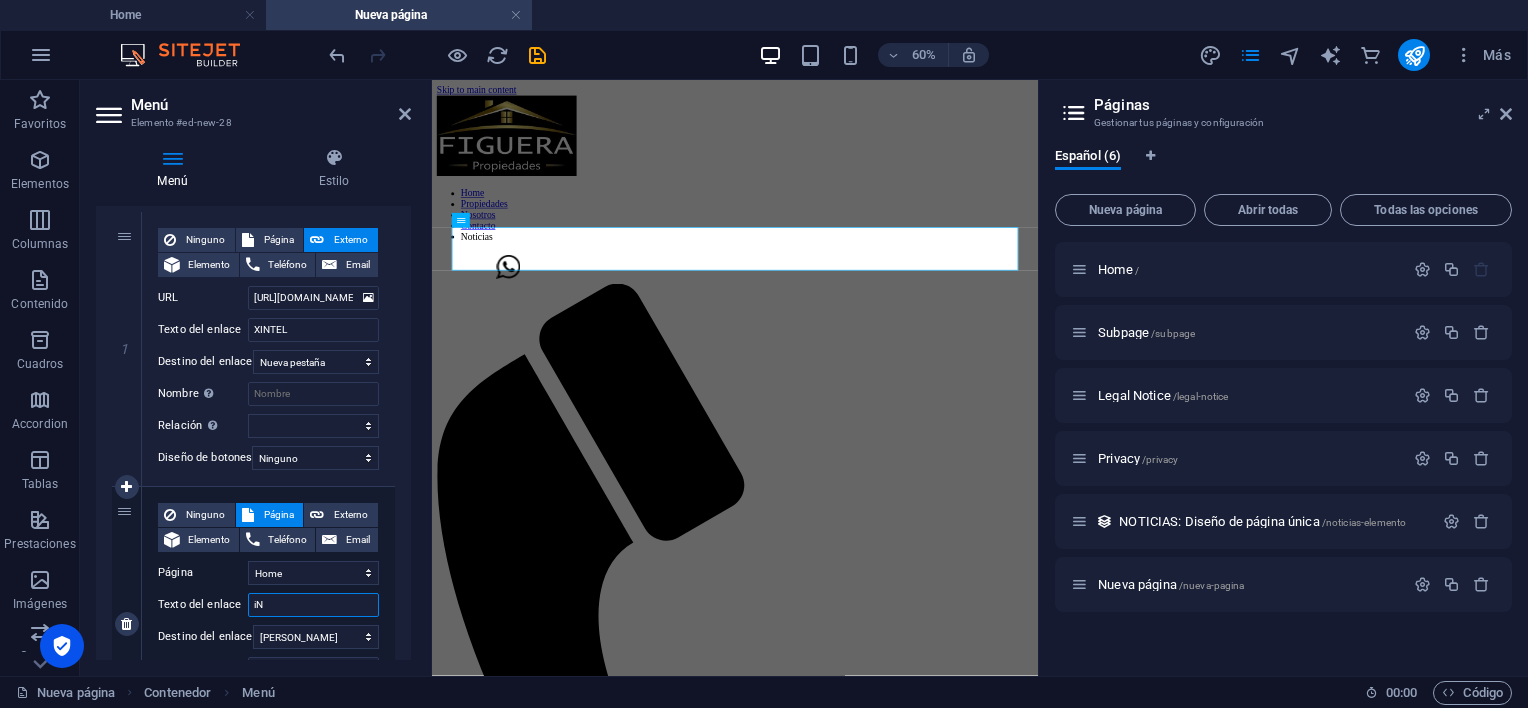type on "i" 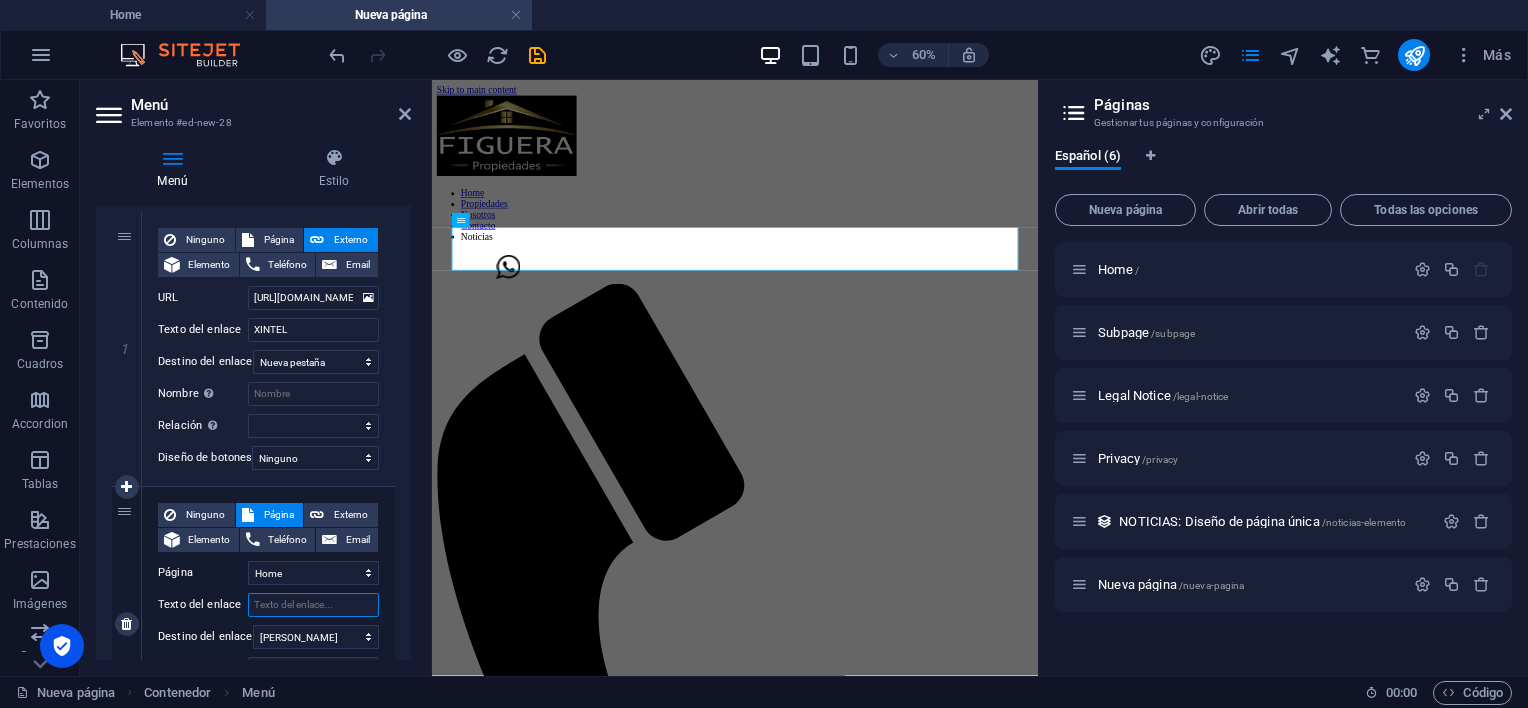 type on "I" 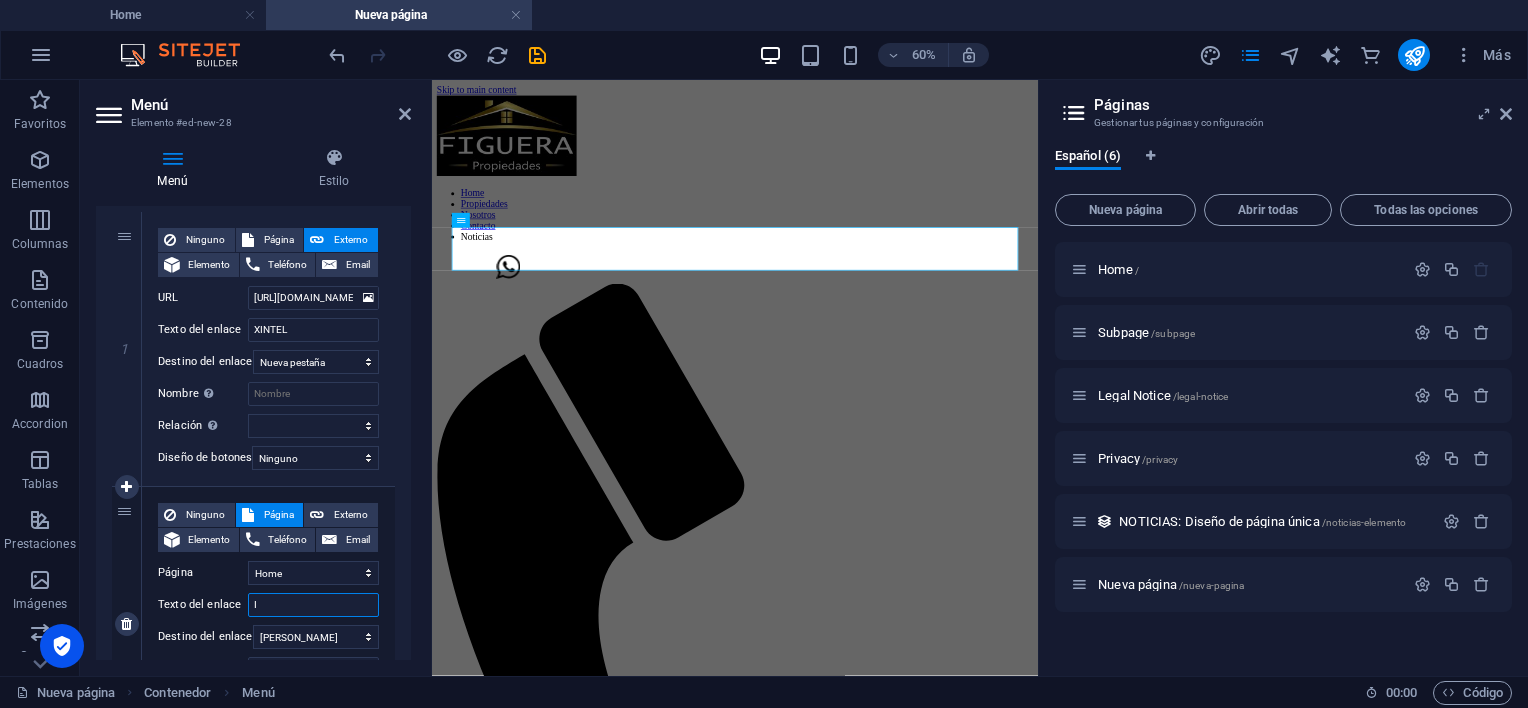 select 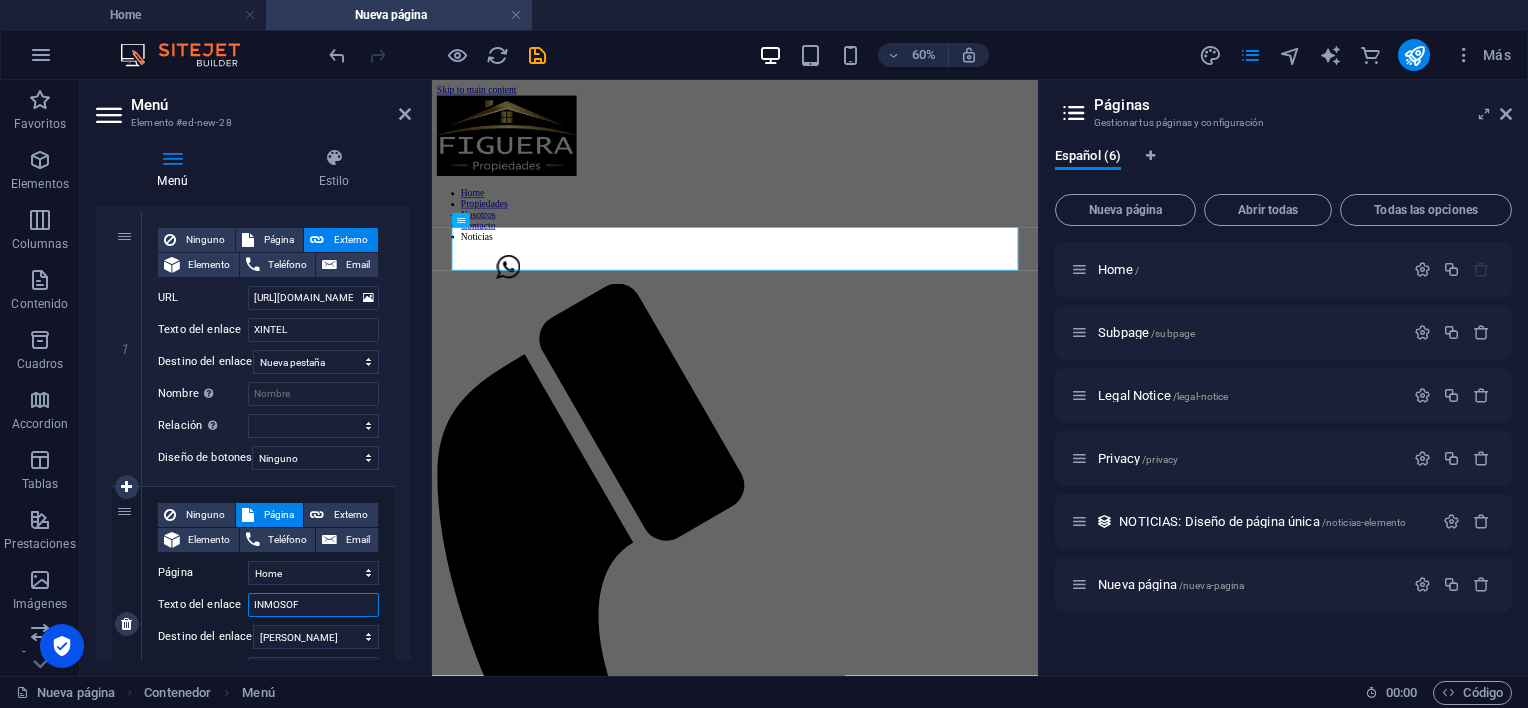 type on "INMOSOFT" 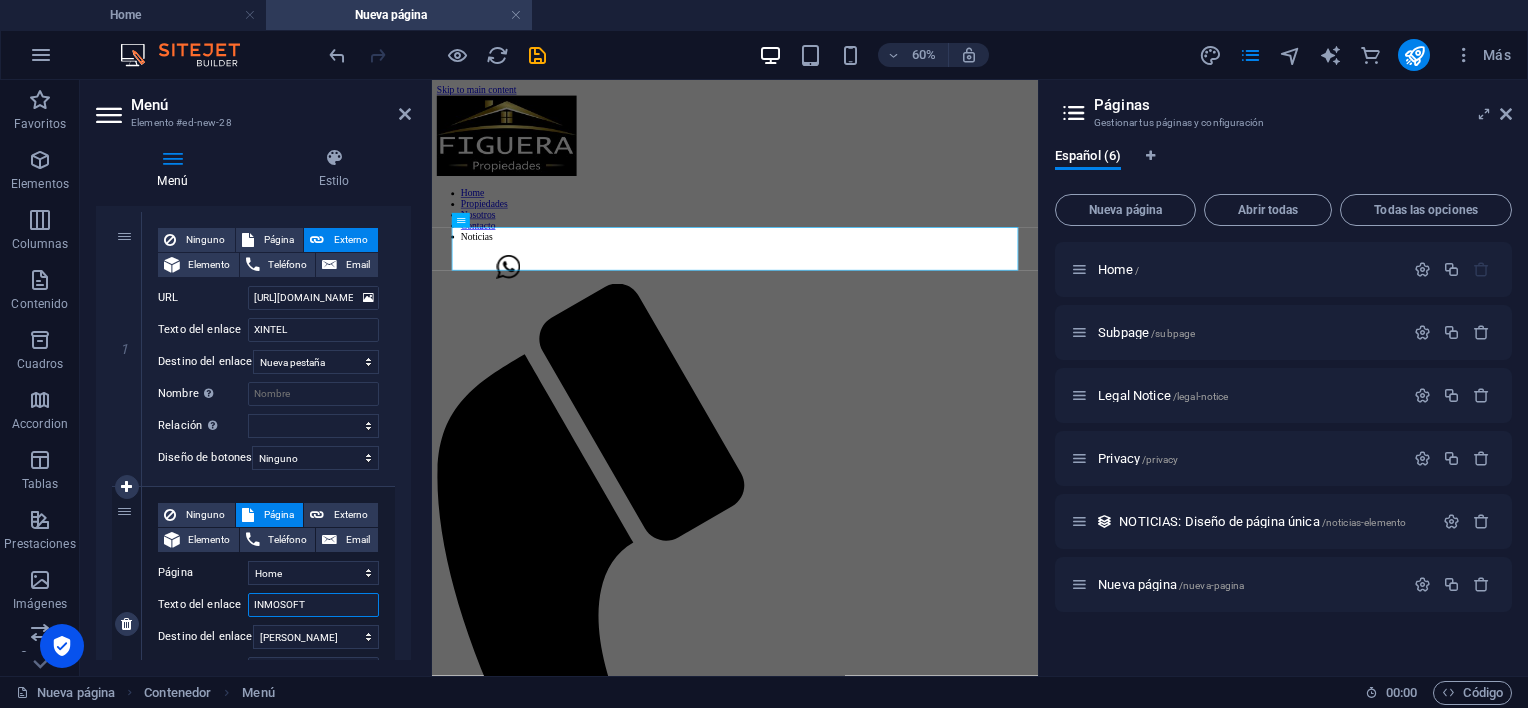 select 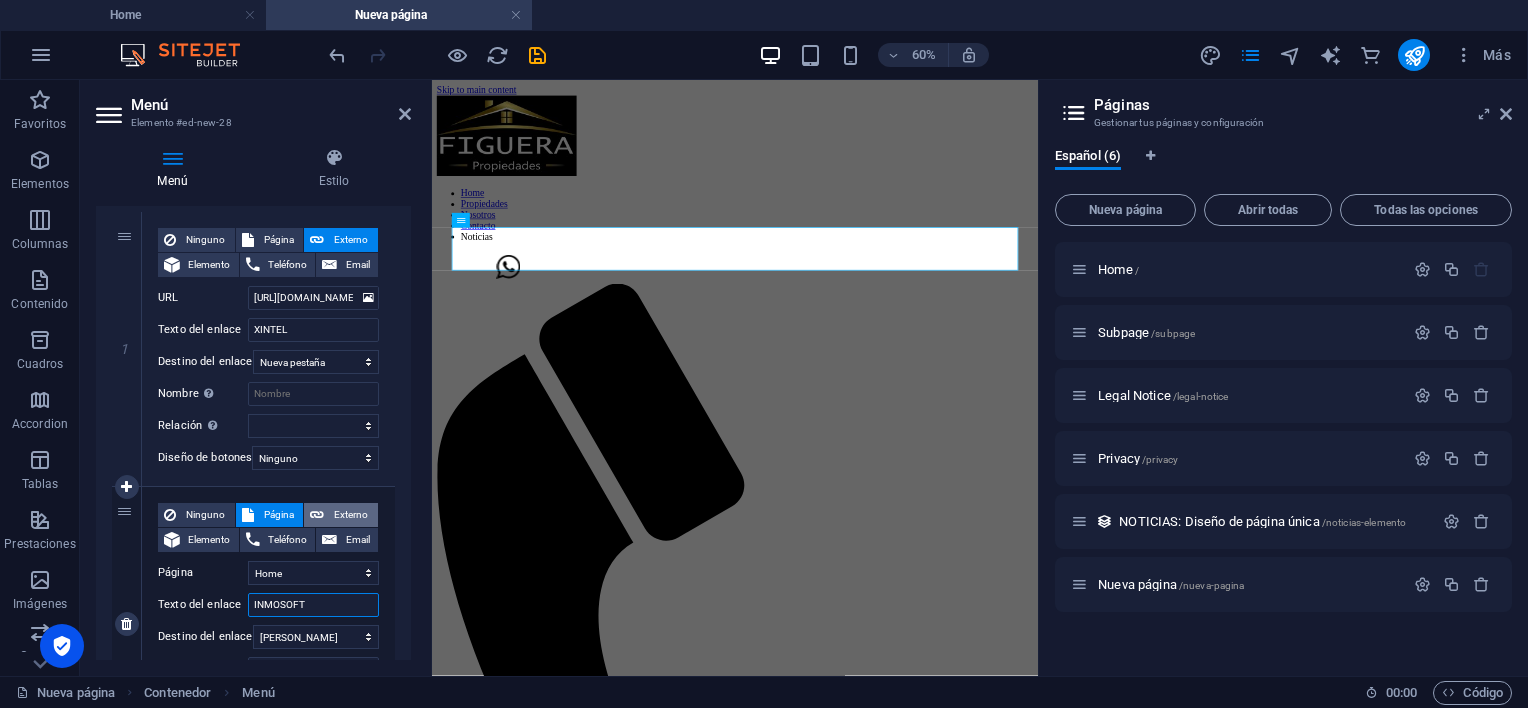 type on "INMOSOFT" 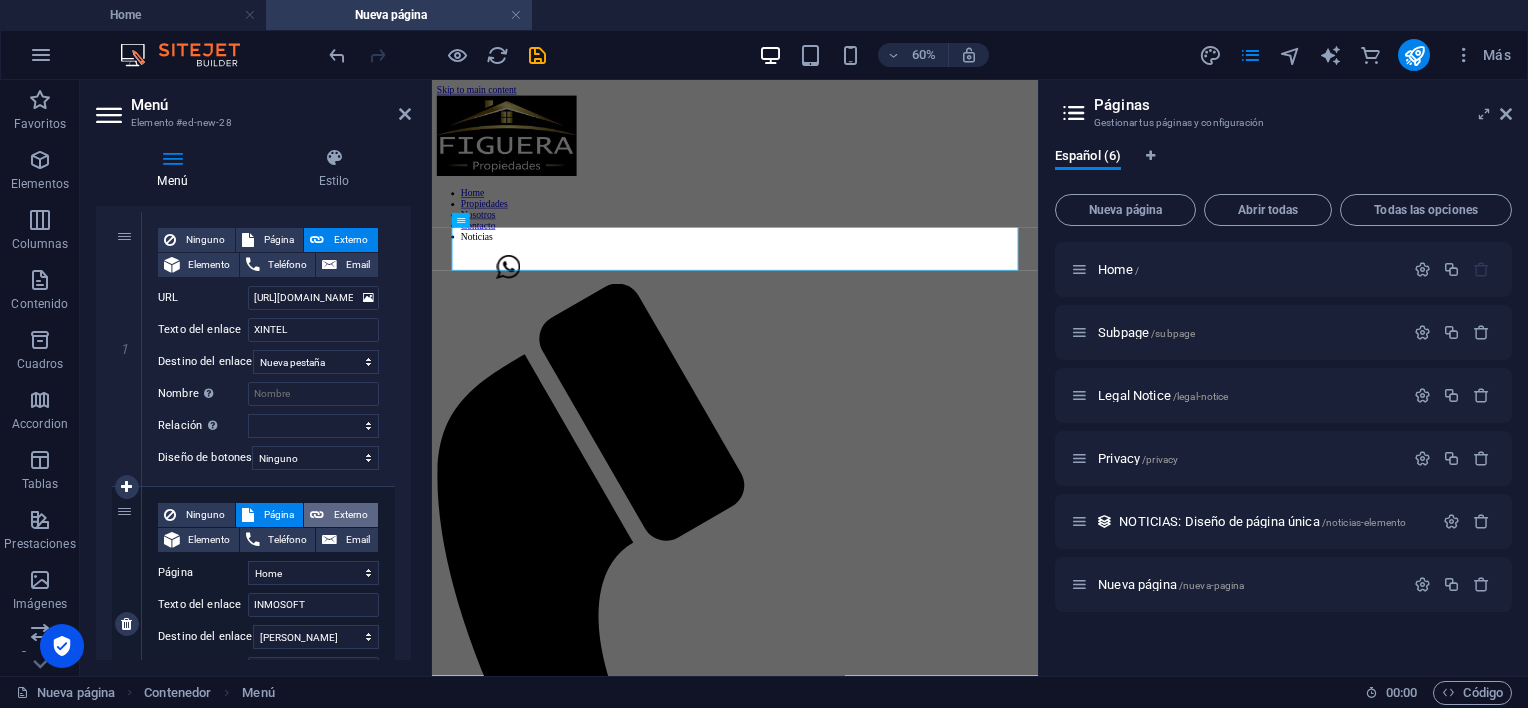 click on "Externo" at bounding box center [351, 515] 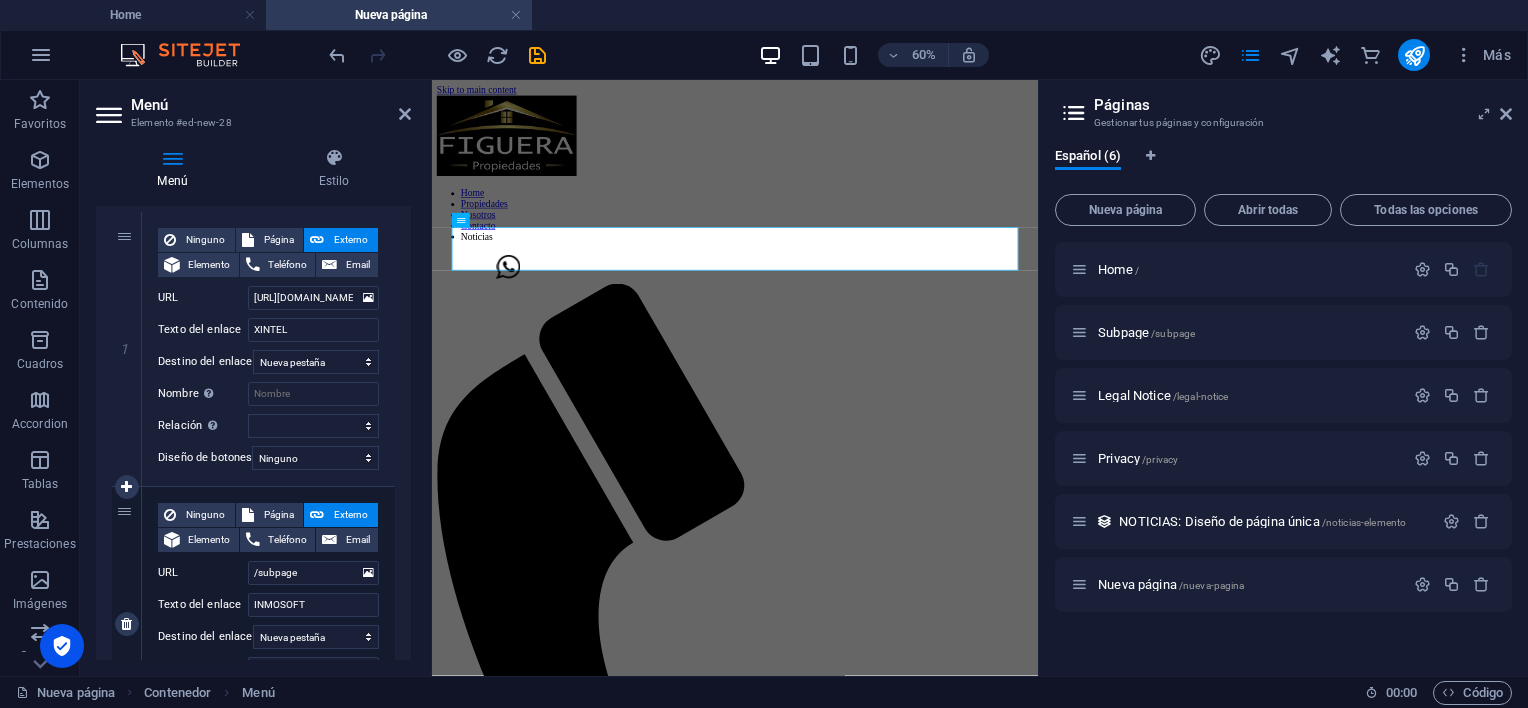 click on "Externo" at bounding box center (351, 515) 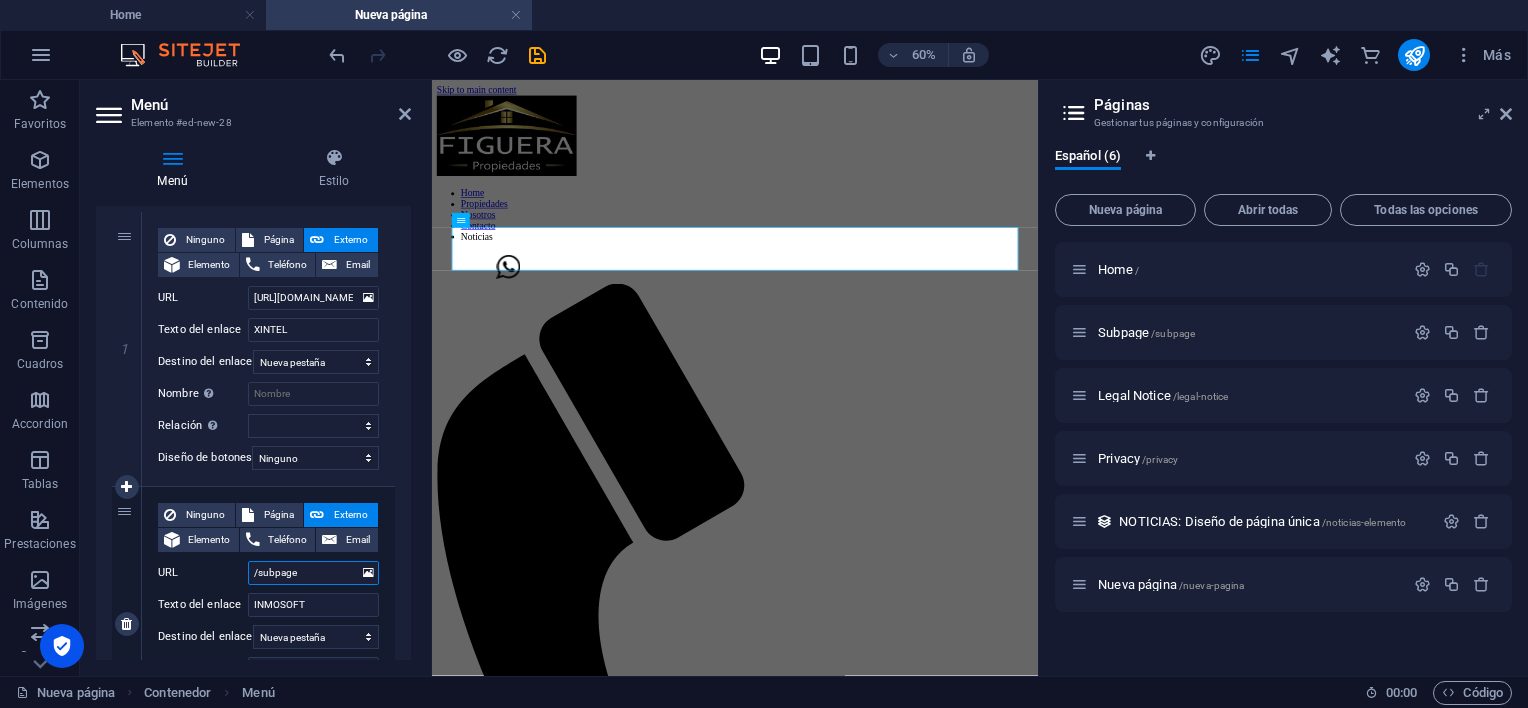 drag, startPoint x: 312, startPoint y: 579, endPoint x: 208, endPoint y: 579, distance: 104 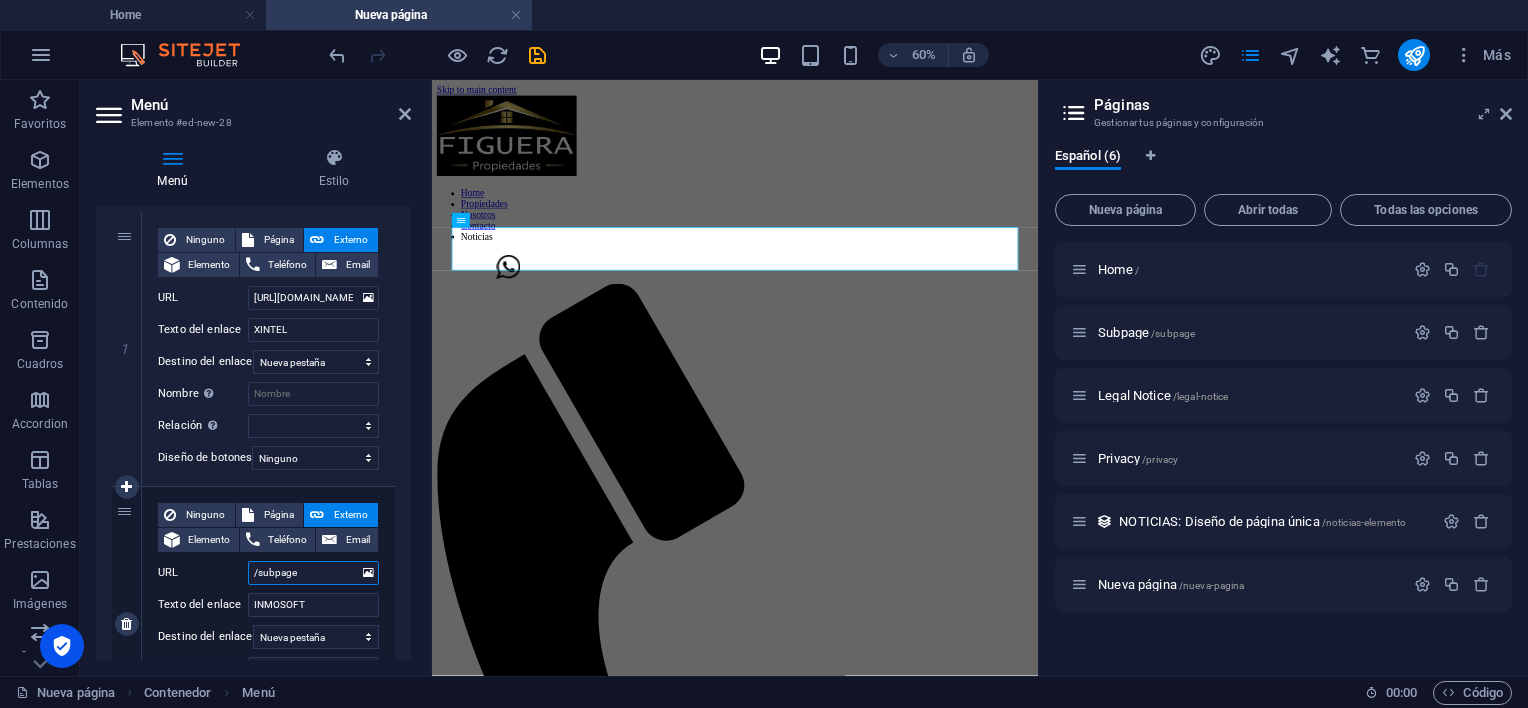 paste on "C:\ProgramData\Microsoft\Windows\Start Menu\Programs\Inmosoft" 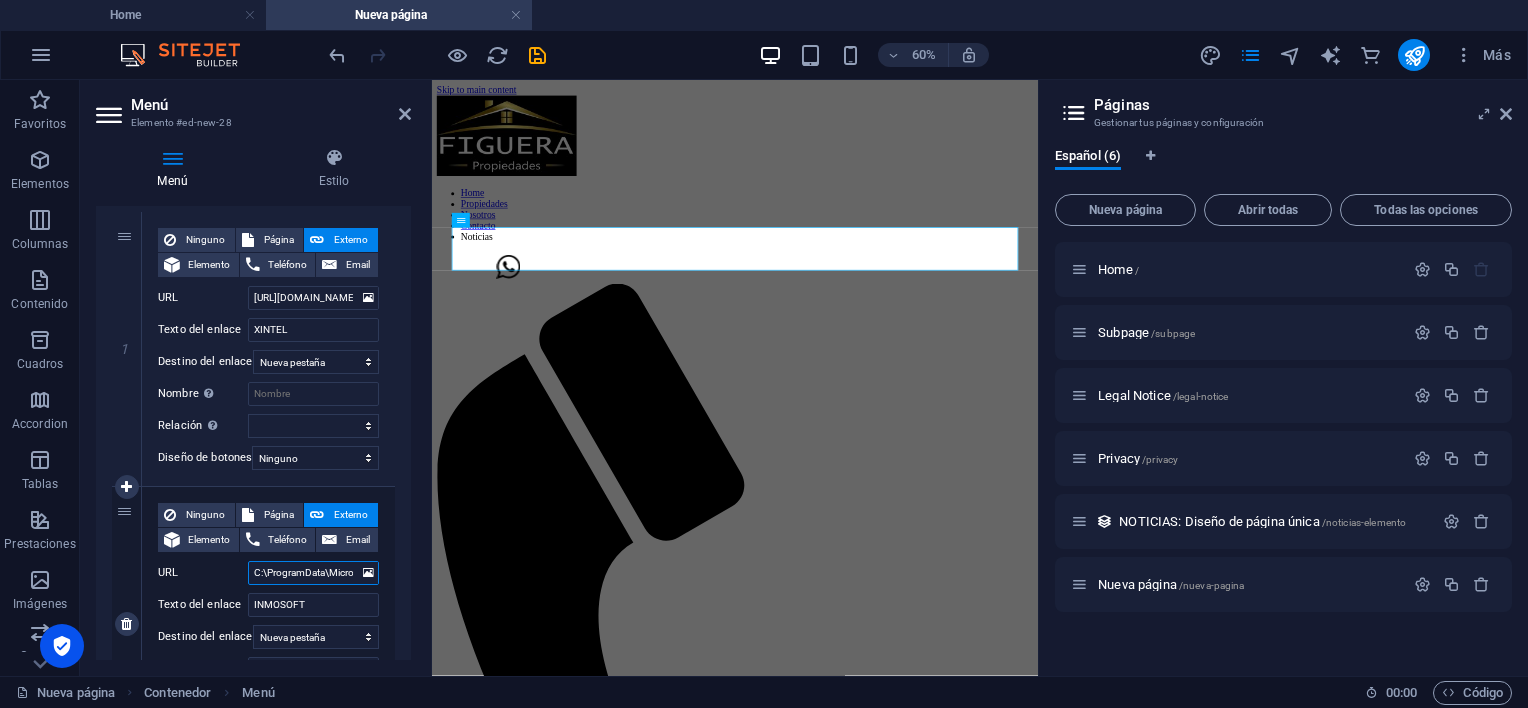 scroll, scrollTop: 0, scrollLeft: 213, axis: horizontal 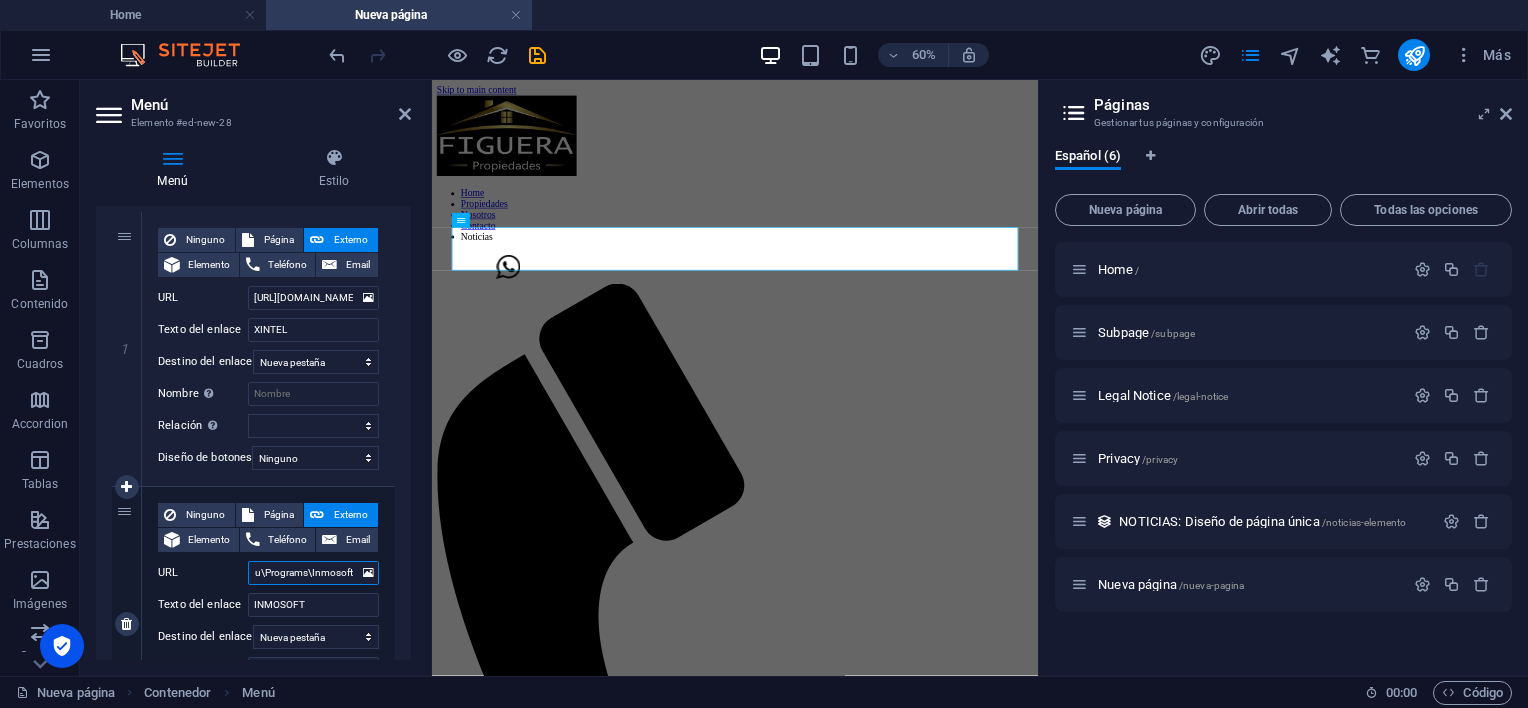 select 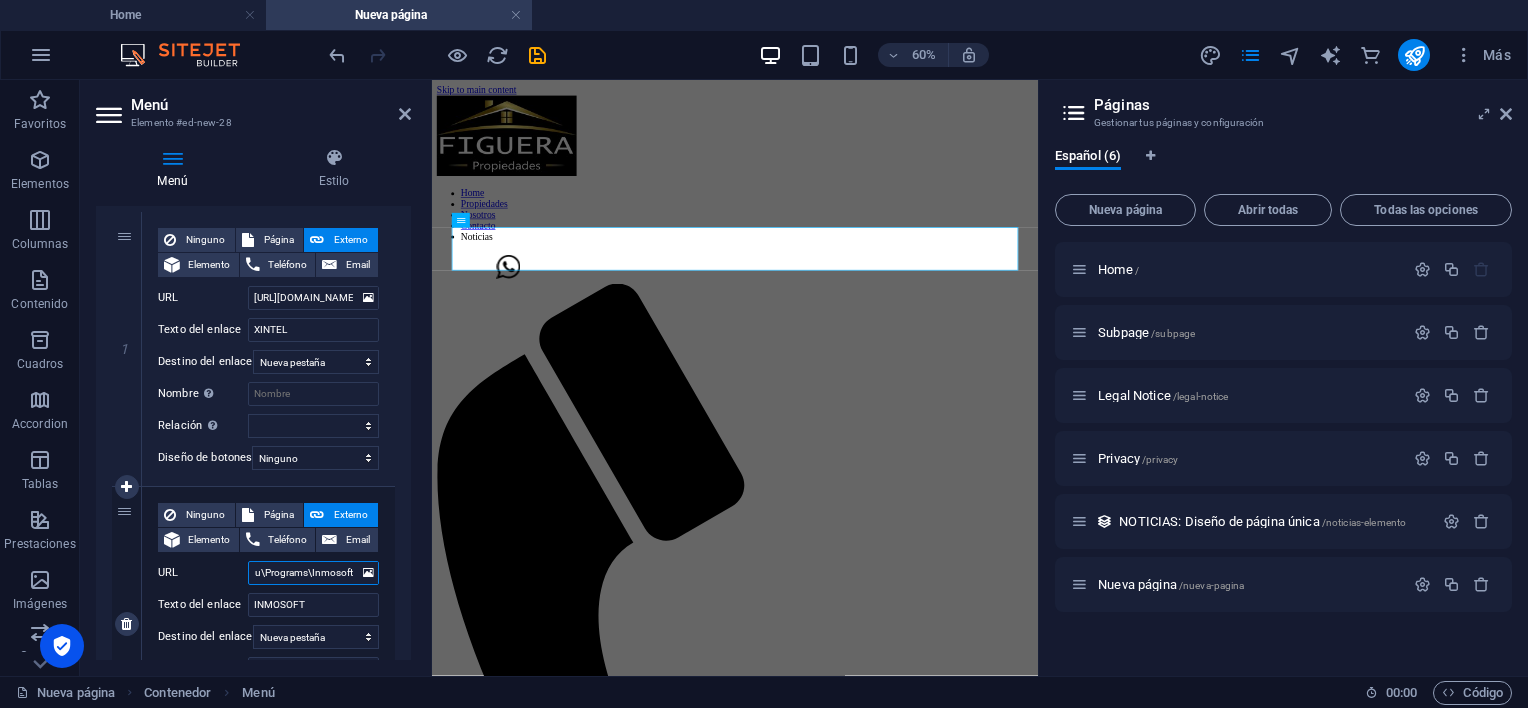 type on "C:\ProgramData\Microsoft\Windows\Start Menu\Programs\Inmosoft" 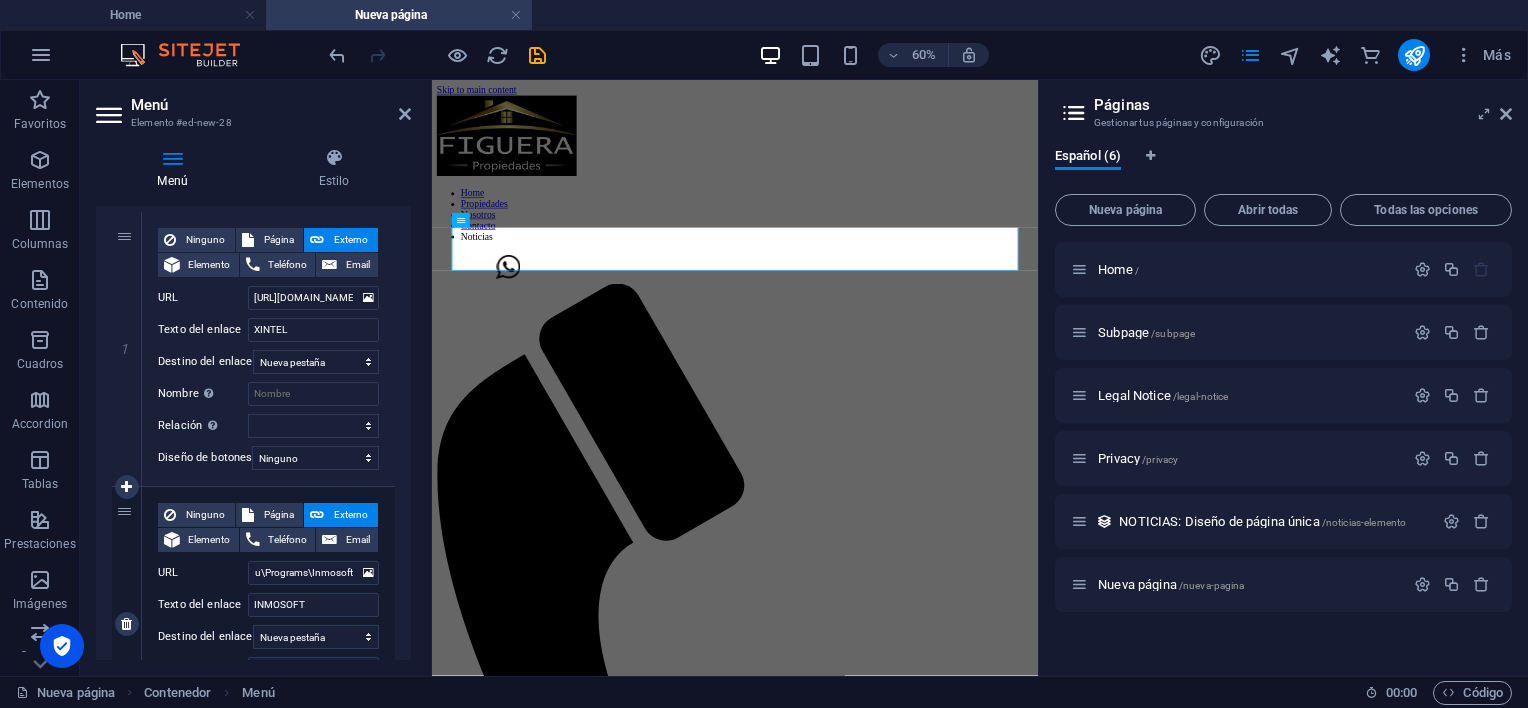 click on "Ninguno Página Externo Elemento Teléfono Email Página Home Subpage Legal Notice Privacy Nueva página Elemento
URL C:\ProgramData\Microsoft\Windows\Start Menu\Programs\Inmosoft Teléfono Email Texto del enlace INMOSOFT Destino del enlace Nueva pestaña Misma pestaña Superposición Nombre Una descripción adicional del enlace no debería ser igual al texto del enlace. El título suele mostrarse como un texto de información cuando se mueve el ratón por encima del elemento. Déjalo en blanco en caso de dudas. Relación Define la  relación de este enlace con el destino del enlace . Por ejemplo, el valor "nofollow" indica a los buscadores que no sigan al enlace. Puede dejarse vacío. alternativo autor marcador externo ayuda licencia siguiente nofollow noreferrer noopener ant buscar etiqueta Diseño de botones Ninguno Predeterminado Principal Secundario" at bounding box center [268, 624] 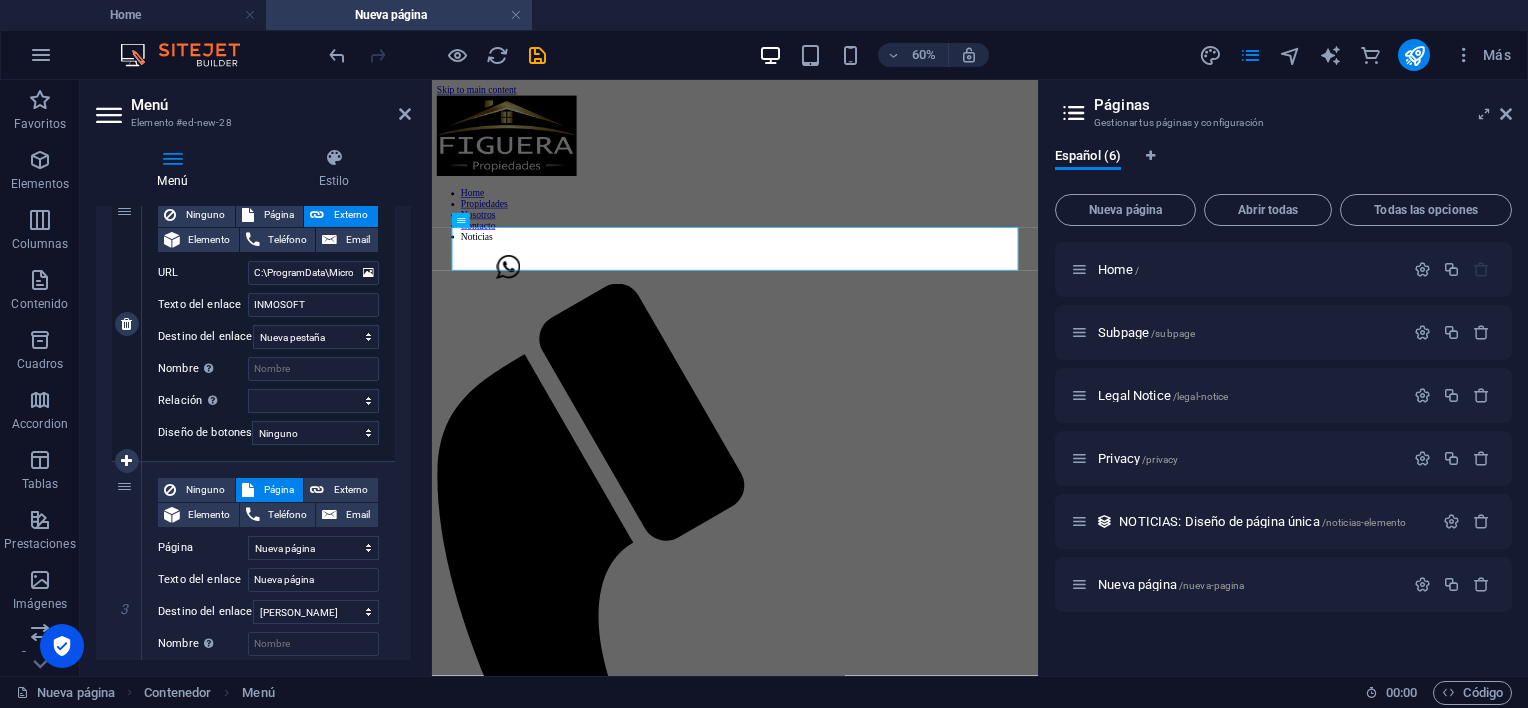 scroll, scrollTop: 644, scrollLeft: 0, axis: vertical 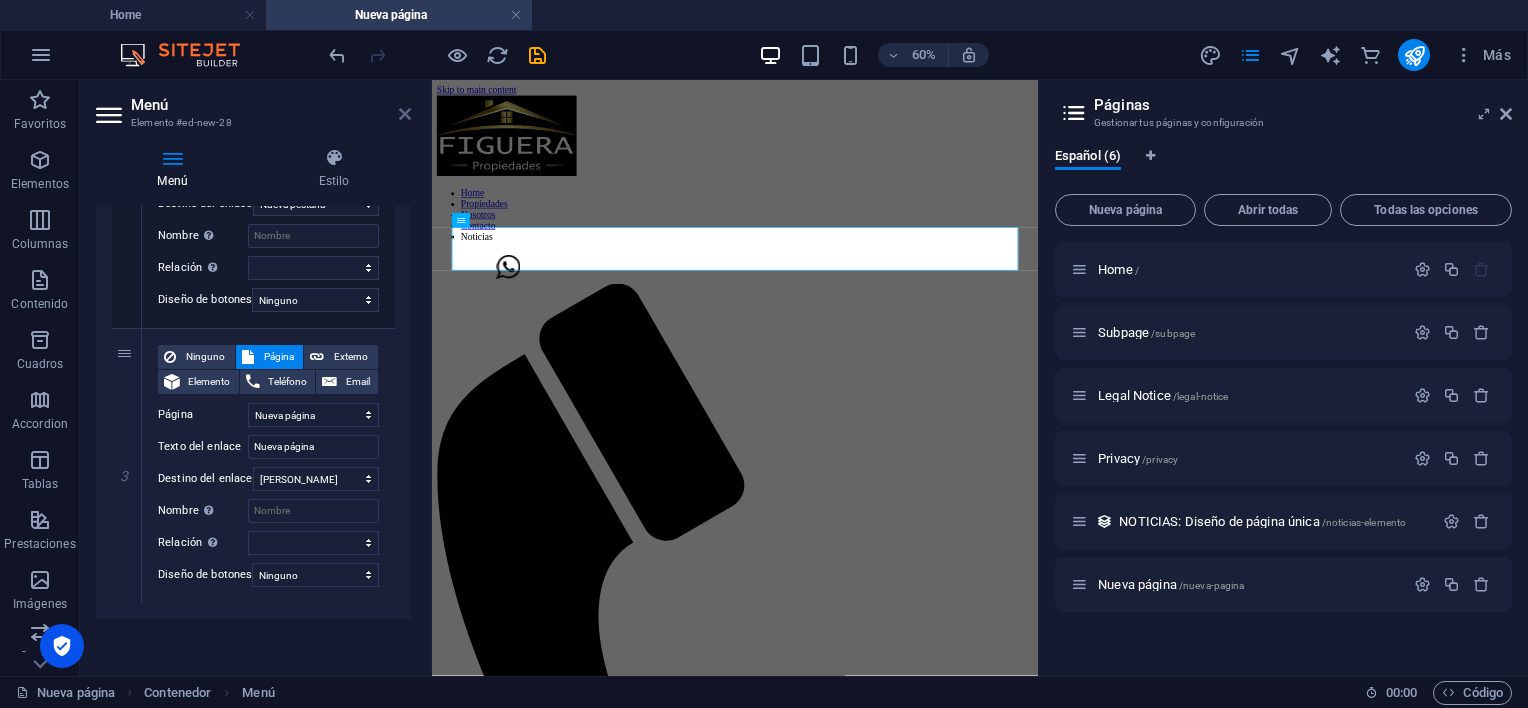click at bounding box center [405, 114] 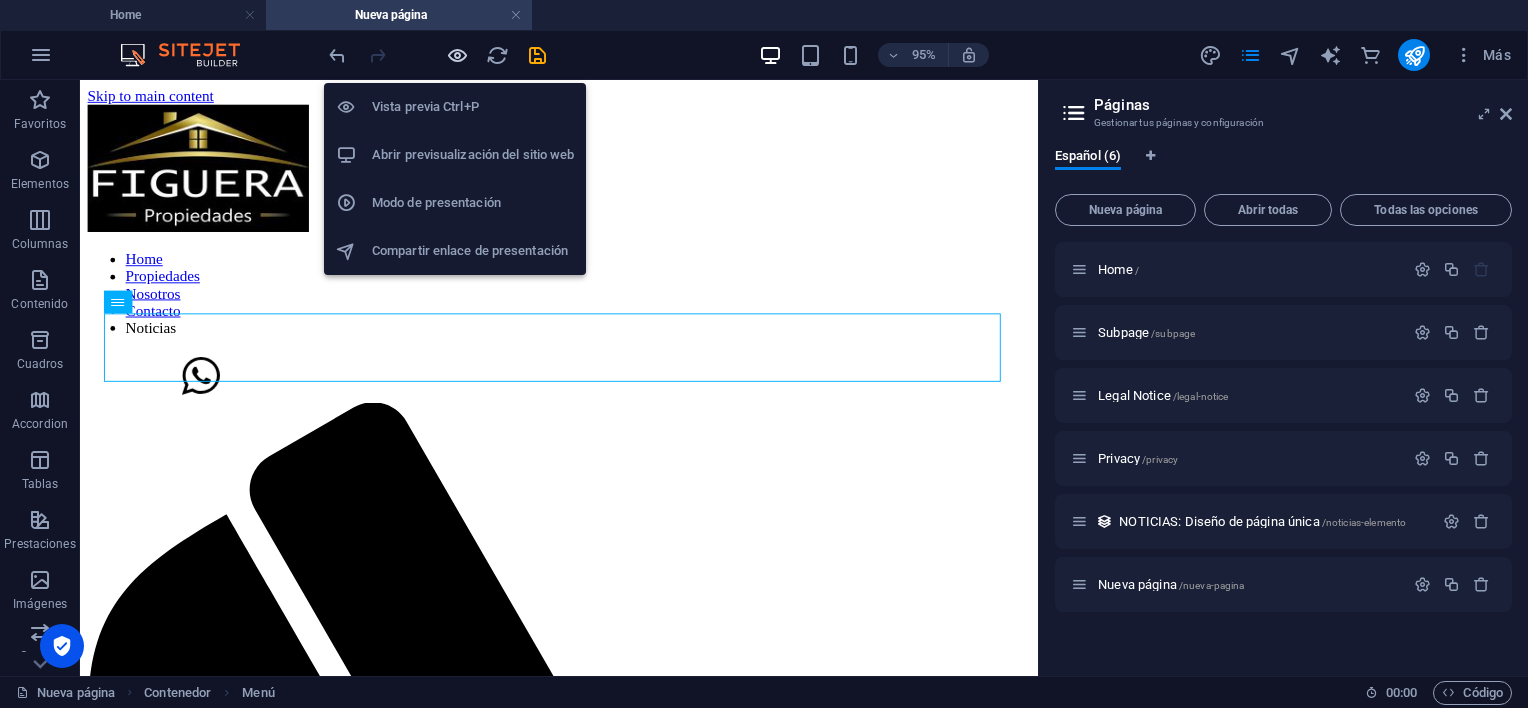 click at bounding box center (457, 55) 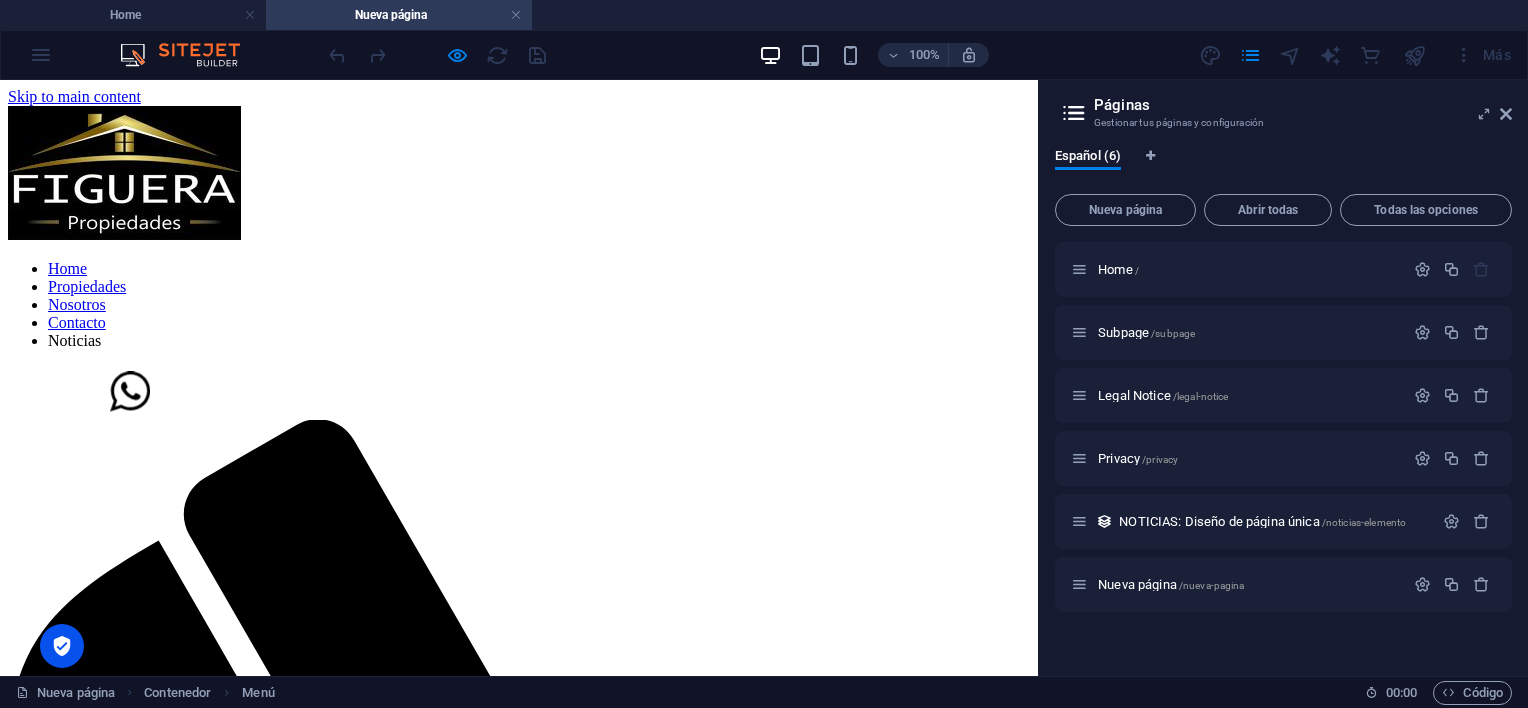 click on "XINTEL" at bounding box center (77, 1802) 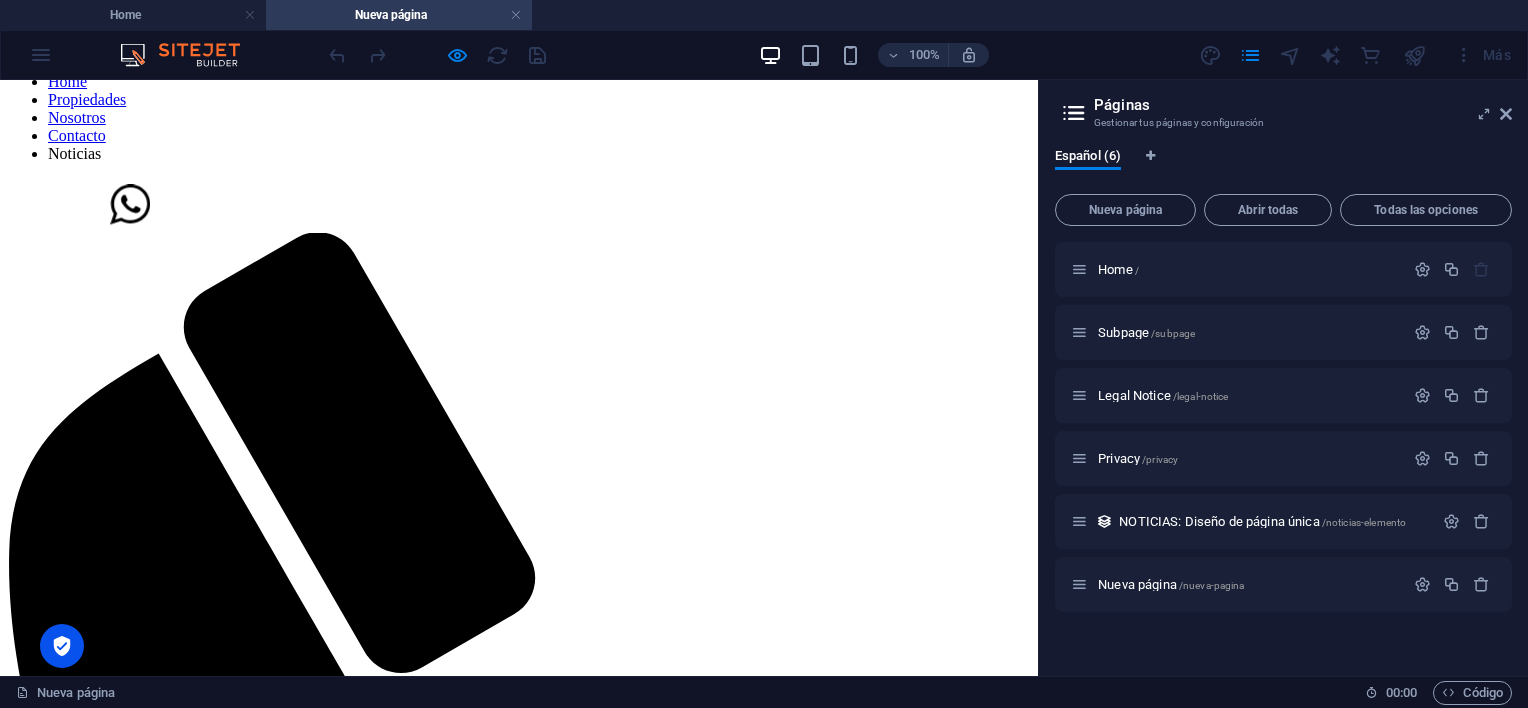scroll, scrollTop: 87, scrollLeft: 0, axis: vertical 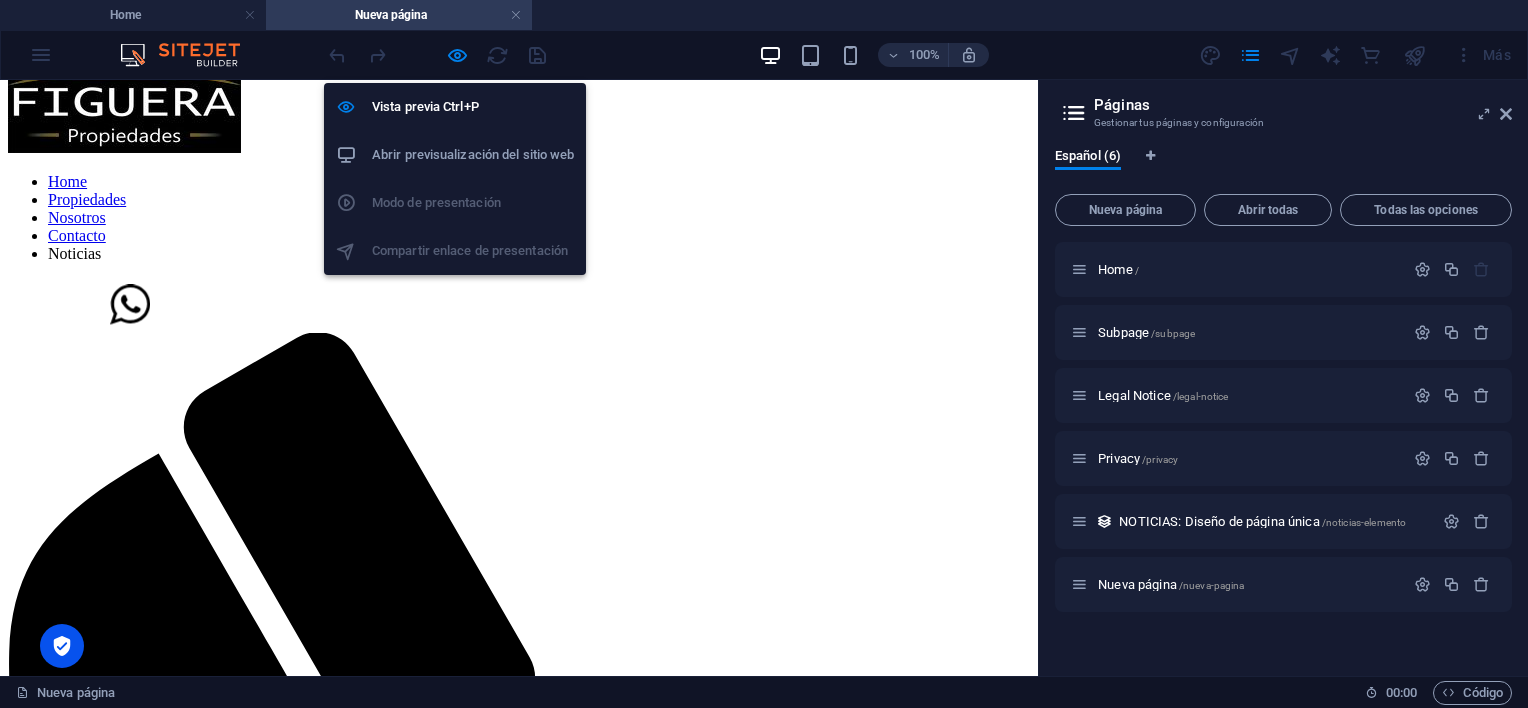 drag, startPoint x: 460, startPoint y: 56, endPoint x: 453, endPoint y: 72, distance: 17.464249 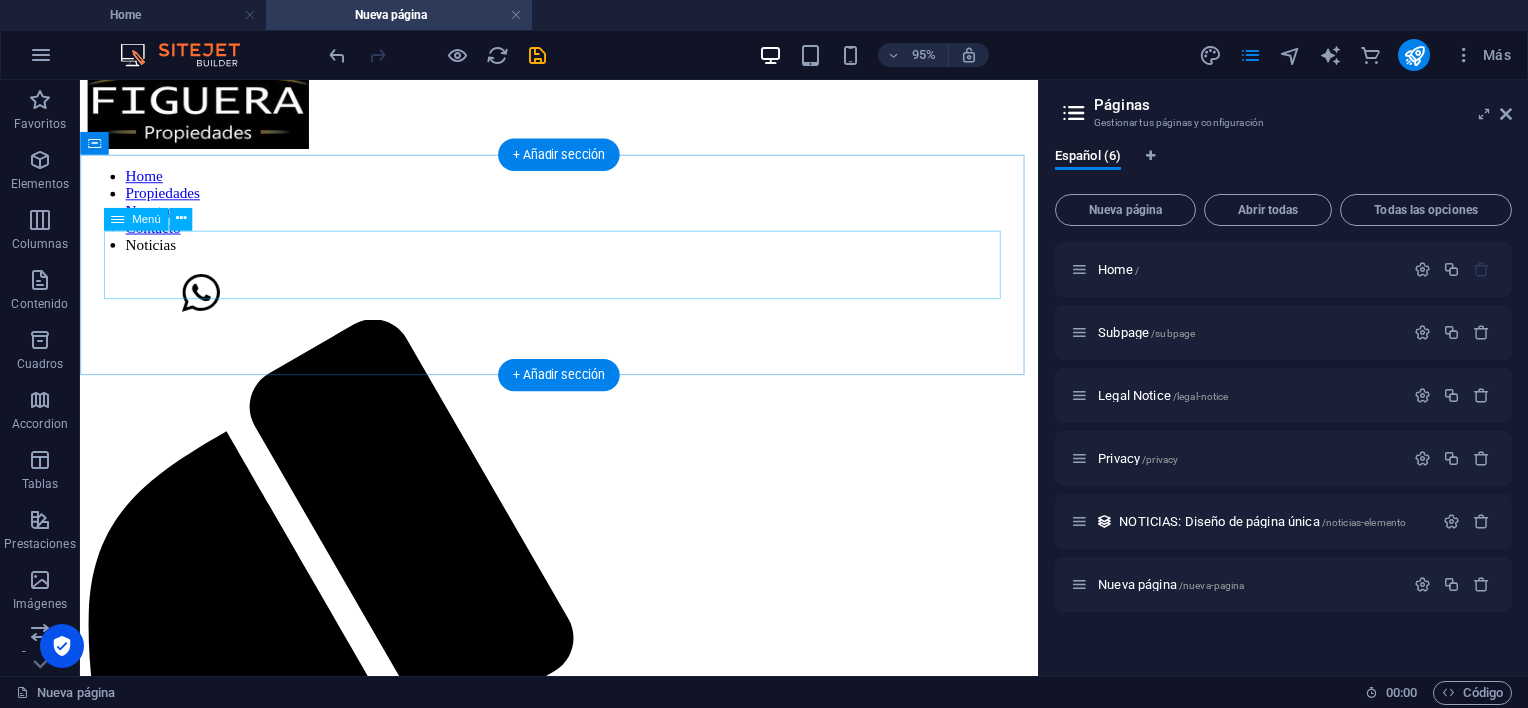 click on "XINTEL INMOSOFT Nueva página" at bounding box center [584, 1694] 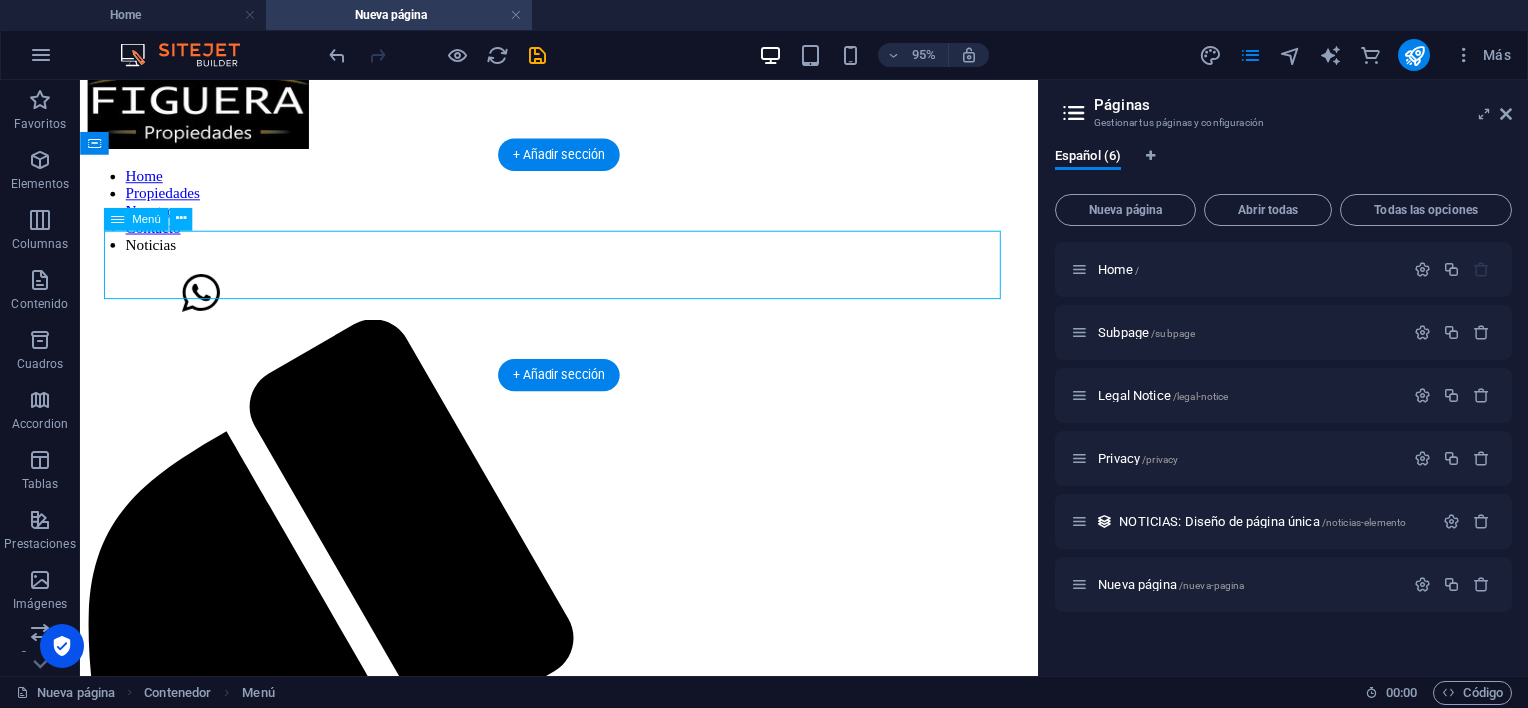 click on "XINTEL INMOSOFT Nueva página" at bounding box center [584, 1694] 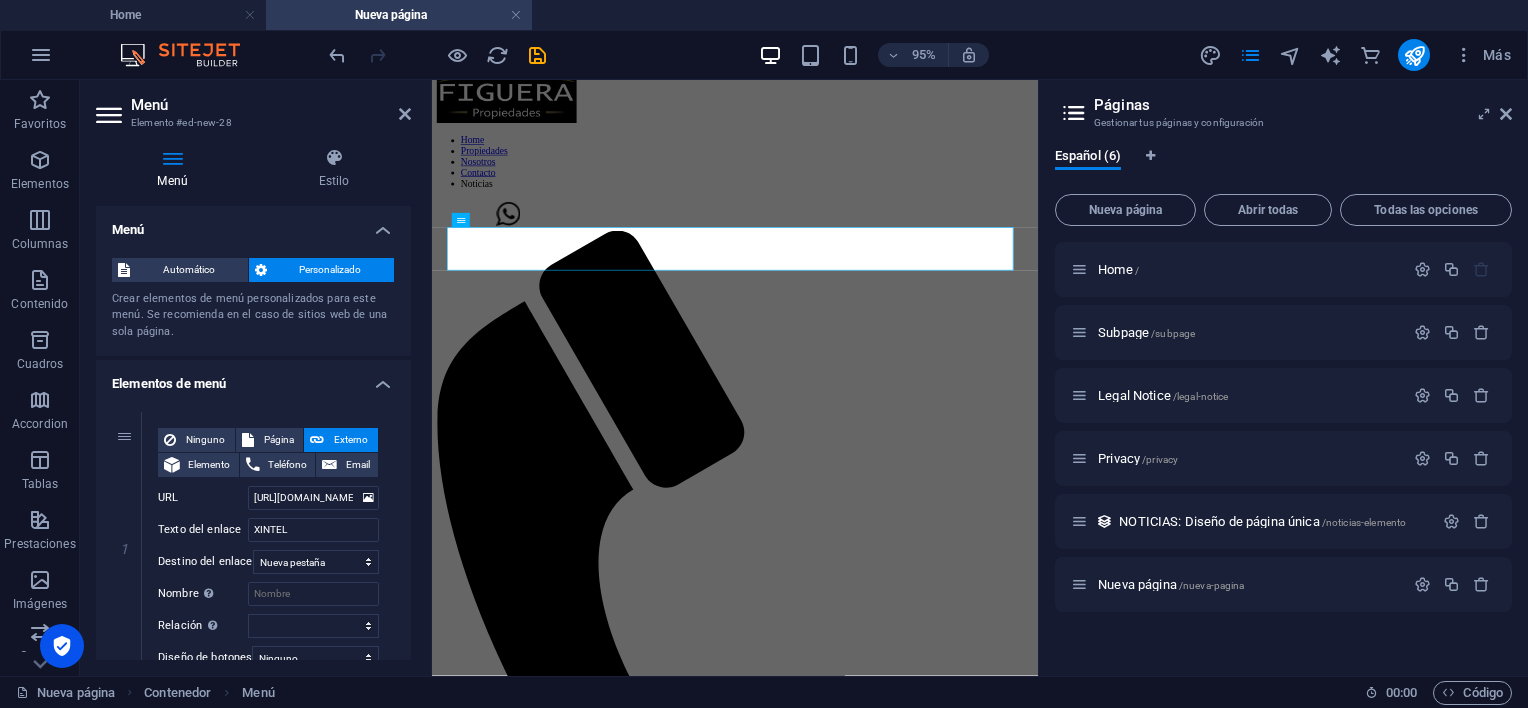 scroll, scrollTop: 0, scrollLeft: 0, axis: both 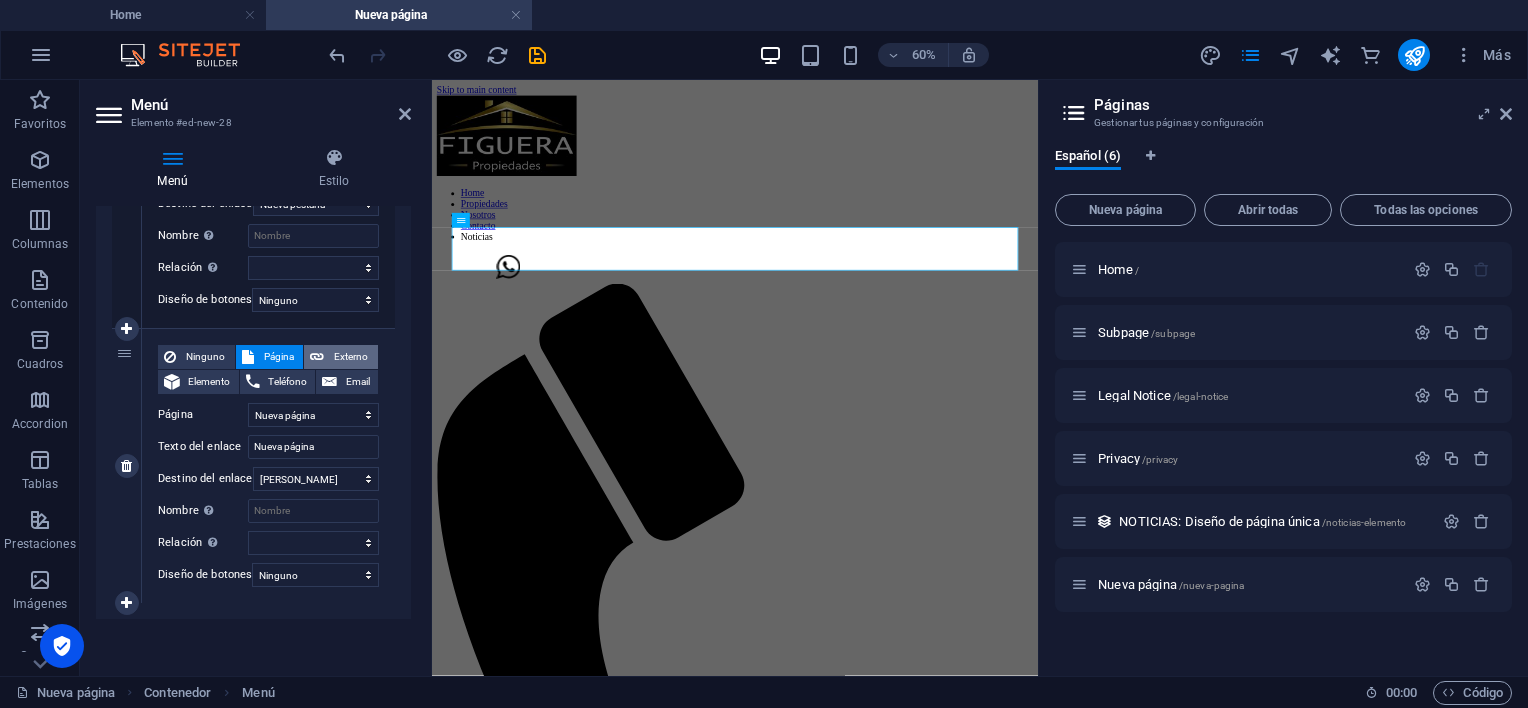 click on "Externo" at bounding box center (351, 357) 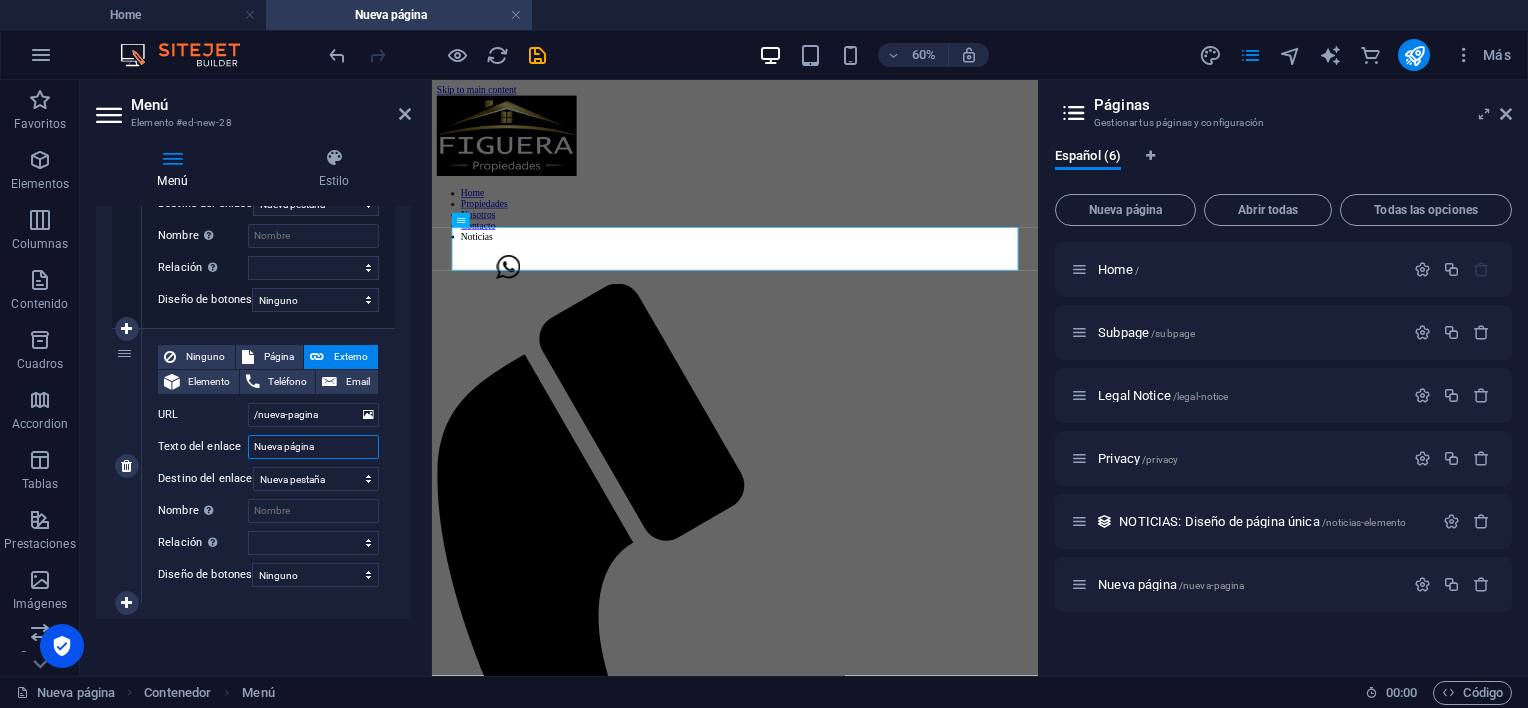 drag, startPoint x: 316, startPoint y: 439, endPoint x: 188, endPoint y: 439, distance: 128 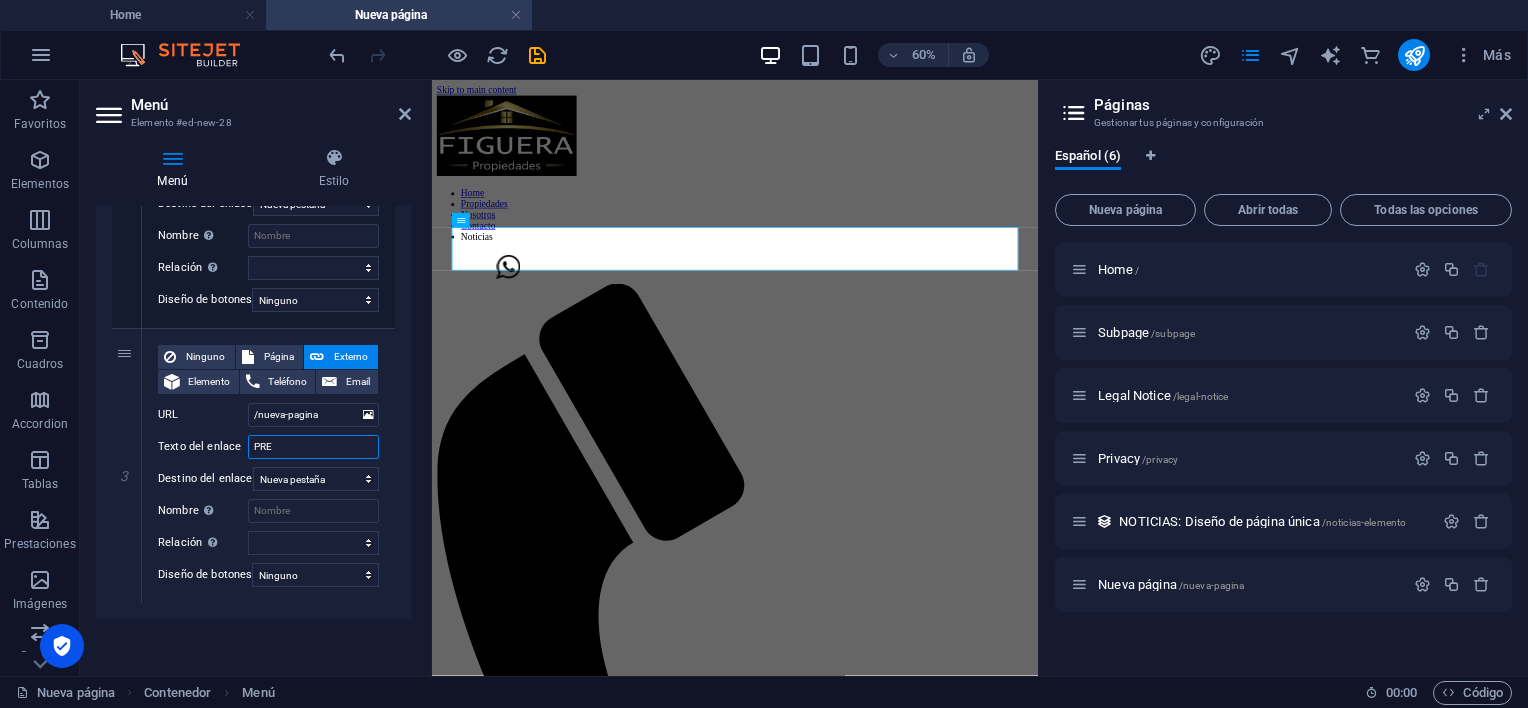 type on "PRES" 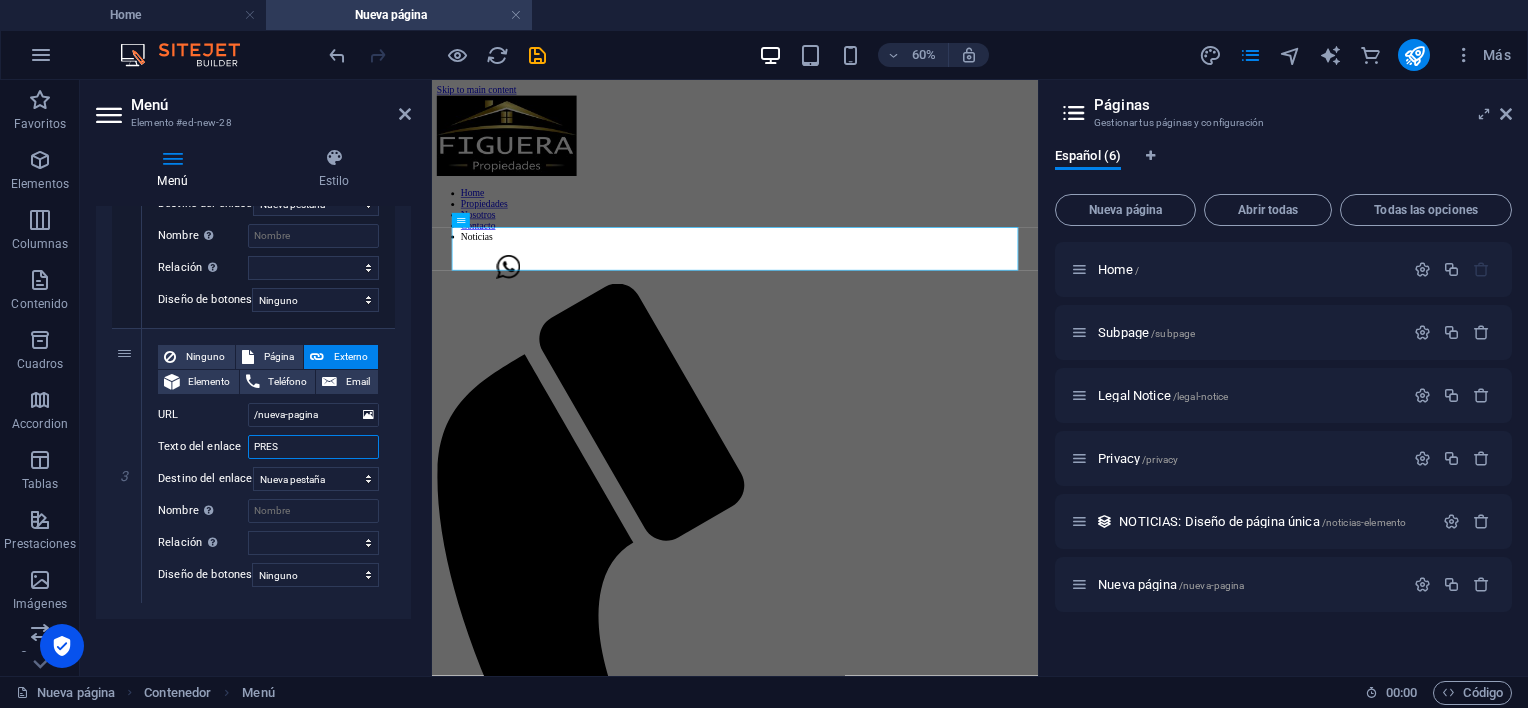 select 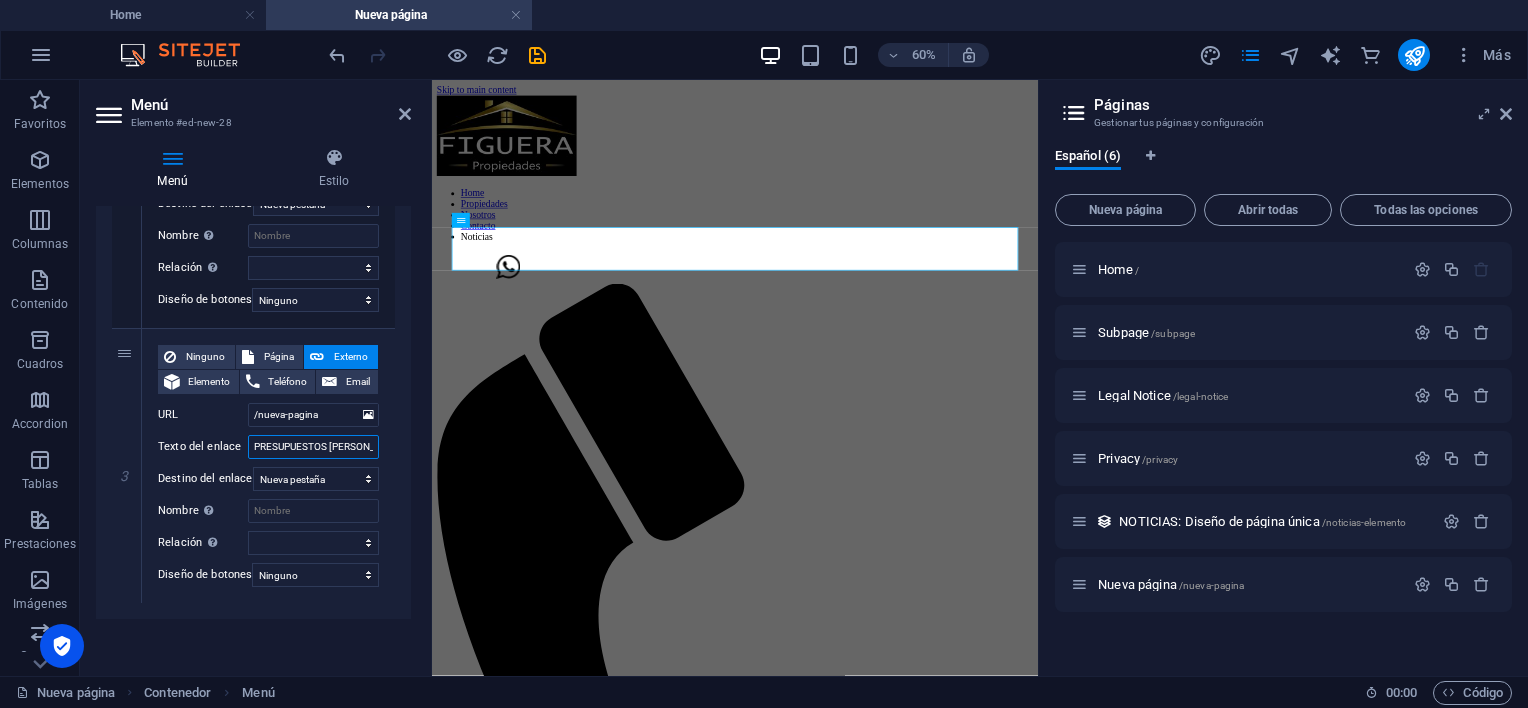 type on "PRESUPUESTOS [PERSON_NAME]" 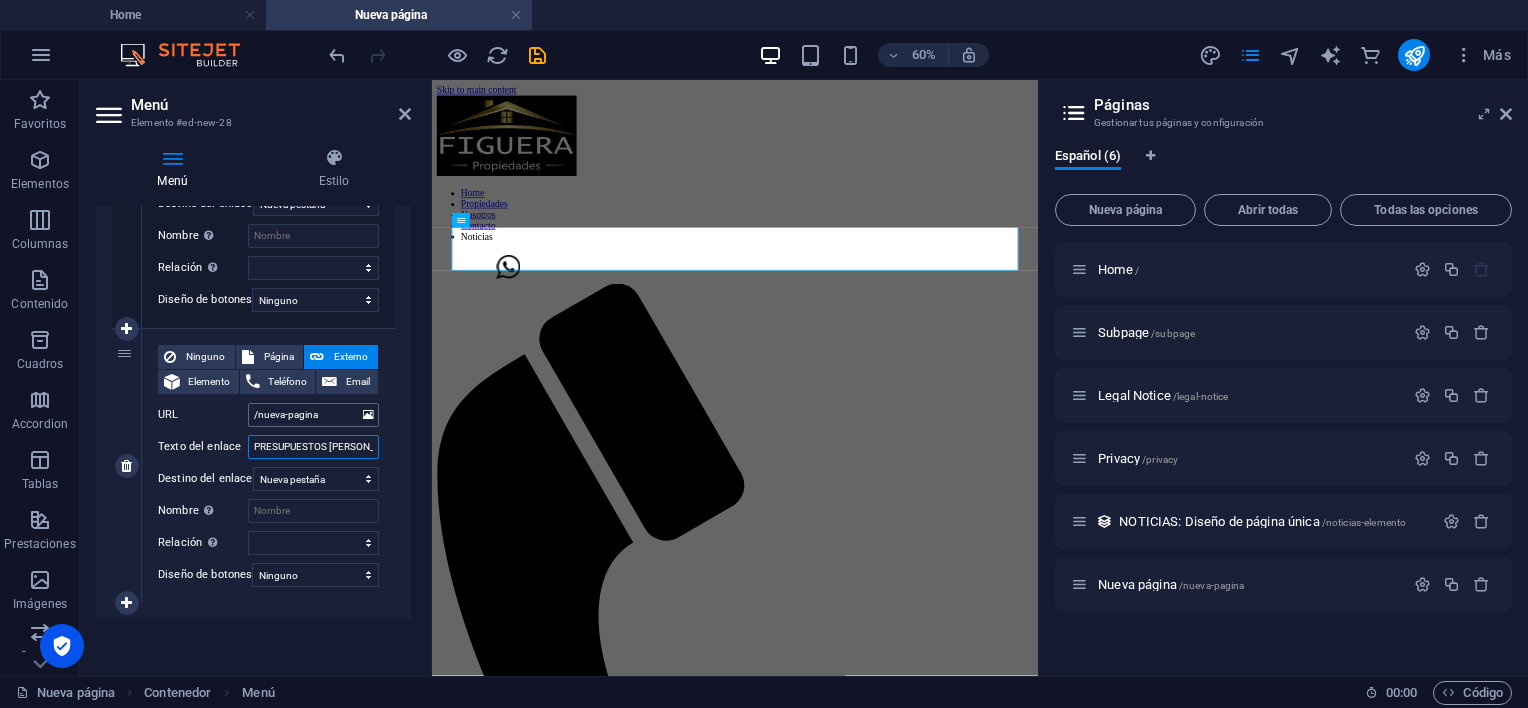 type on "PRESUPUESTOS [PERSON_NAME]" 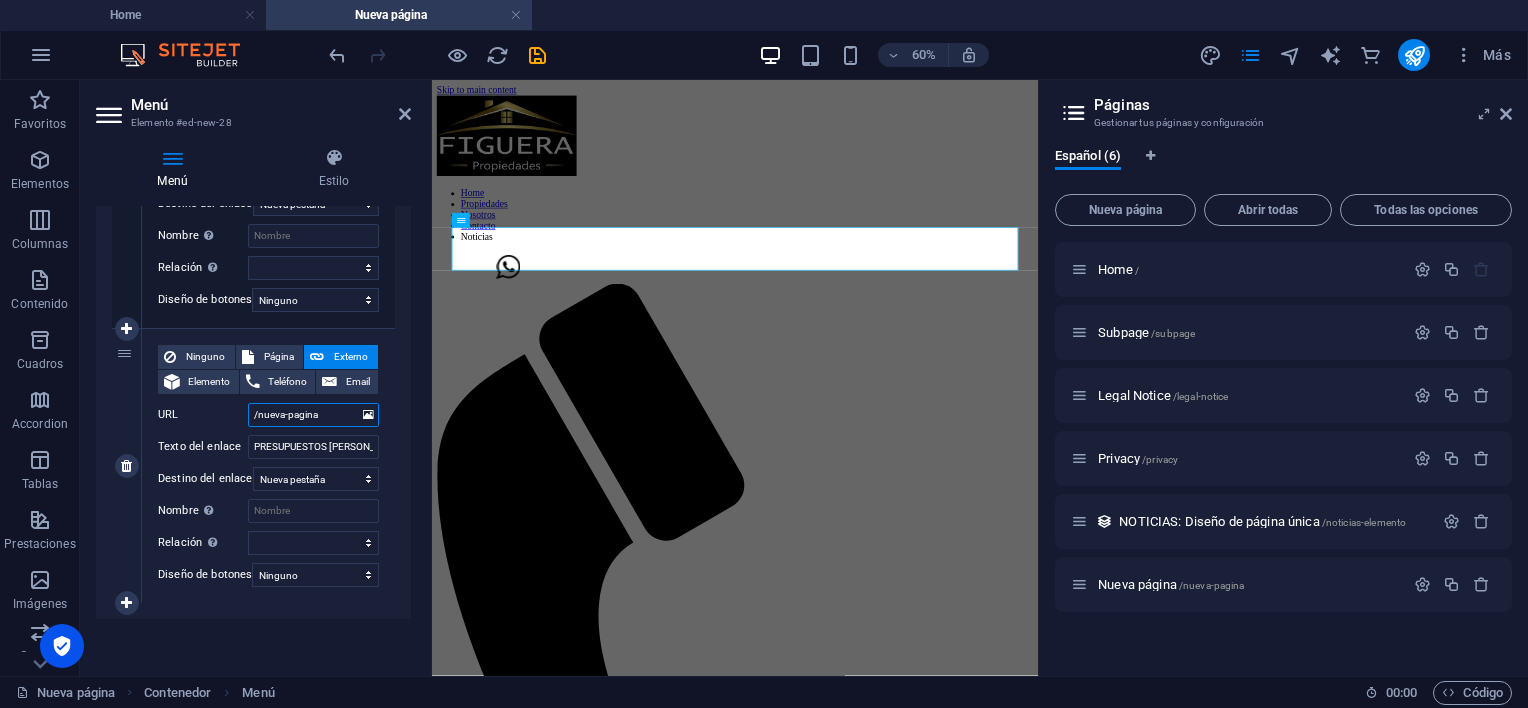 click on "/nueva-pagina" at bounding box center [313, 415] 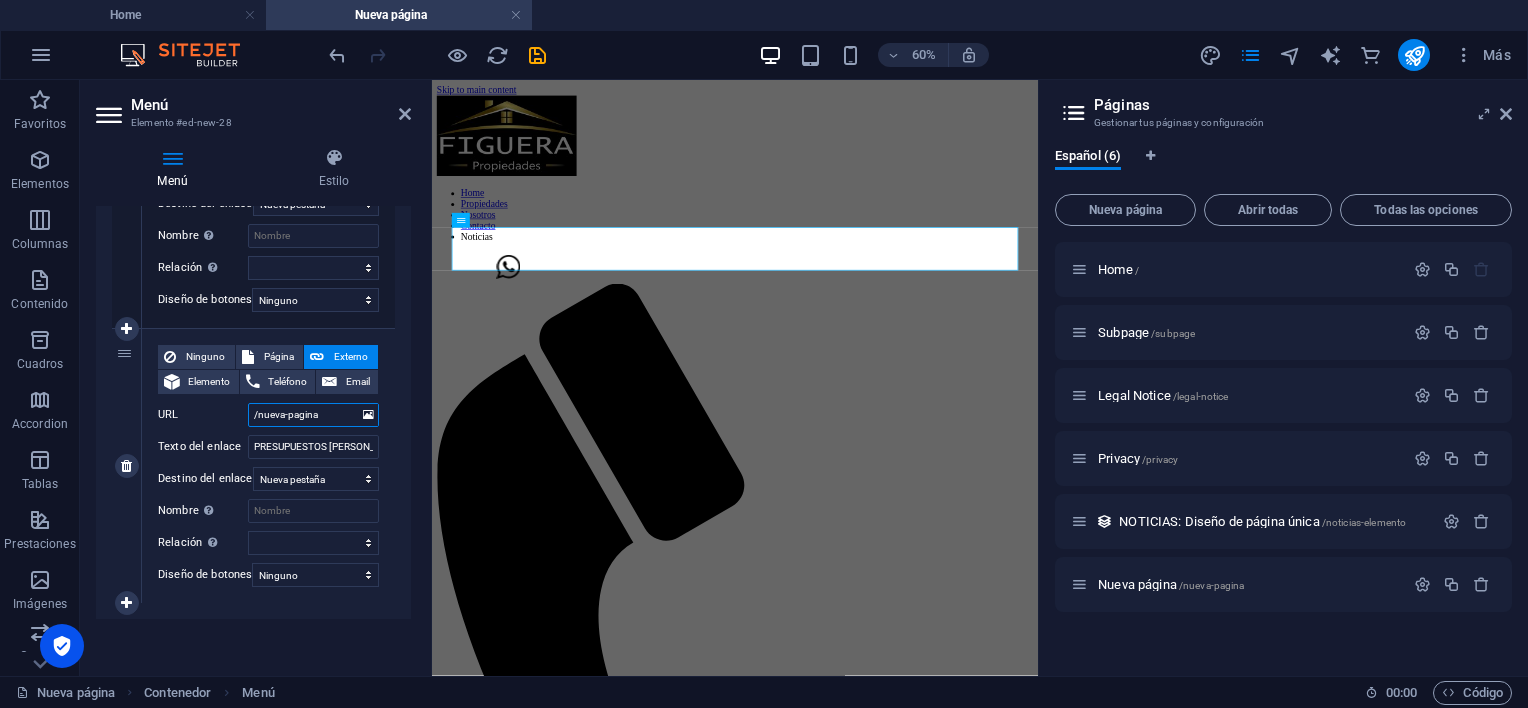 paste on "[URL][DOMAIN_NAME]" 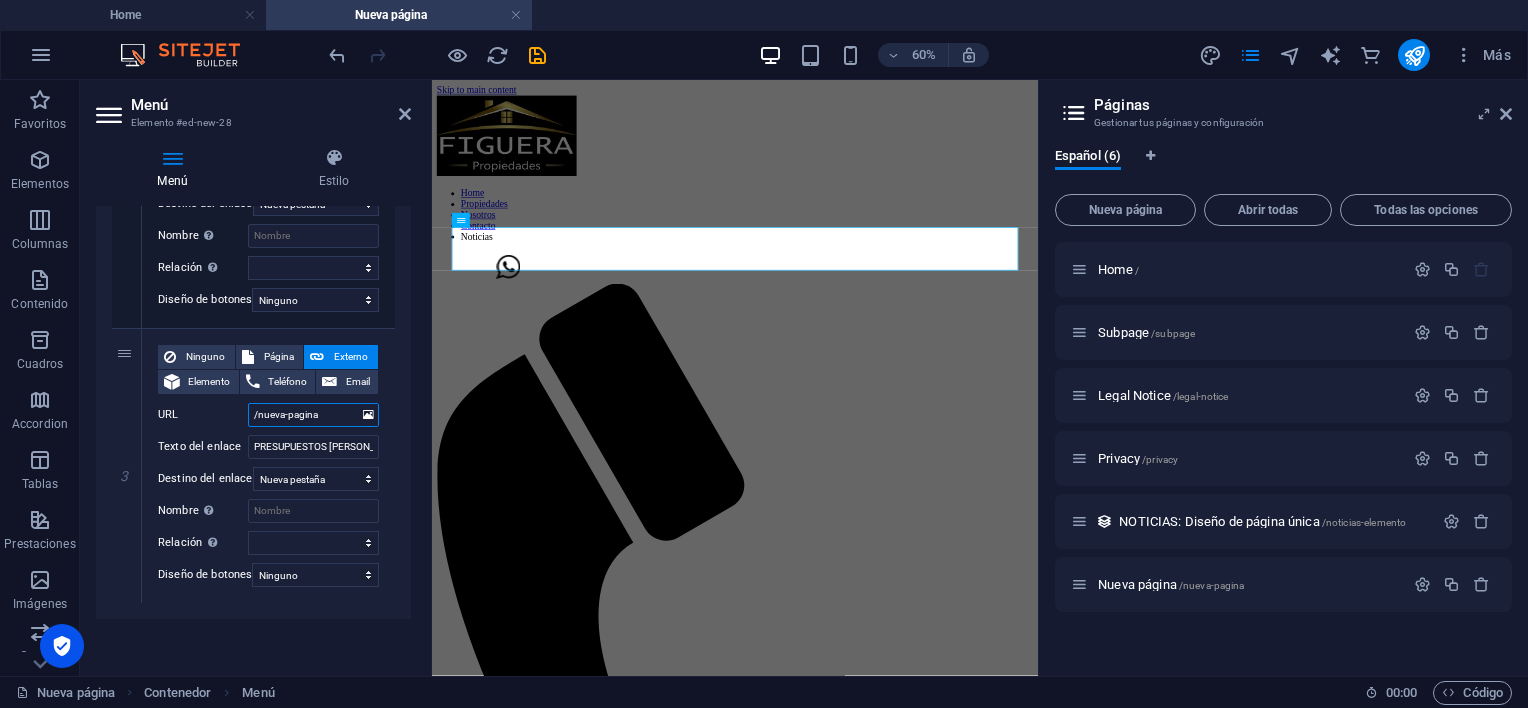 type on "/nueva-pahttps://[DOMAIN_NAME][URL]" 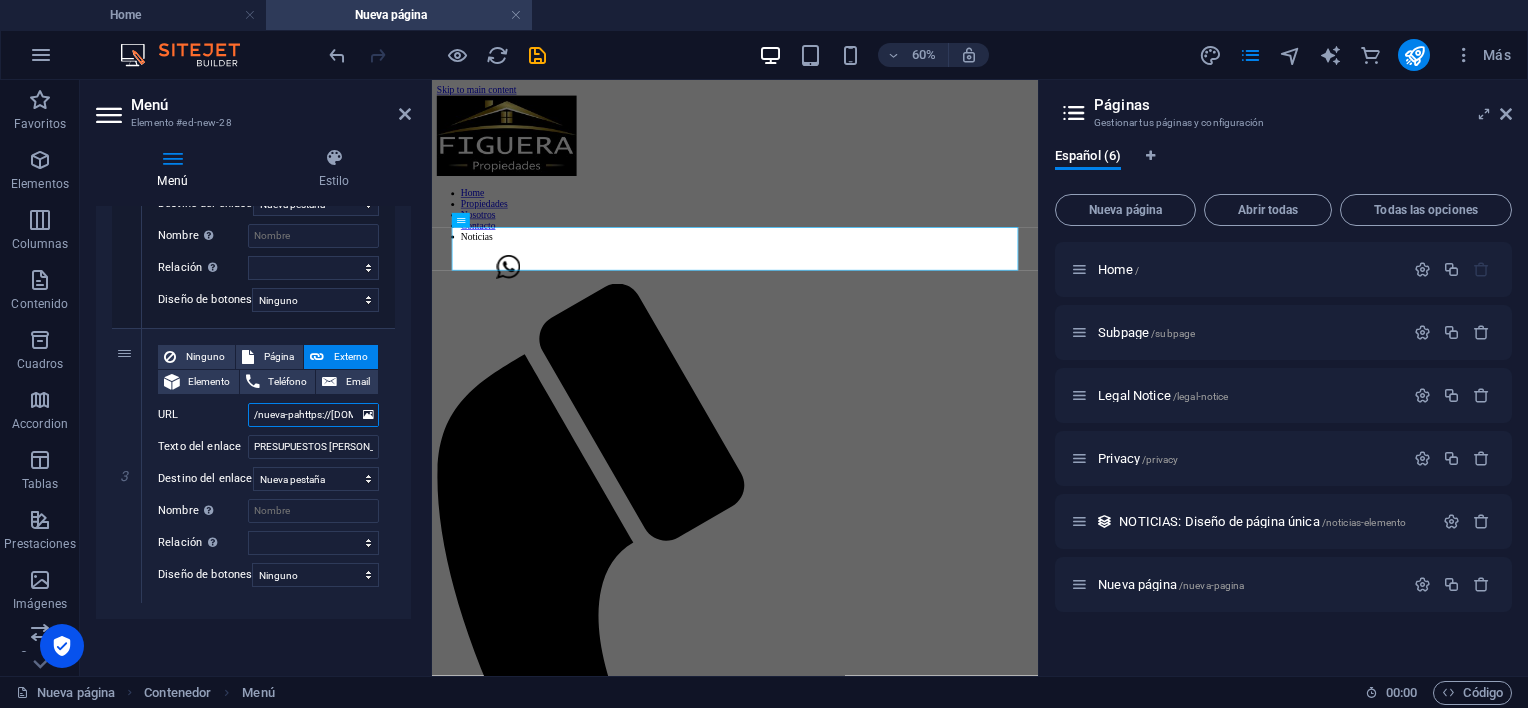 scroll, scrollTop: 0, scrollLeft: 1384, axis: horizontal 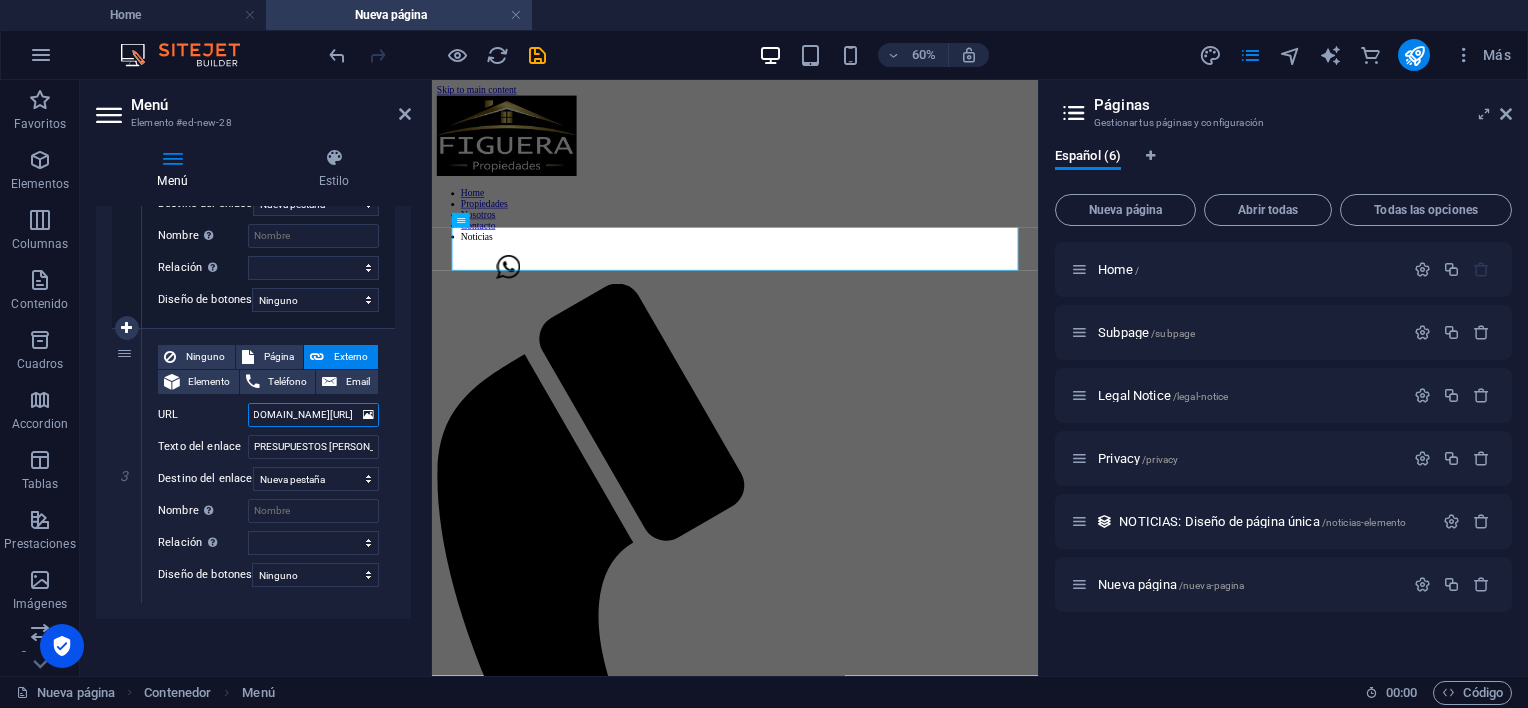 select 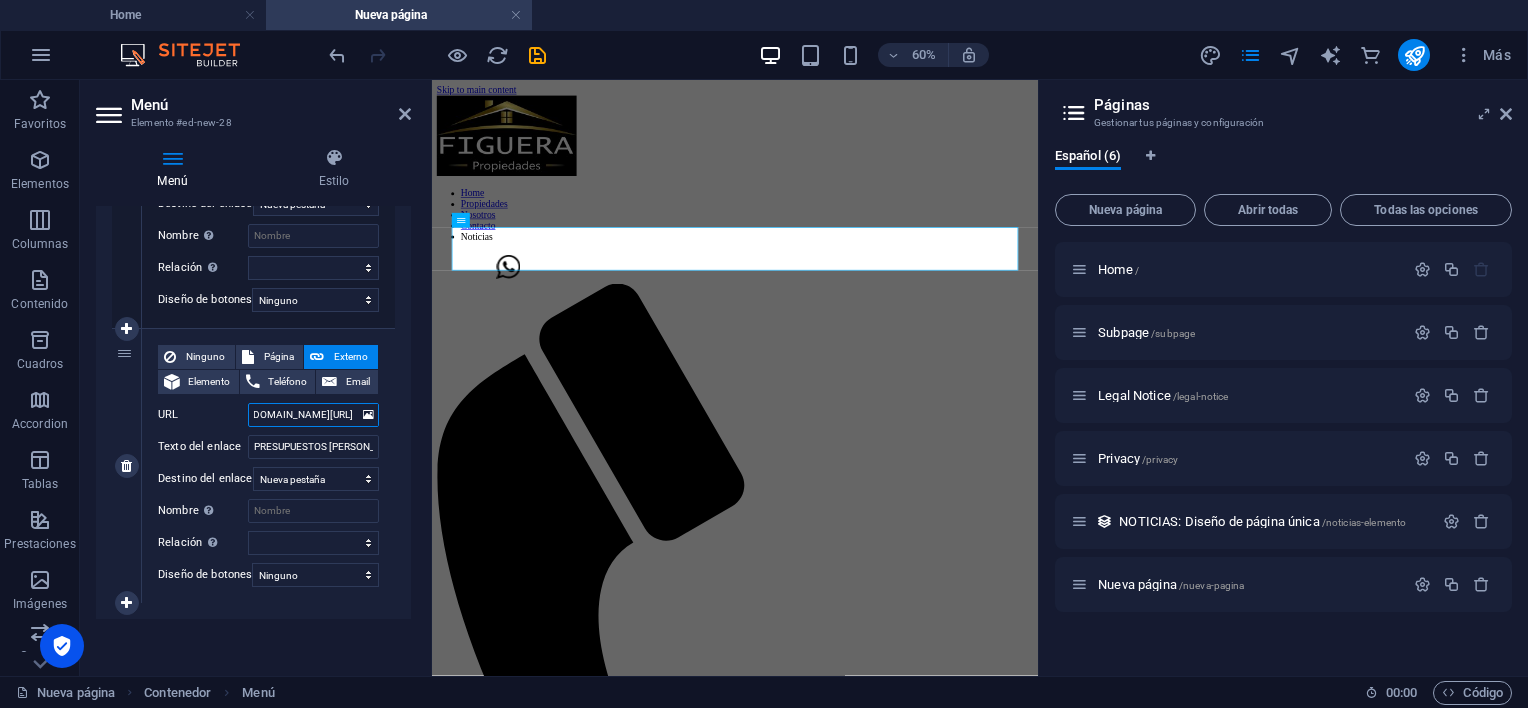 click on "/nueva-pahttps://[DOMAIN_NAME][URL]" at bounding box center (313, 415) 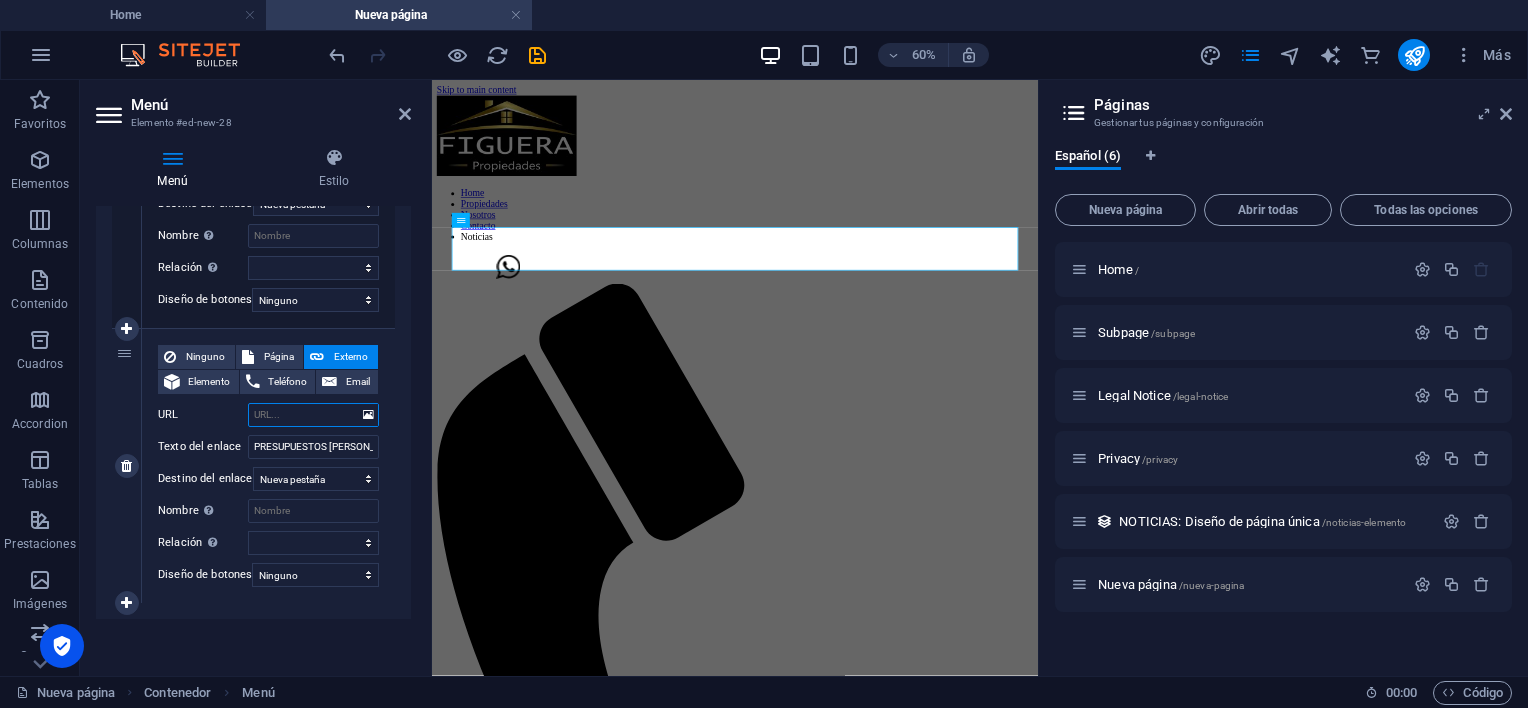 scroll, scrollTop: 0, scrollLeft: 0, axis: both 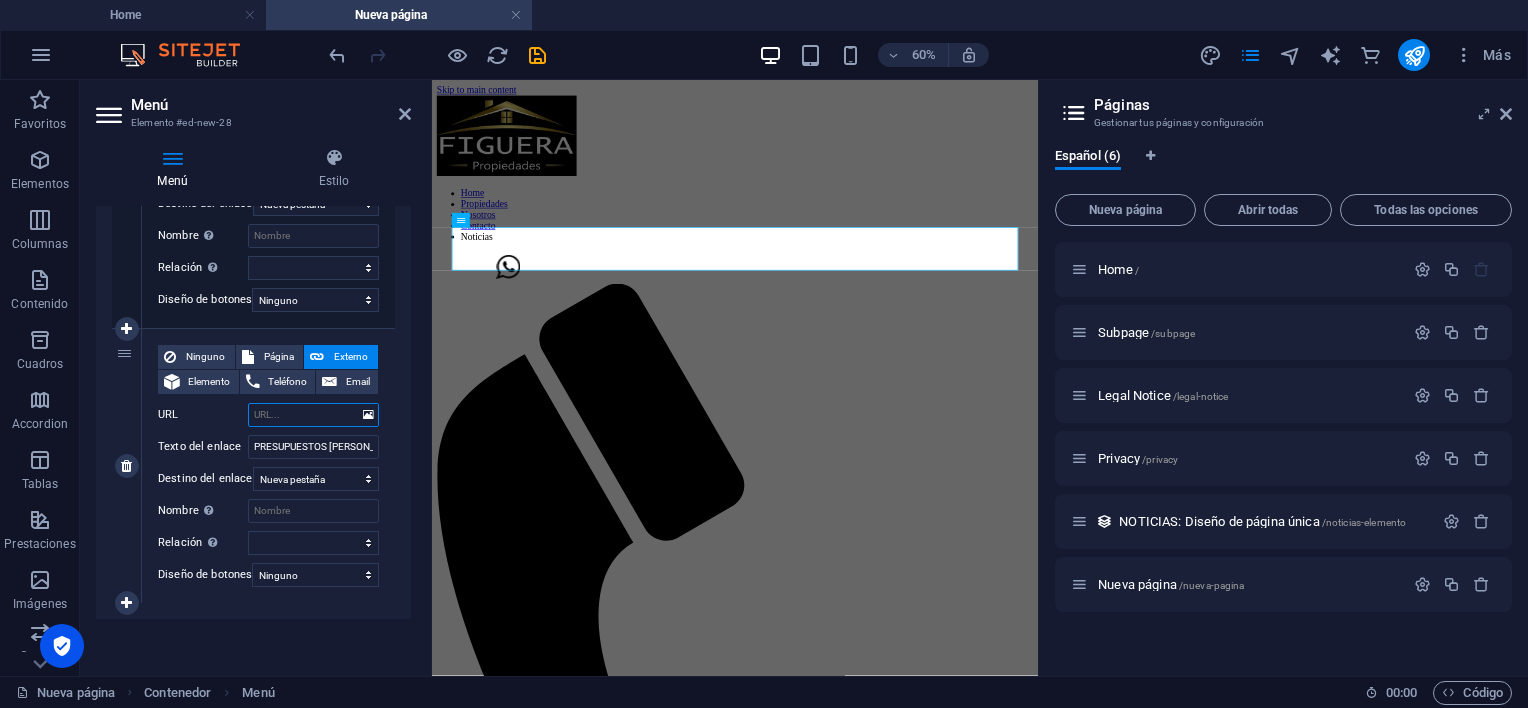 select 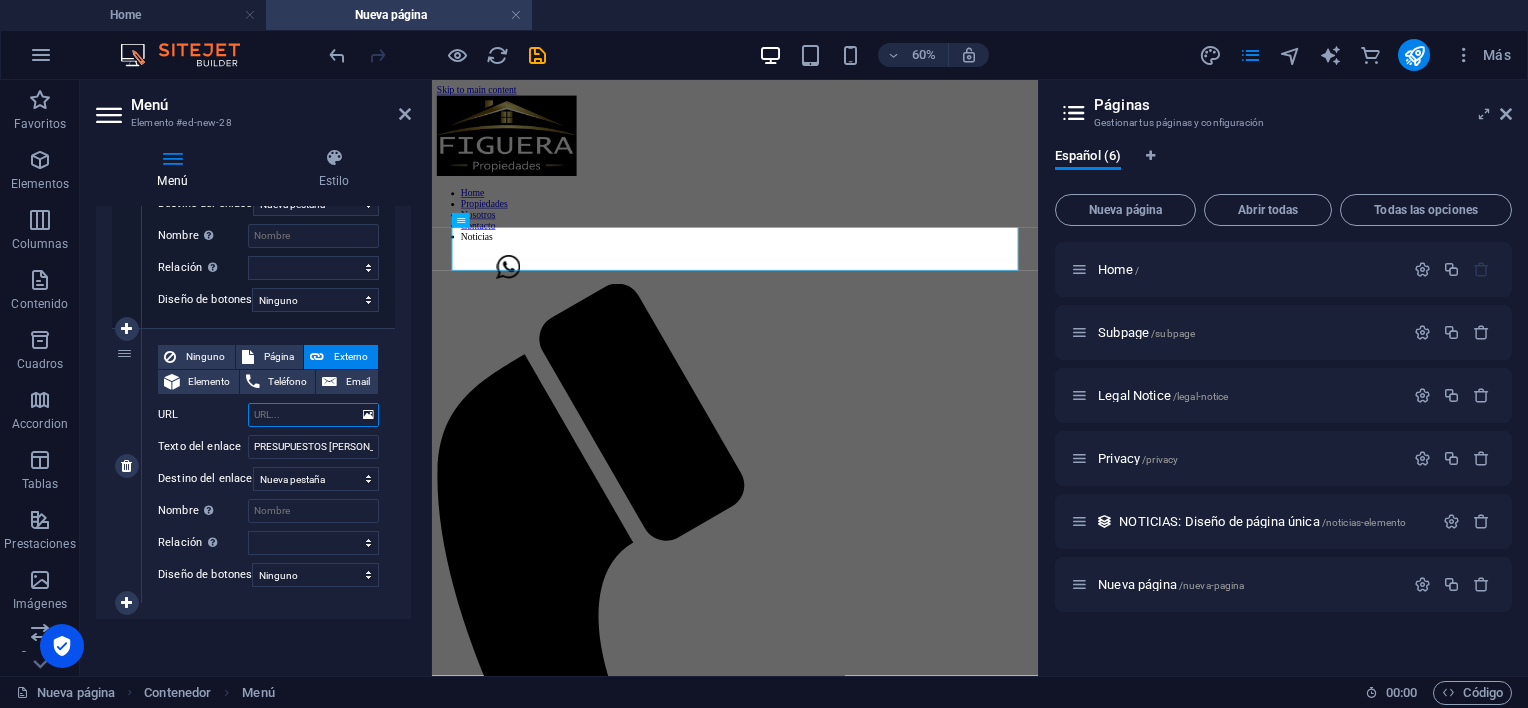 paste on "[URL][DOMAIN_NAME]" 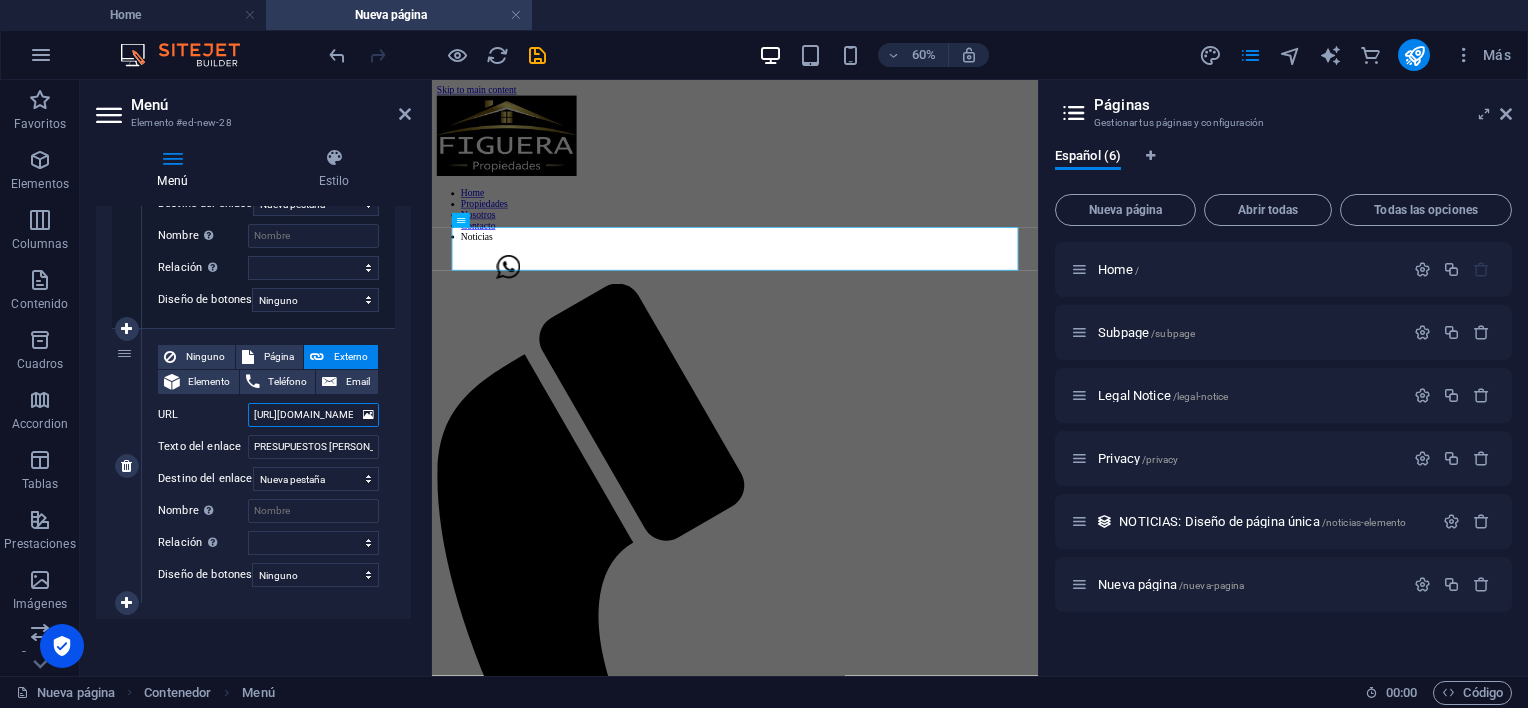 scroll, scrollTop: 0, scrollLeft: 1338, axis: horizontal 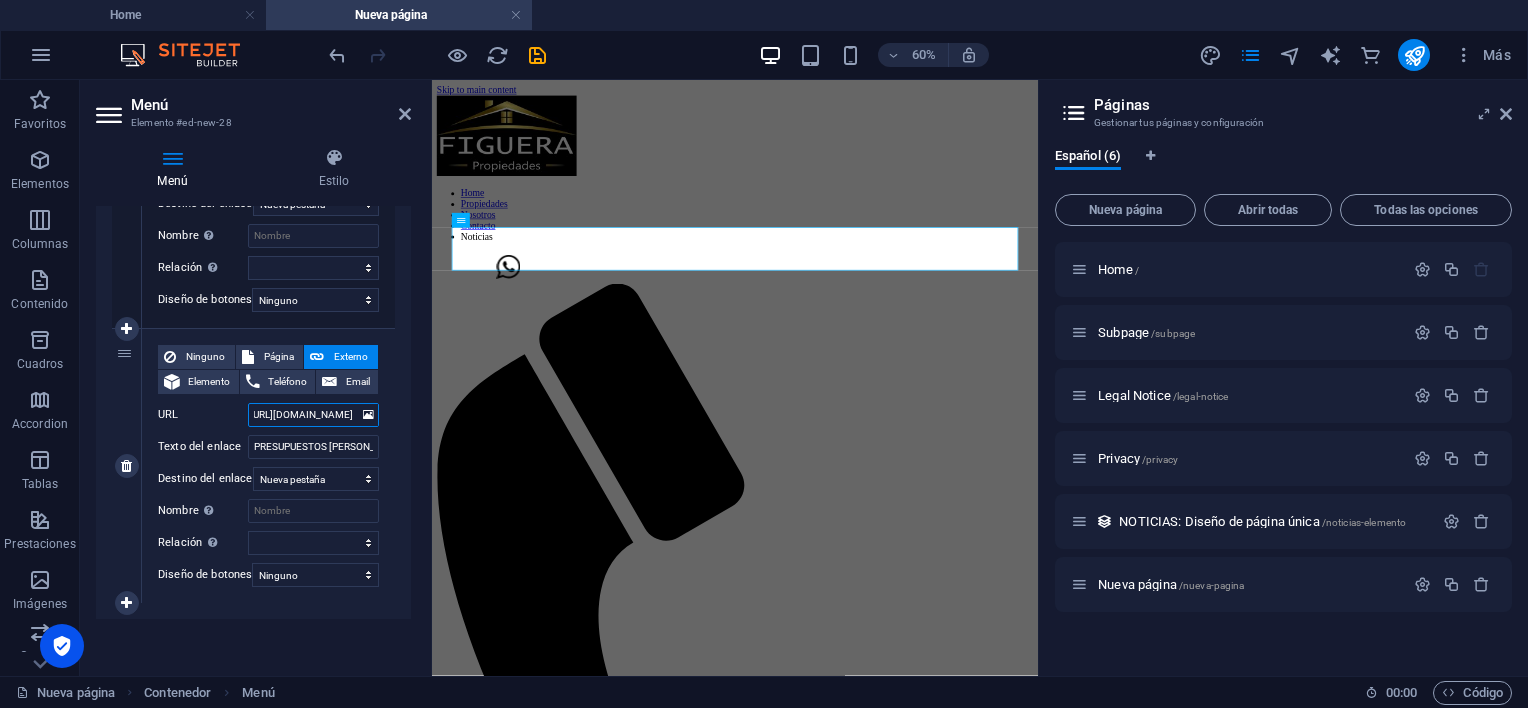 select 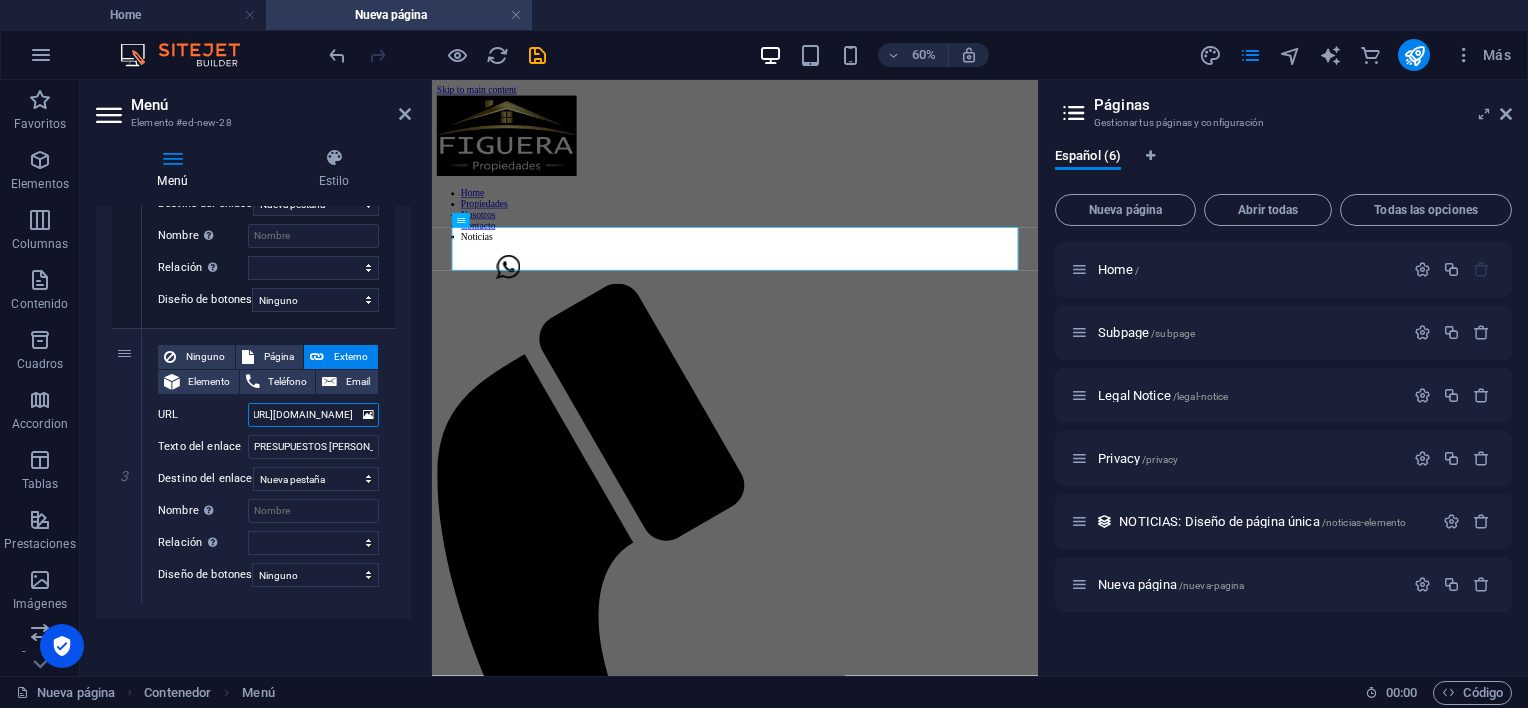 type on "[URL][DOMAIN_NAME]" 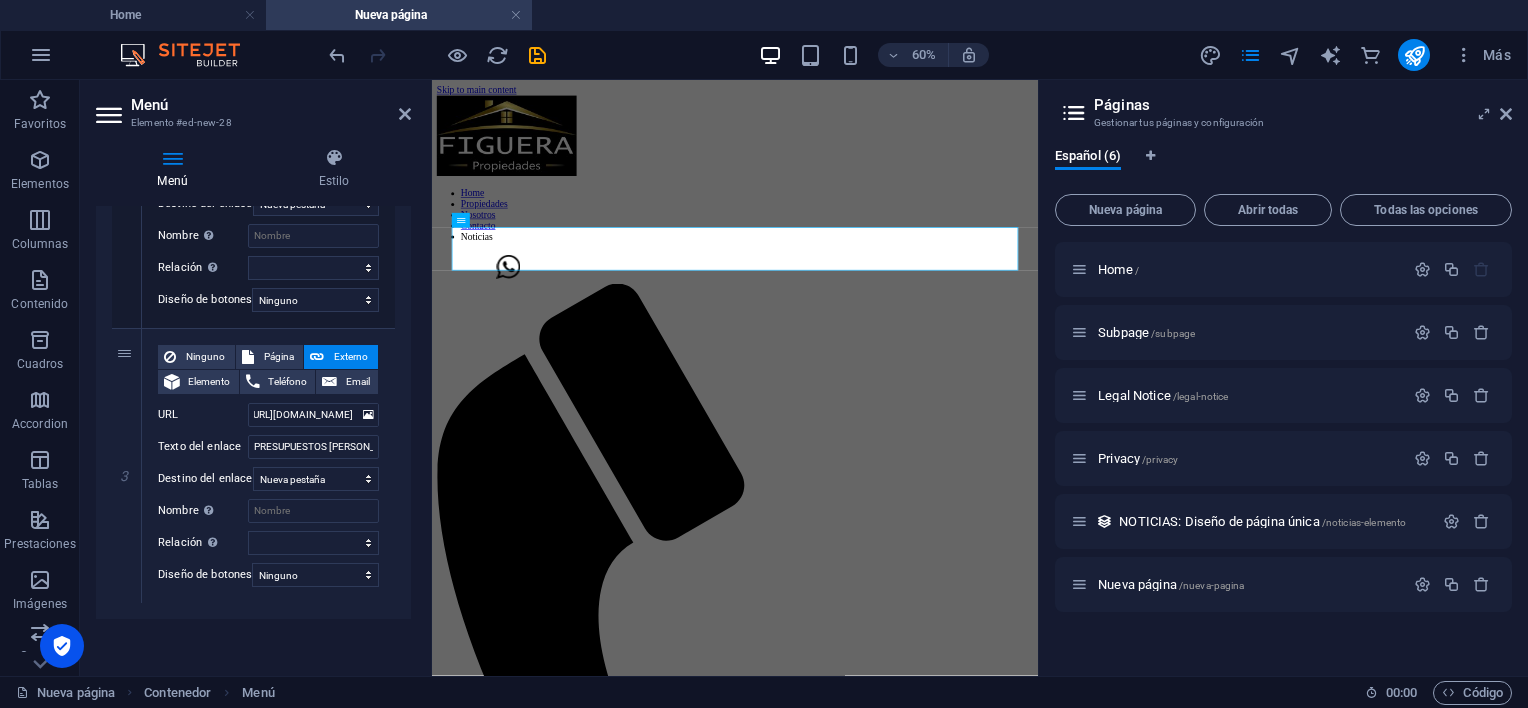 click on "Menú Automático Personalizado Crear elementos de menú personalizados para este menú. Se recomienda en el caso de sitios web de una sola página. Gestionar páginas Elementos de menú 1 Ninguno Página Externo Elemento Teléfono Email Página Home Subpage Legal Notice Privacy Nueva página Elemento
URL [URL][DOMAIN_NAME] Teléfono Email Texto del enlace XINTEL Destino del enlace Nueva pestaña Misma pestaña Superposición Nombre Una descripción adicional del enlace no debería ser igual al texto del enlace. El título suele mostrarse como un texto de información cuando se mueve el ratón por encima del elemento. Déjalo en blanco en caso de dudas. Relación Define la  relación de este enlace con el destino del enlace . Por ejemplo, el valor "nofollow" indica a los buscadores que no sigan al enlace. Puede dejarse vacío. alternativo autor marcador externo ayuda licencia siguiente nofollow noreferrer noopener ant buscar etiqueta Diseño de botones Ninguno Principal 2" at bounding box center [253, 433] 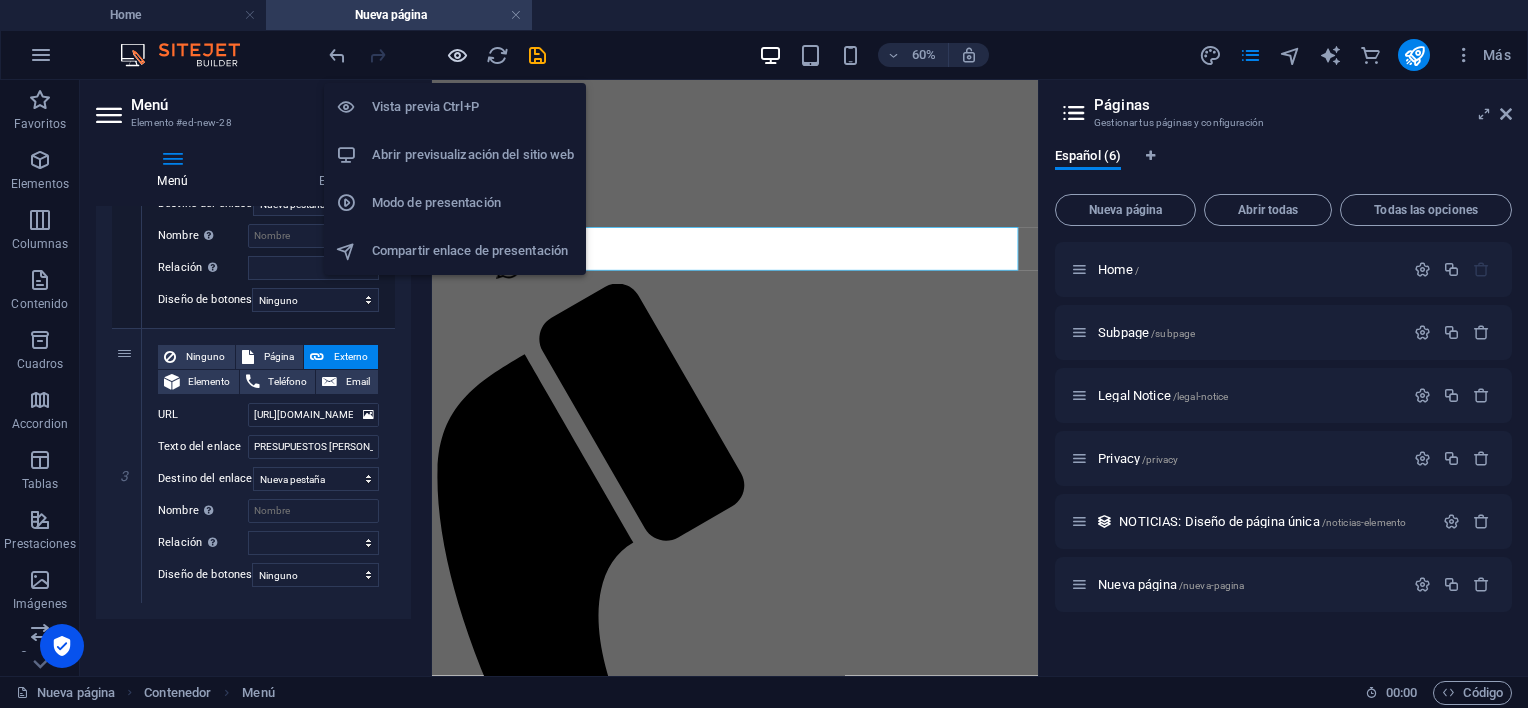 click at bounding box center (457, 55) 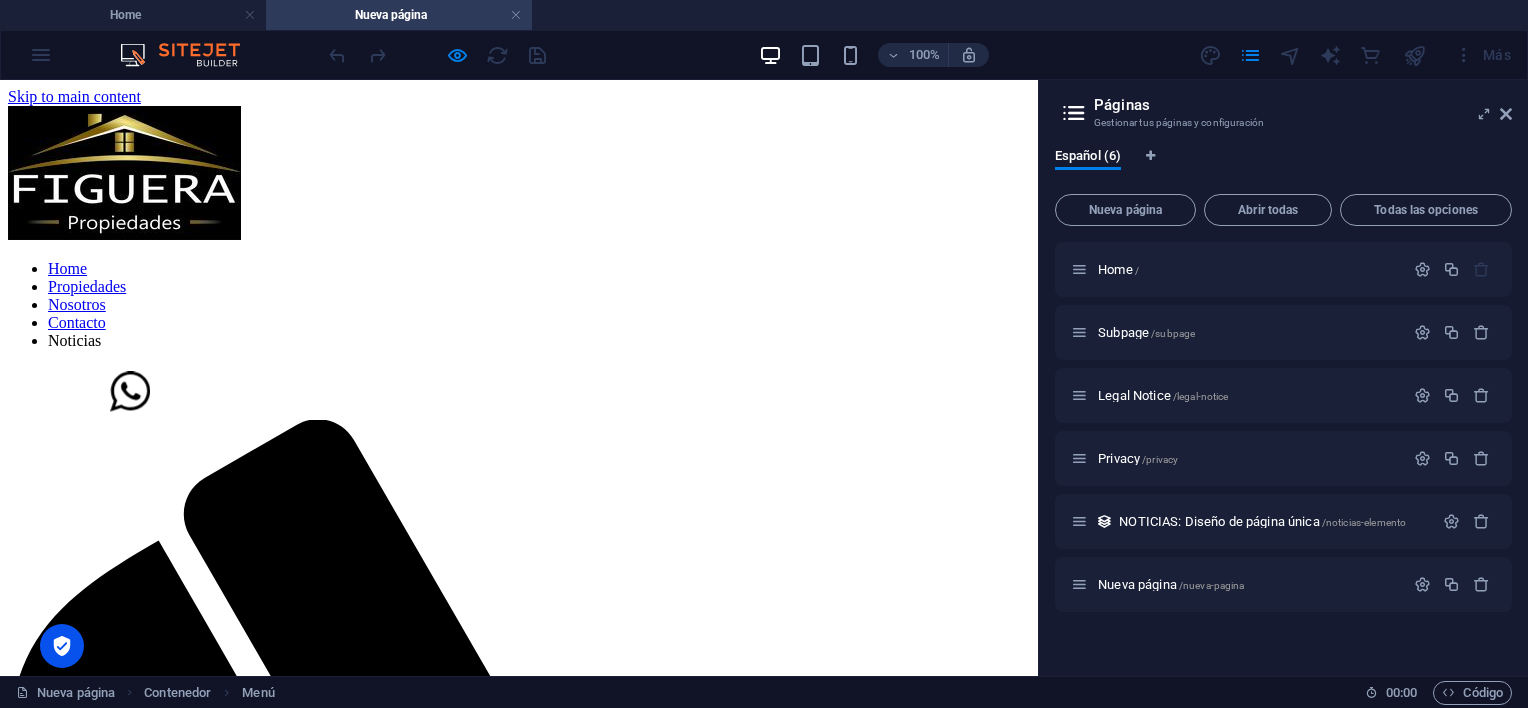 click on "PRESUPUESTOS [PERSON_NAME]" at bounding box center (173, 1838) 